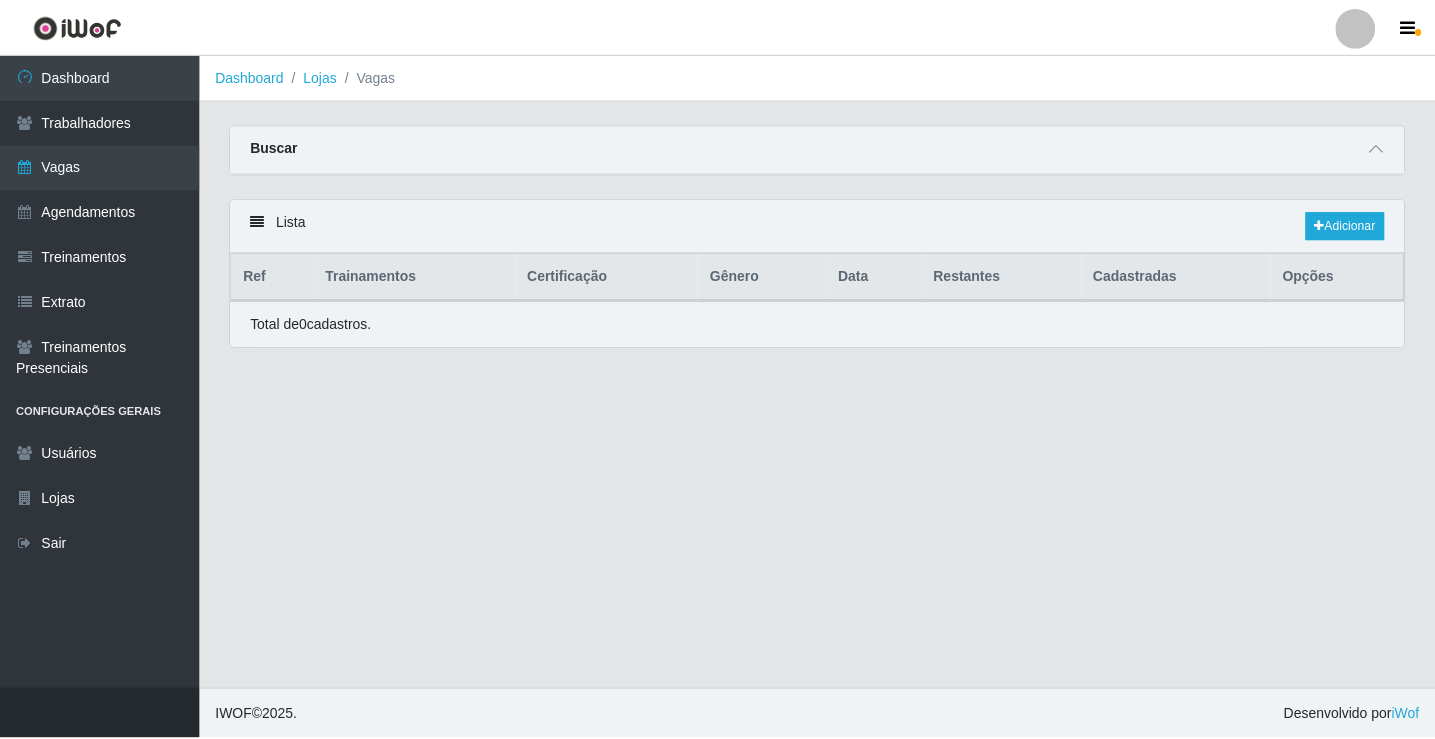 scroll, scrollTop: 0, scrollLeft: 0, axis: both 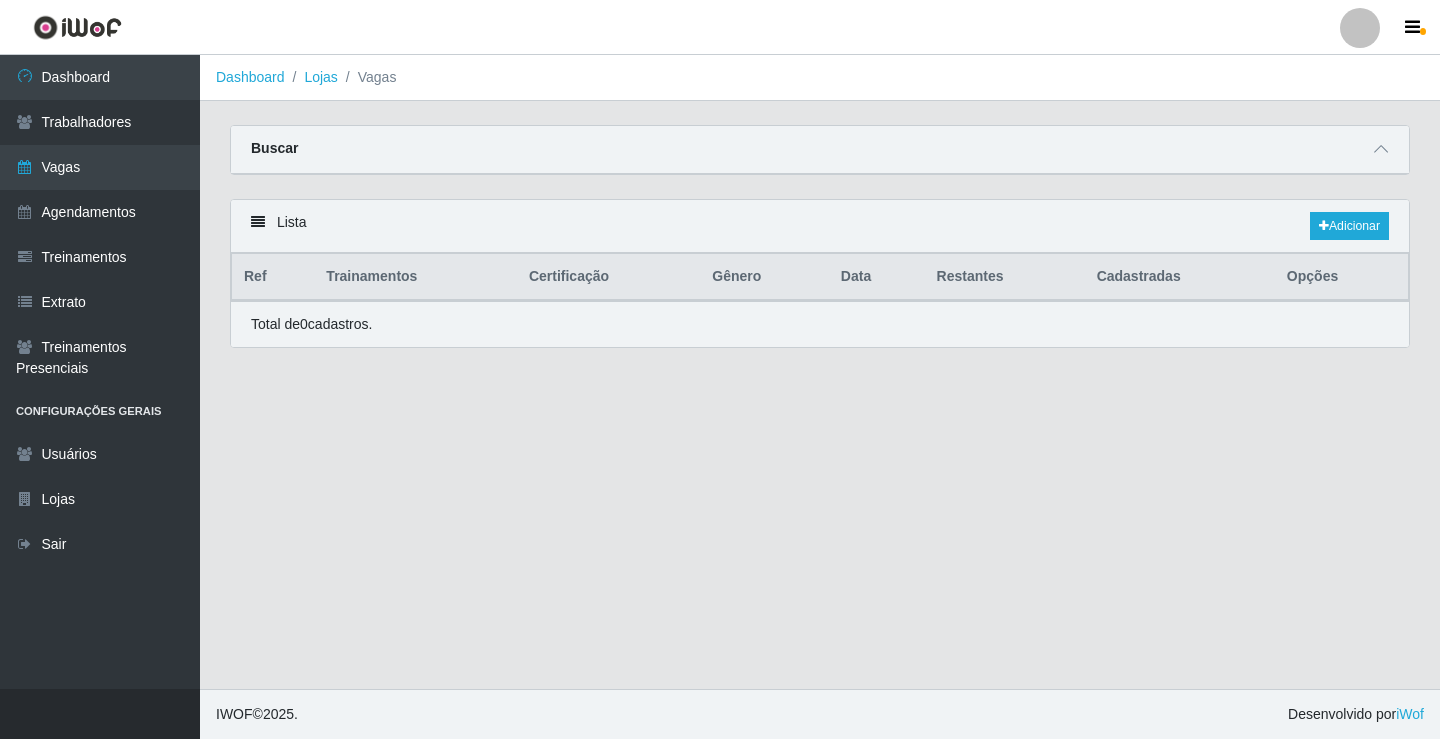 click on "Vagas" at bounding box center (100, 167) 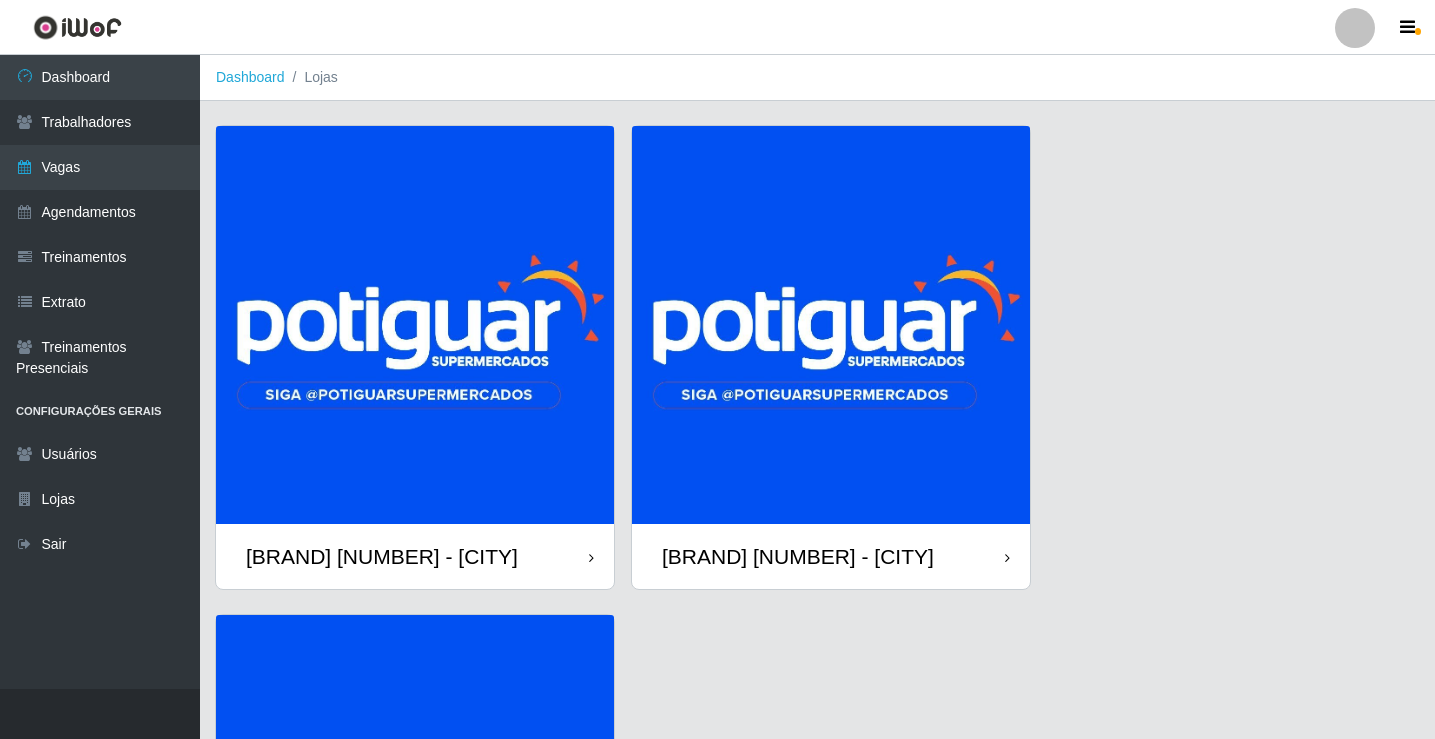 click at bounding box center (831, 325) 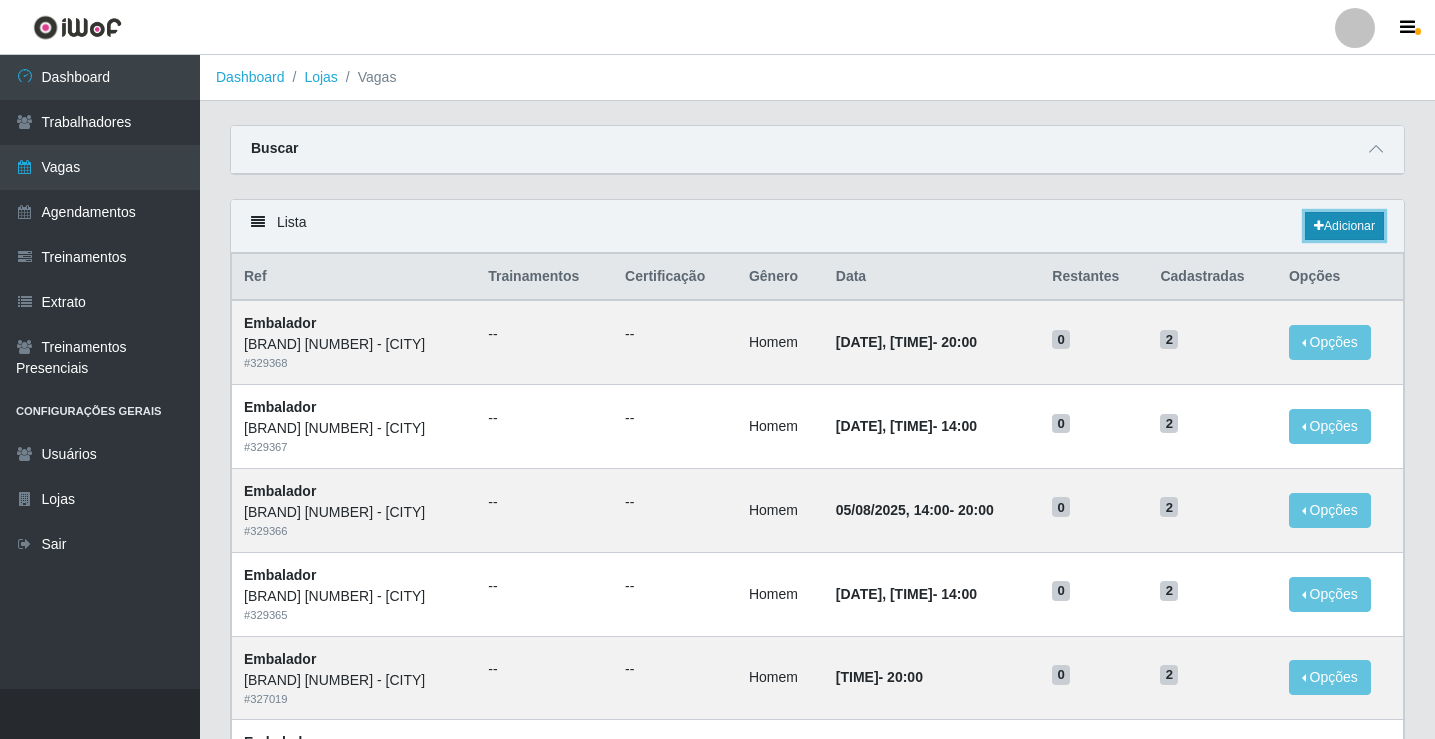 click on "Adicionar" at bounding box center [1344, 226] 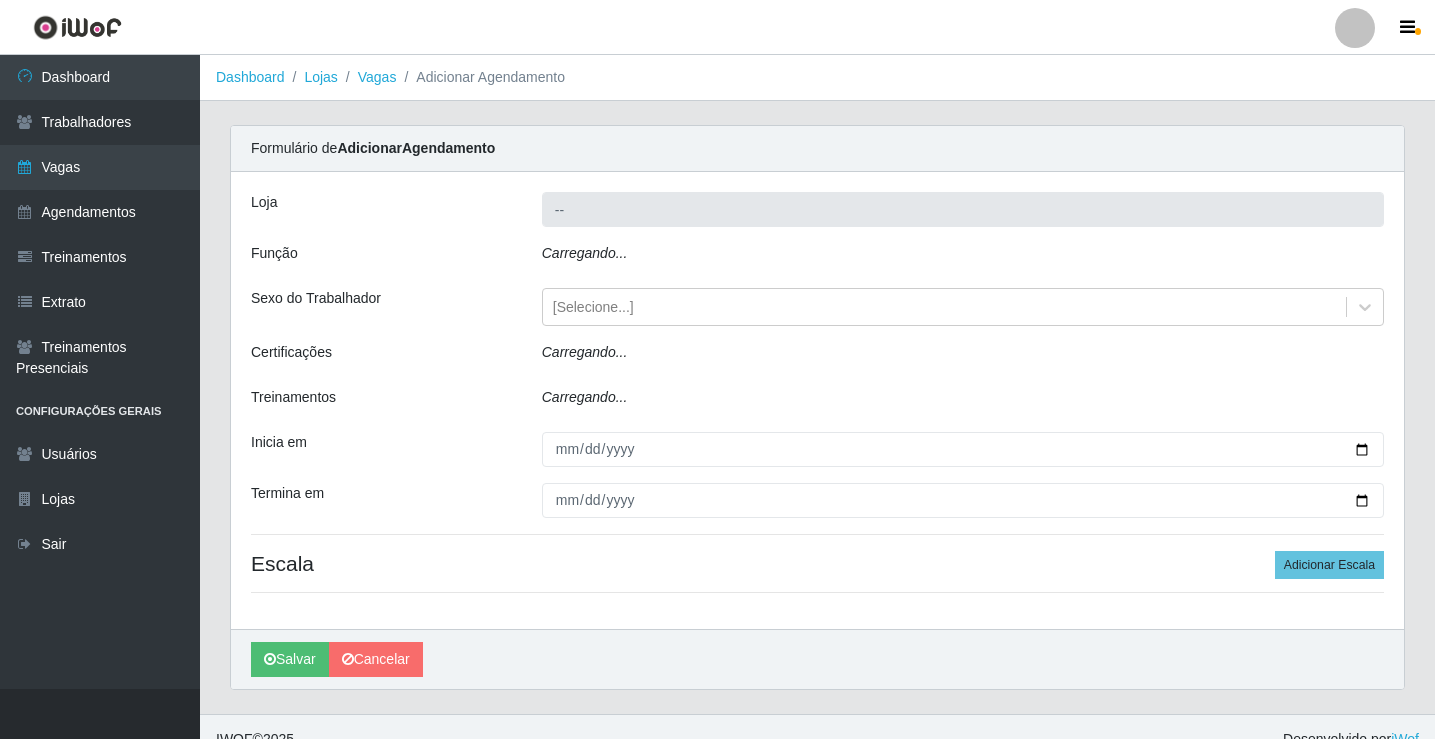 type on "[BRAND] [NUMBER] - [CITY]" 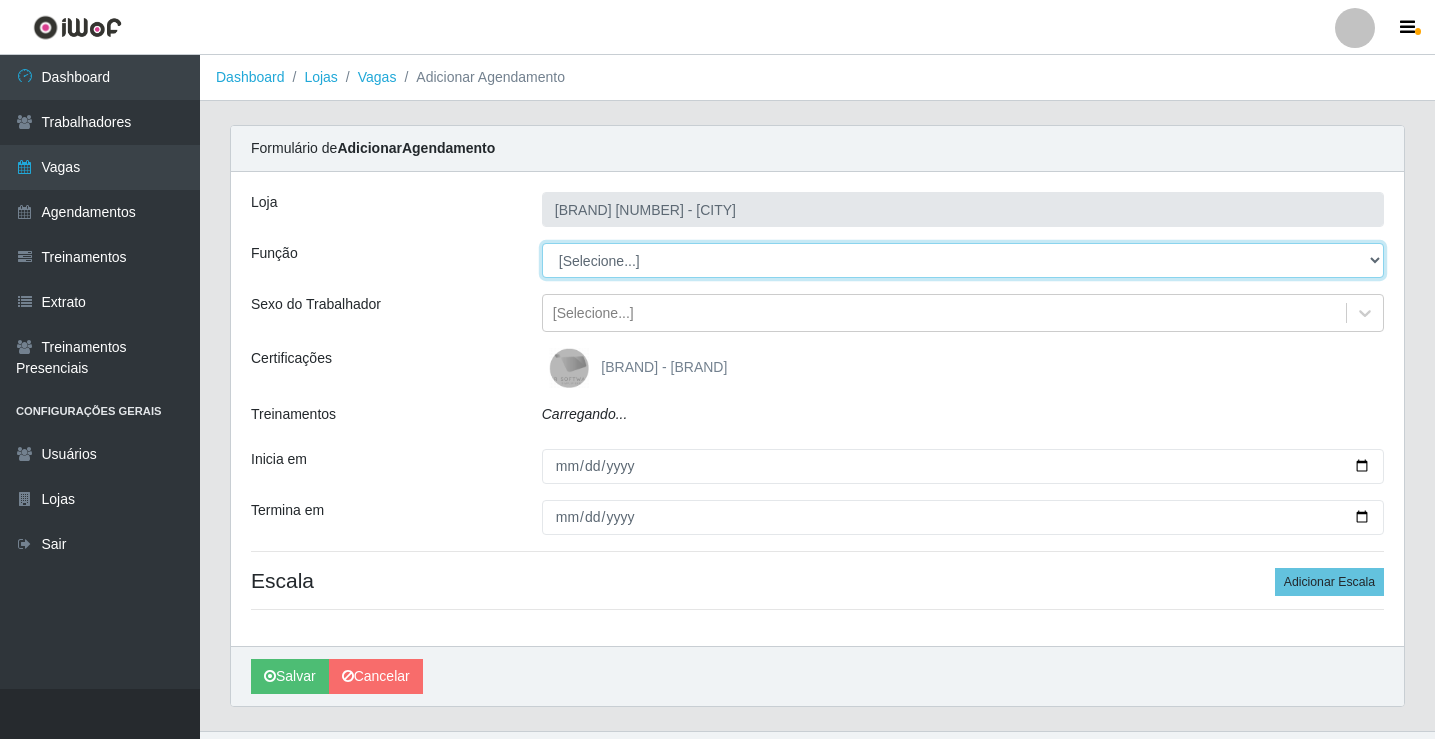 click on "[Selecione...] ASG ASG + ASG ++ Auxiliar de Estoque Balconista Embalador Repositor  Repositor + Repositor ++" at bounding box center [963, 260] 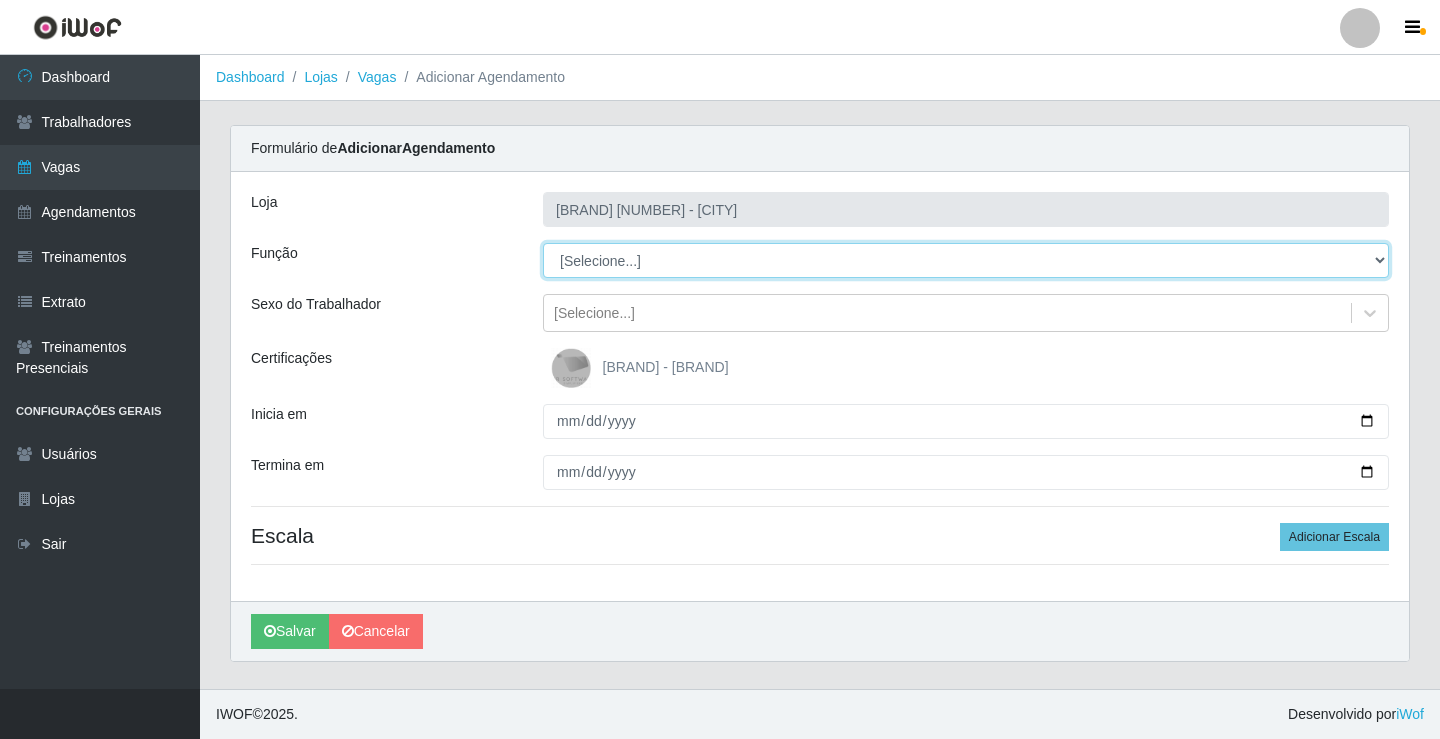 select on "1" 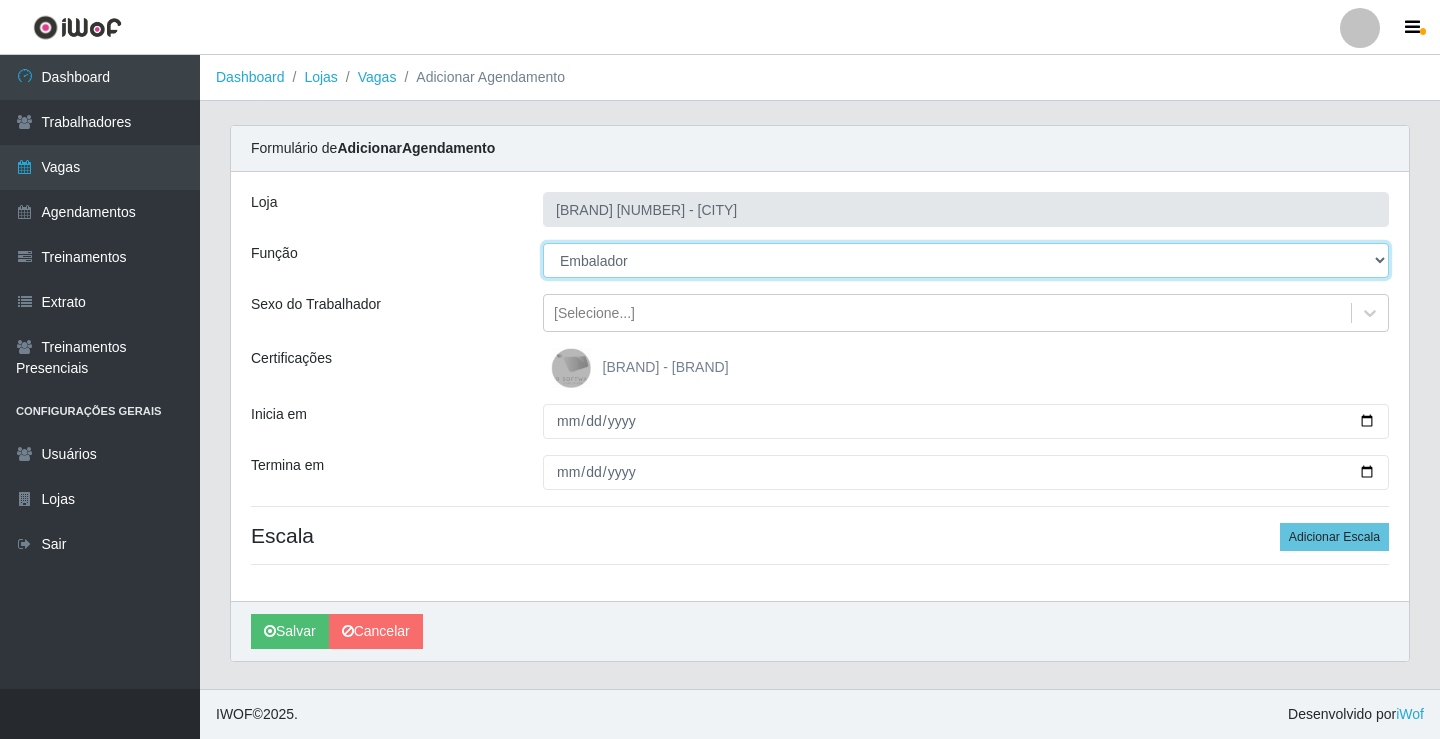 click on "[Selecione...] ASG ASG + ASG ++ Auxiliar de Estoque Balconista Embalador Repositor  Repositor + Repositor ++" at bounding box center (966, 260) 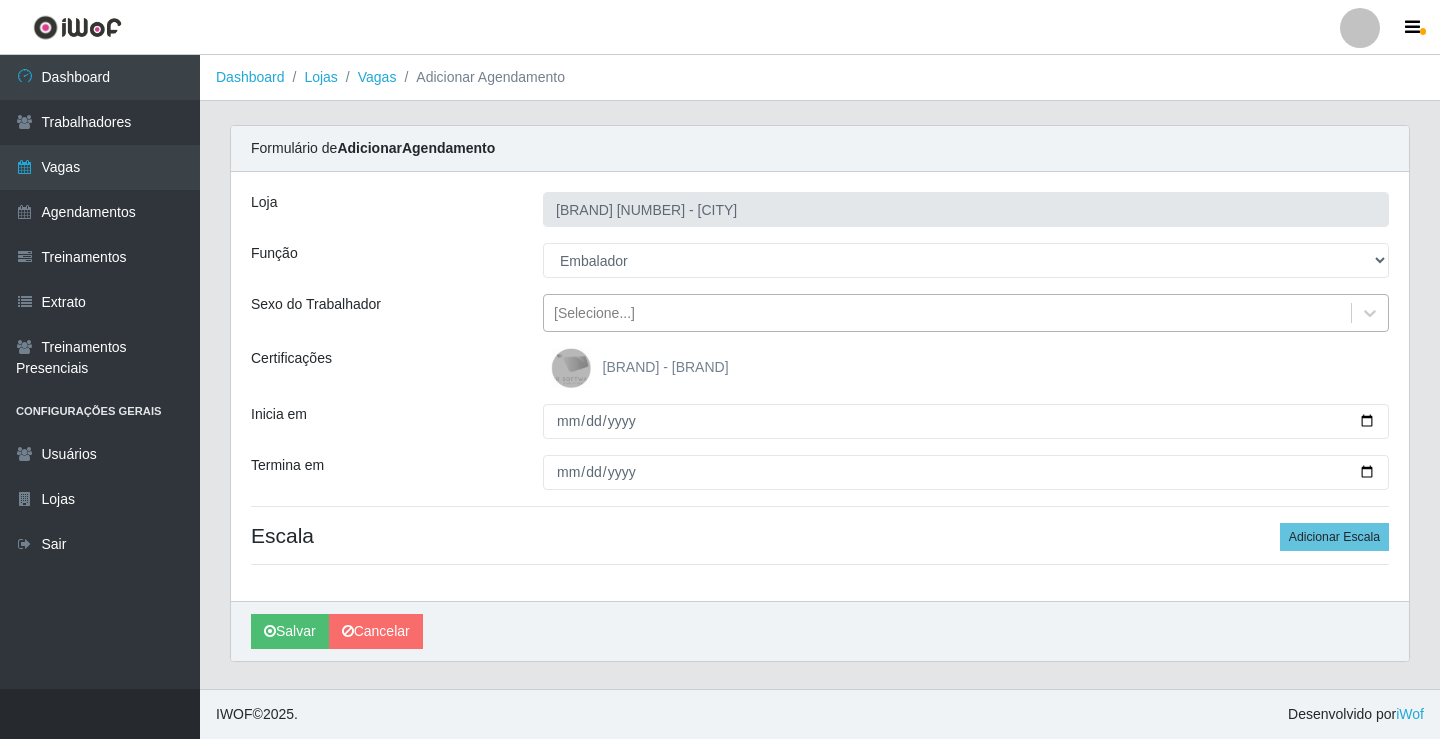click on "[Selecione...]" at bounding box center (947, 313) 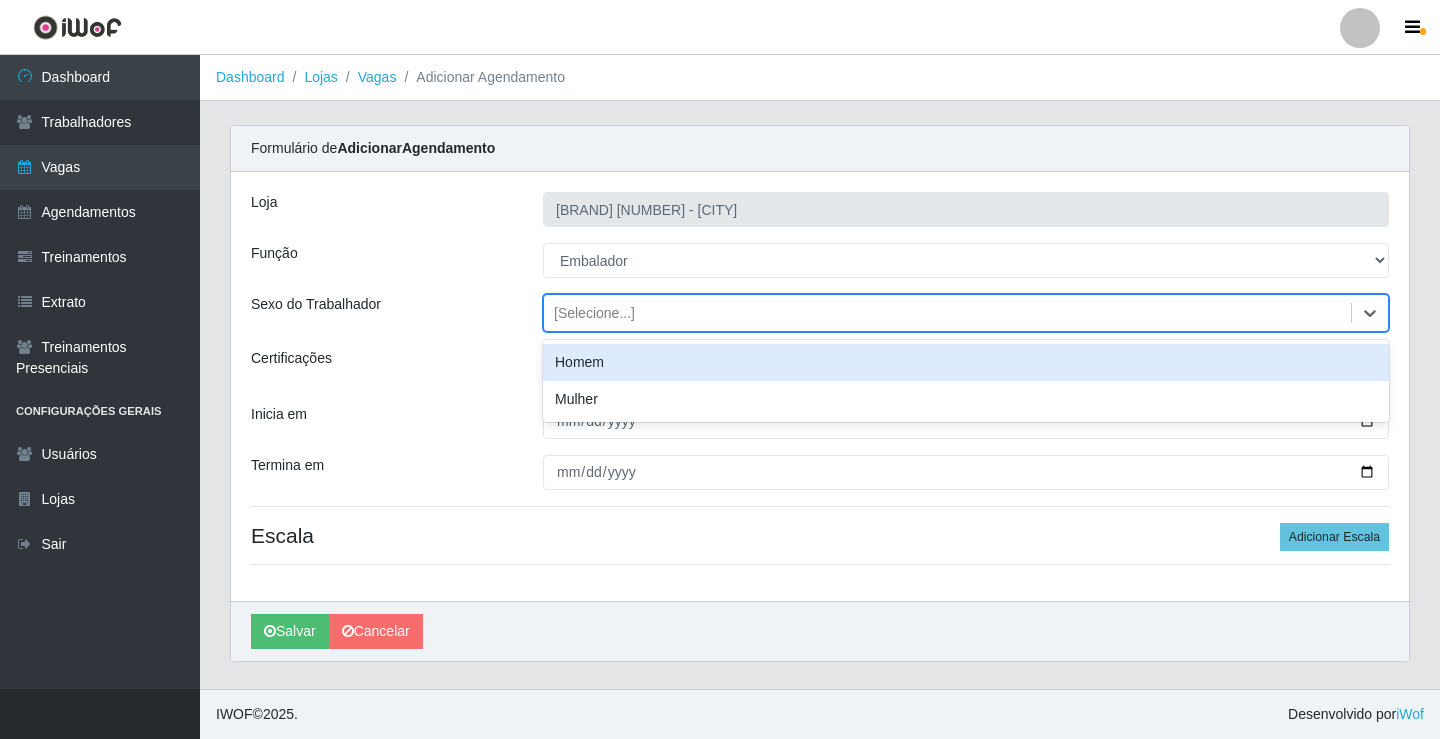click on "Homem" at bounding box center (966, 362) 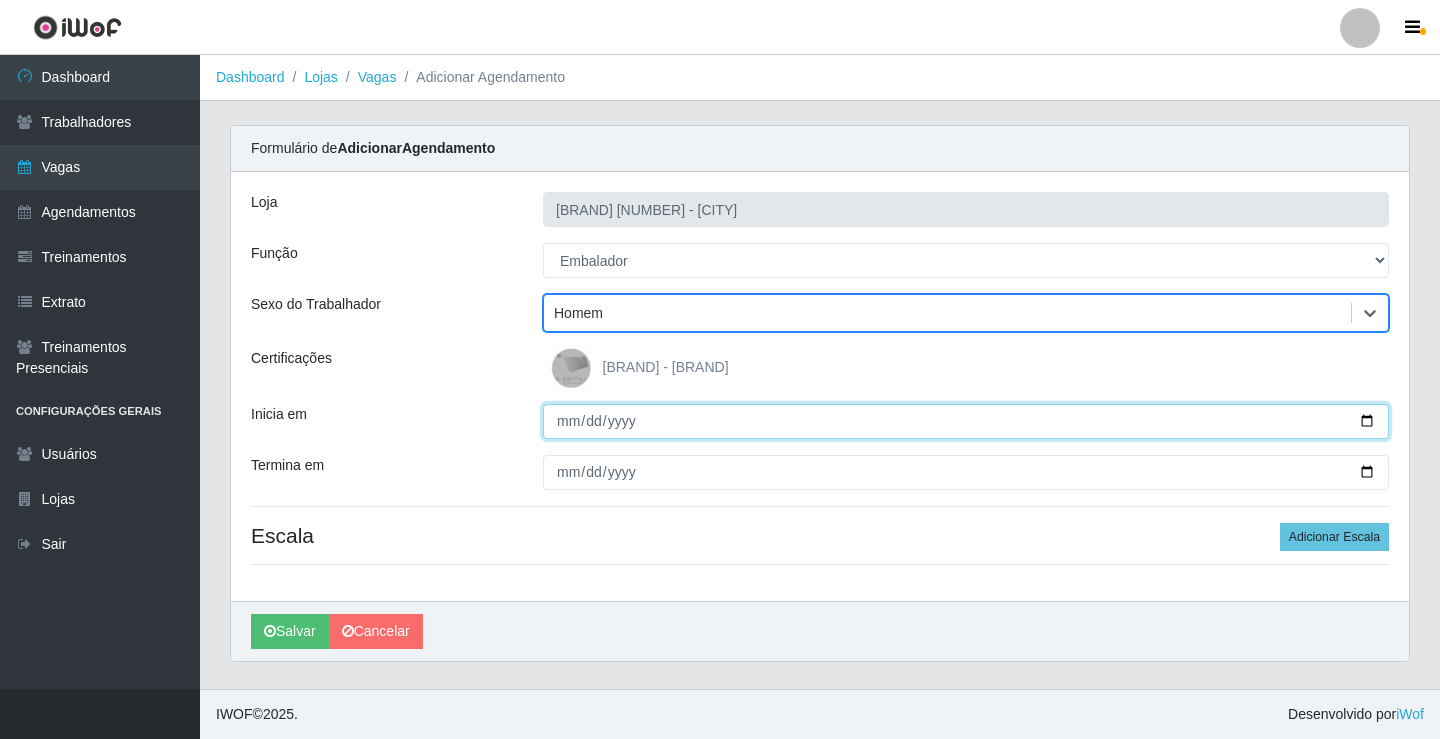 click on "Inicia em" at bounding box center (966, 421) 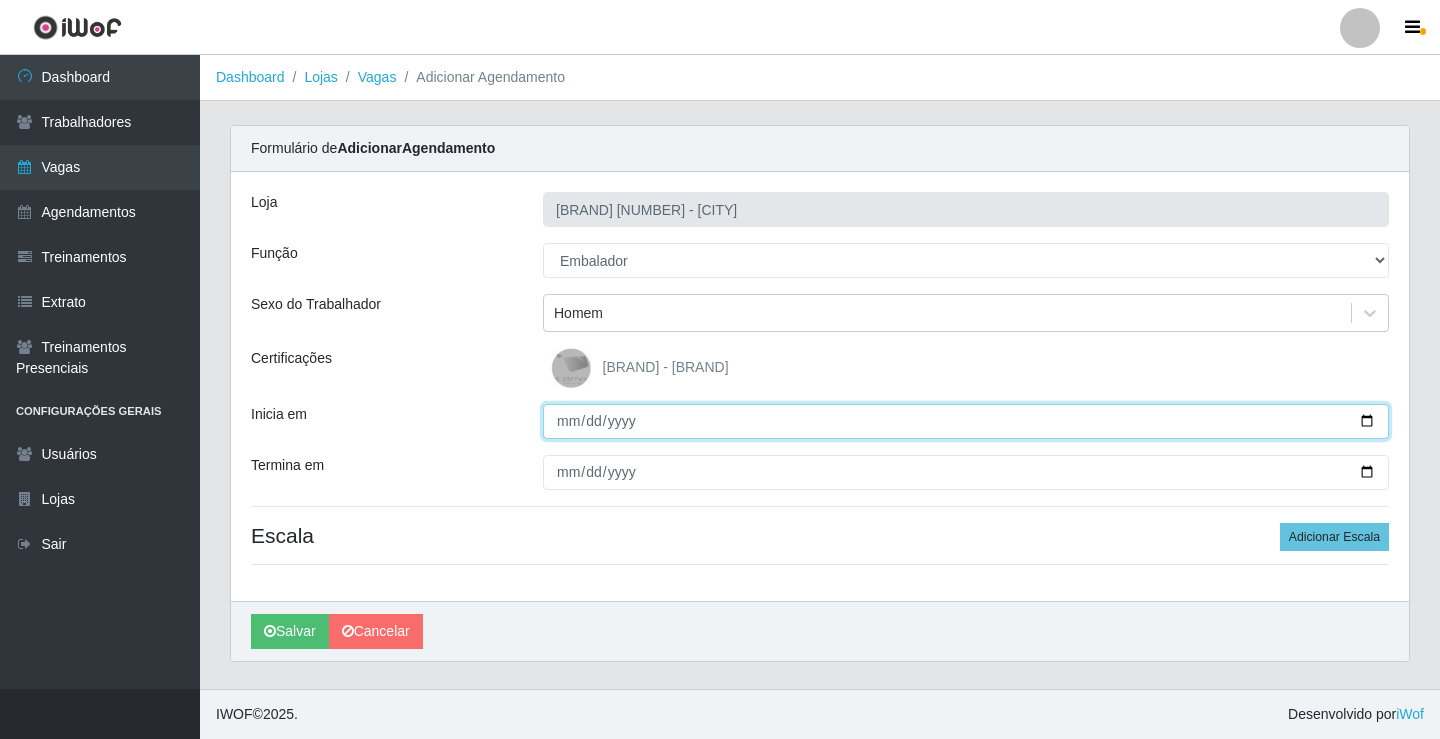 type on "[DATE]" 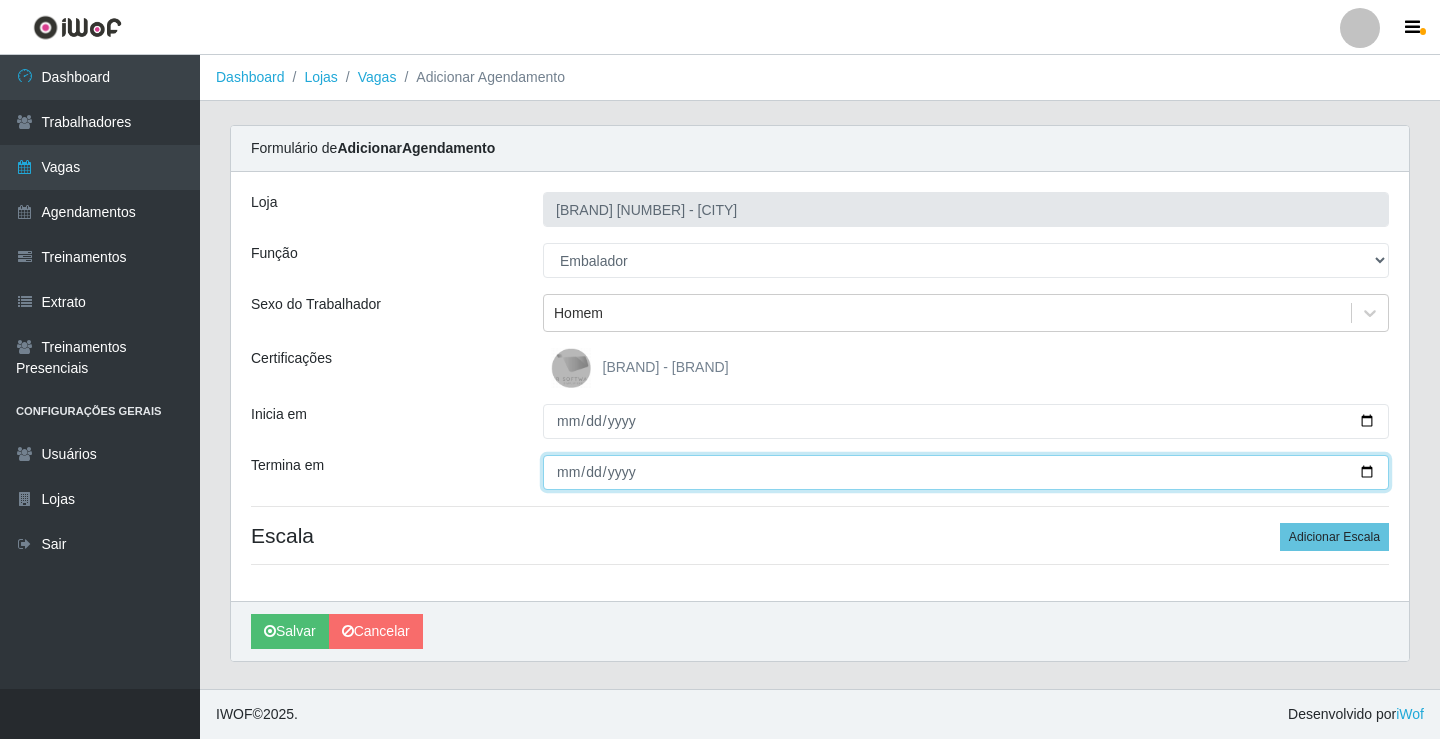 type on "[DATE]" 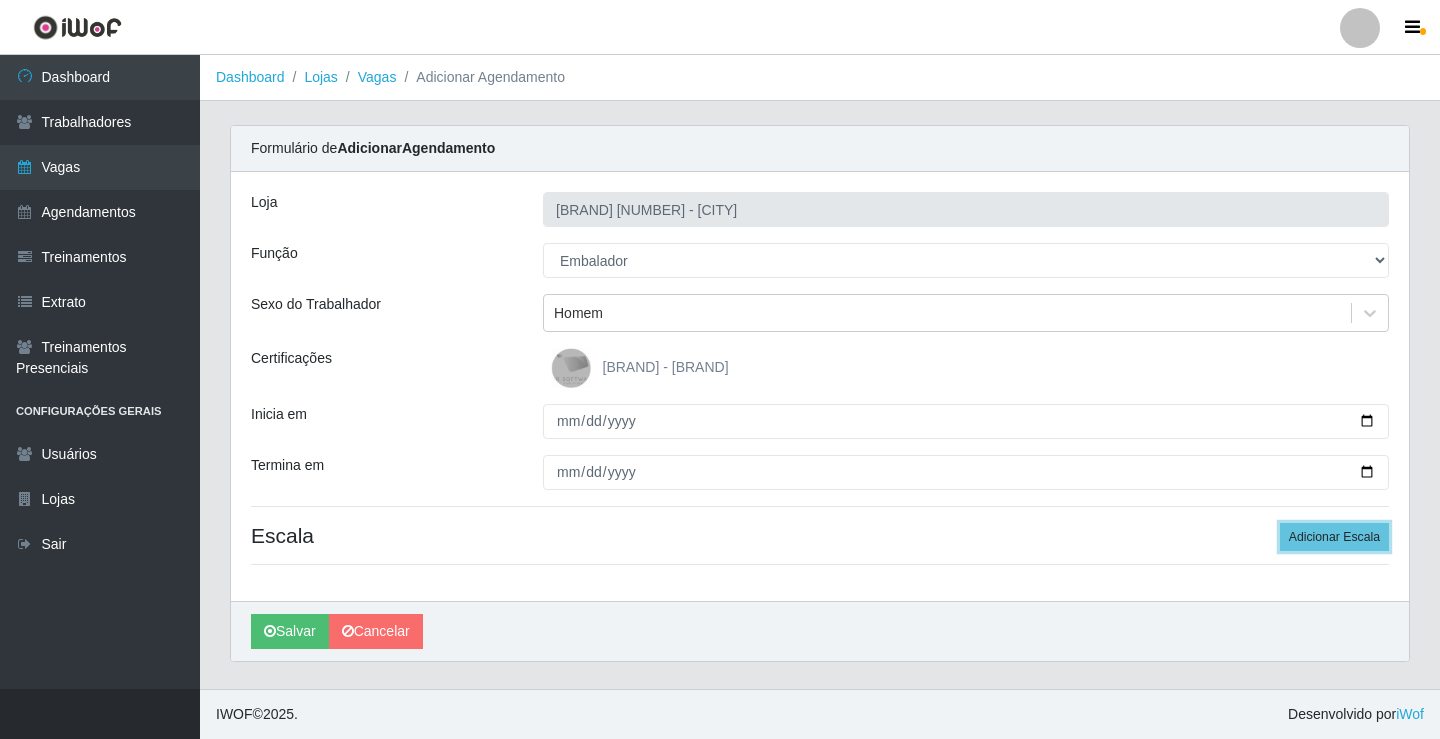 type 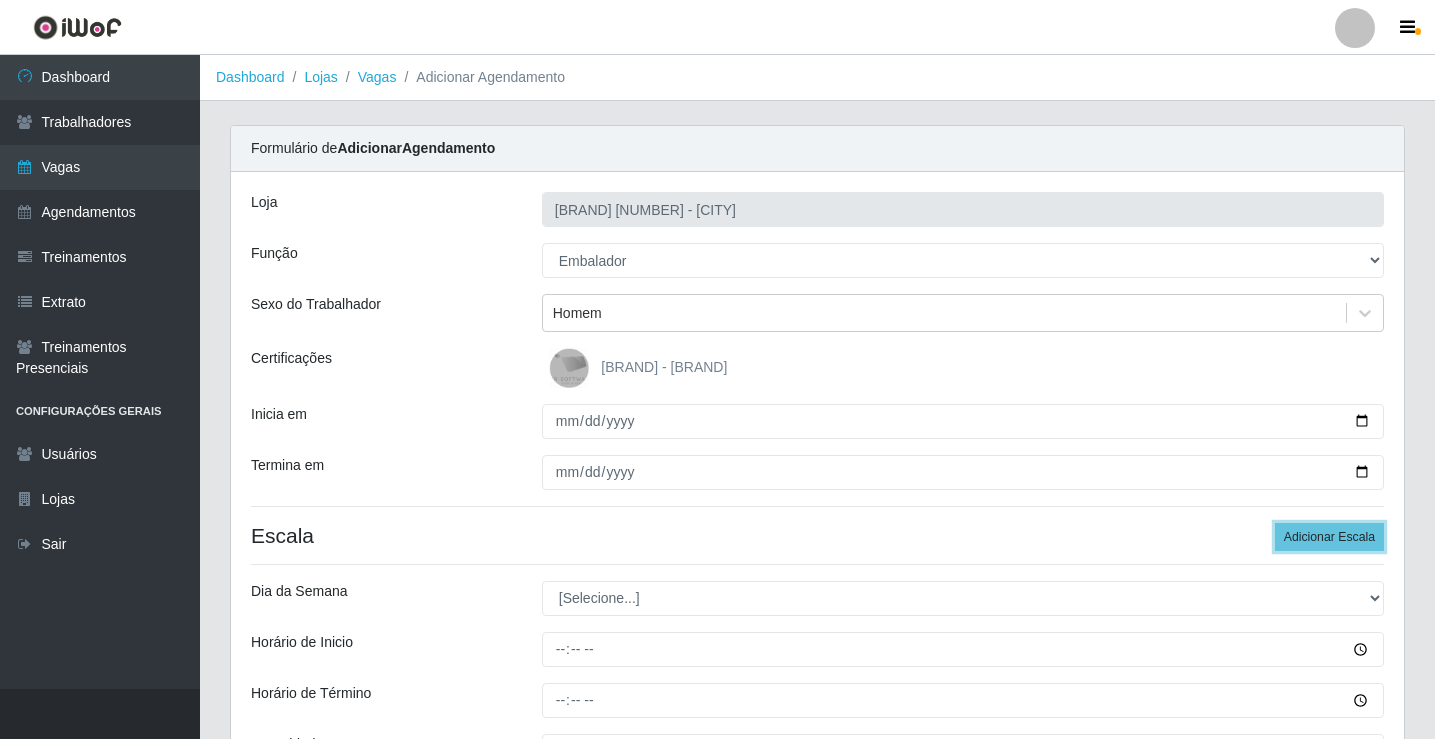 click on "Adicionar Escala" at bounding box center [1329, 537] 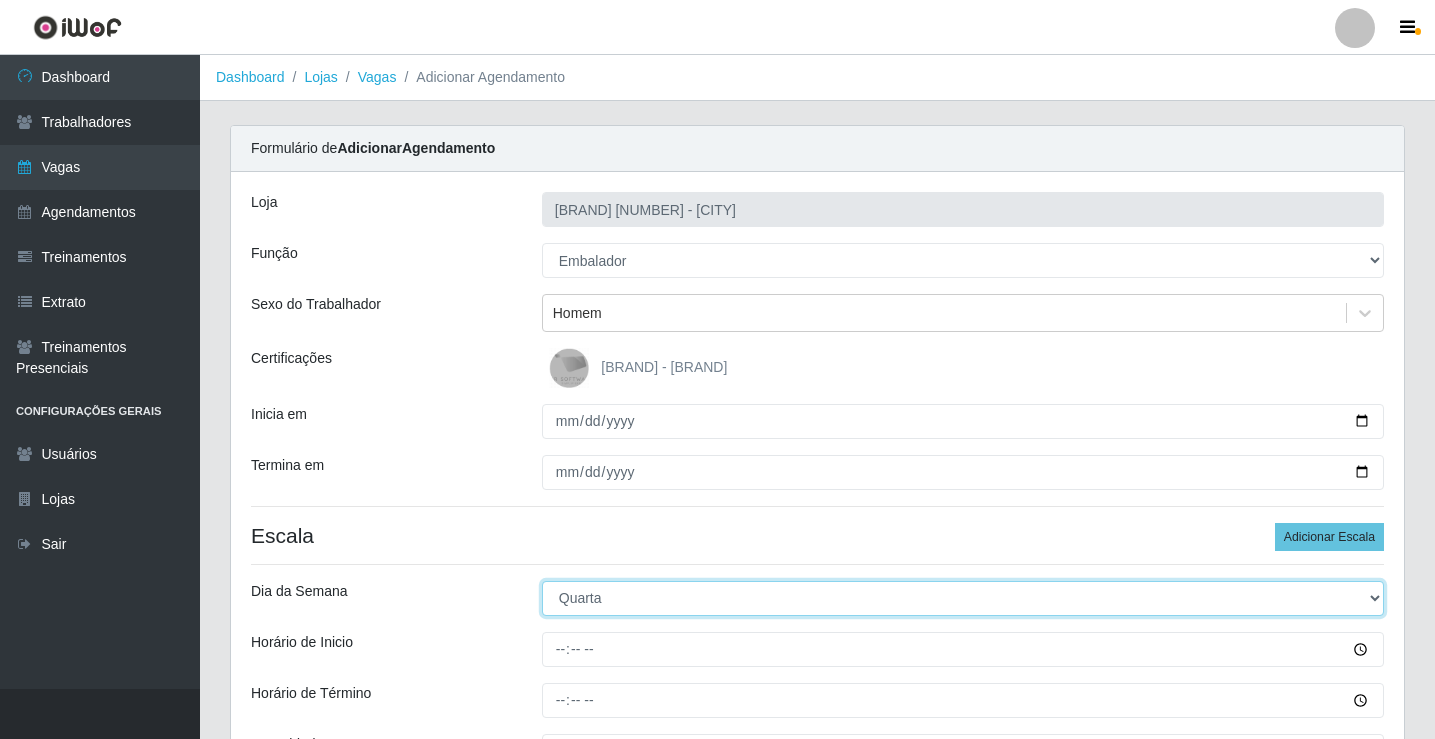 select on "4" 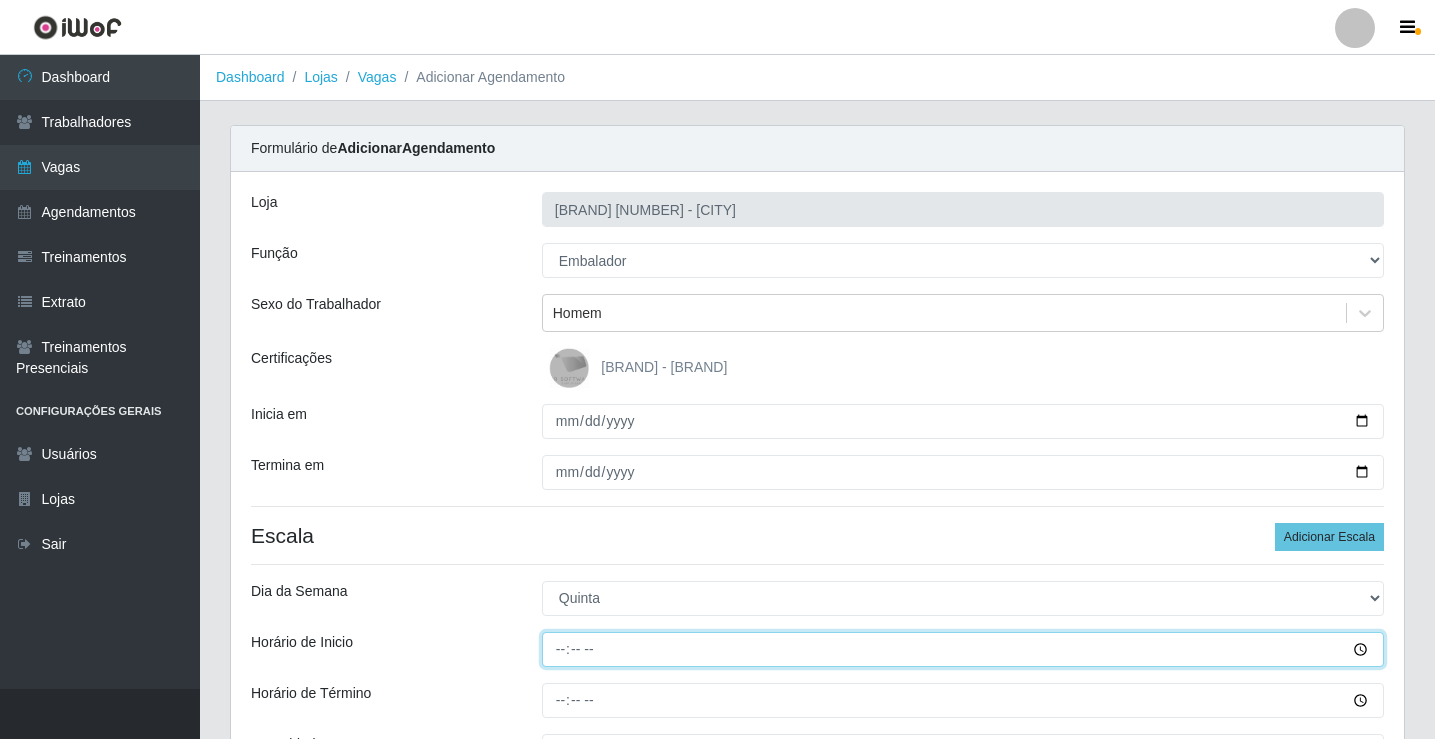 type on "08:00" 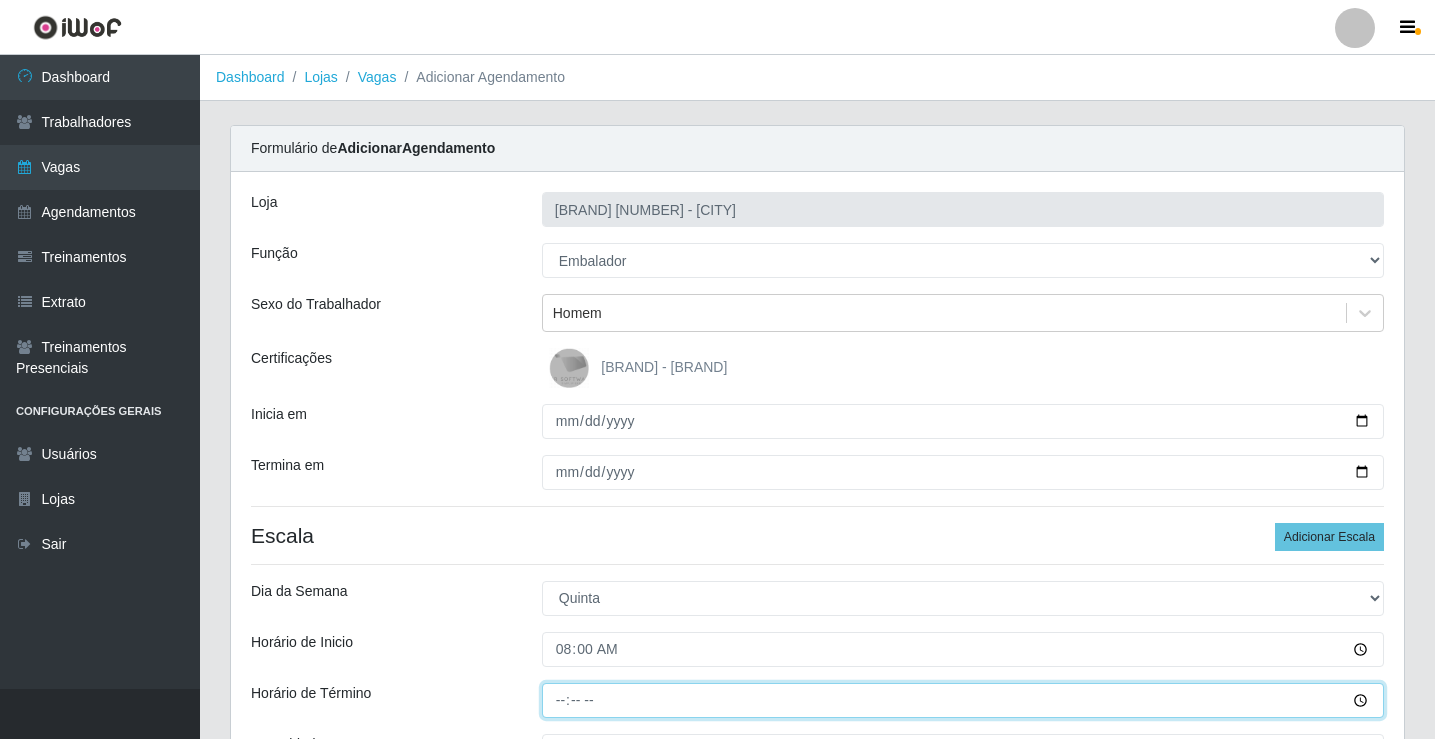 type on "14:00" 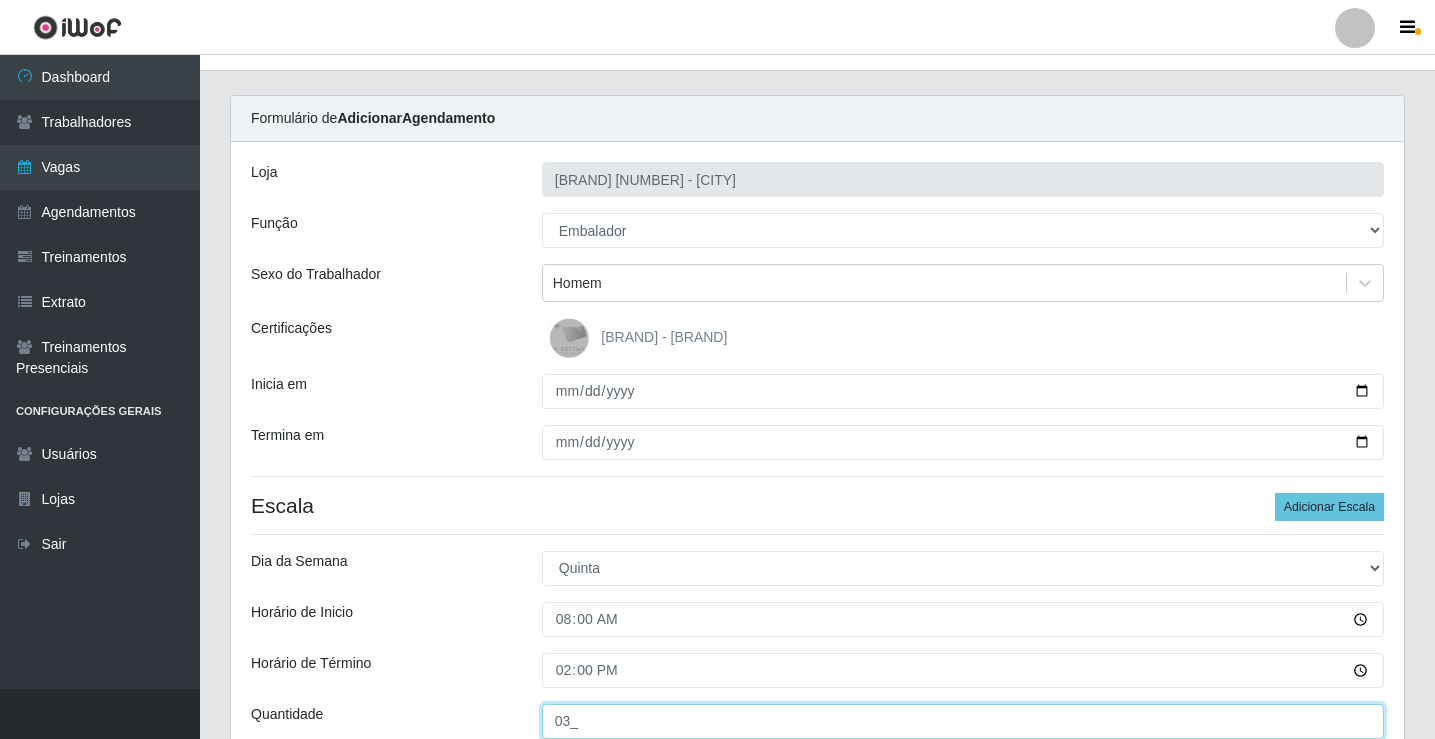 type on "03_" 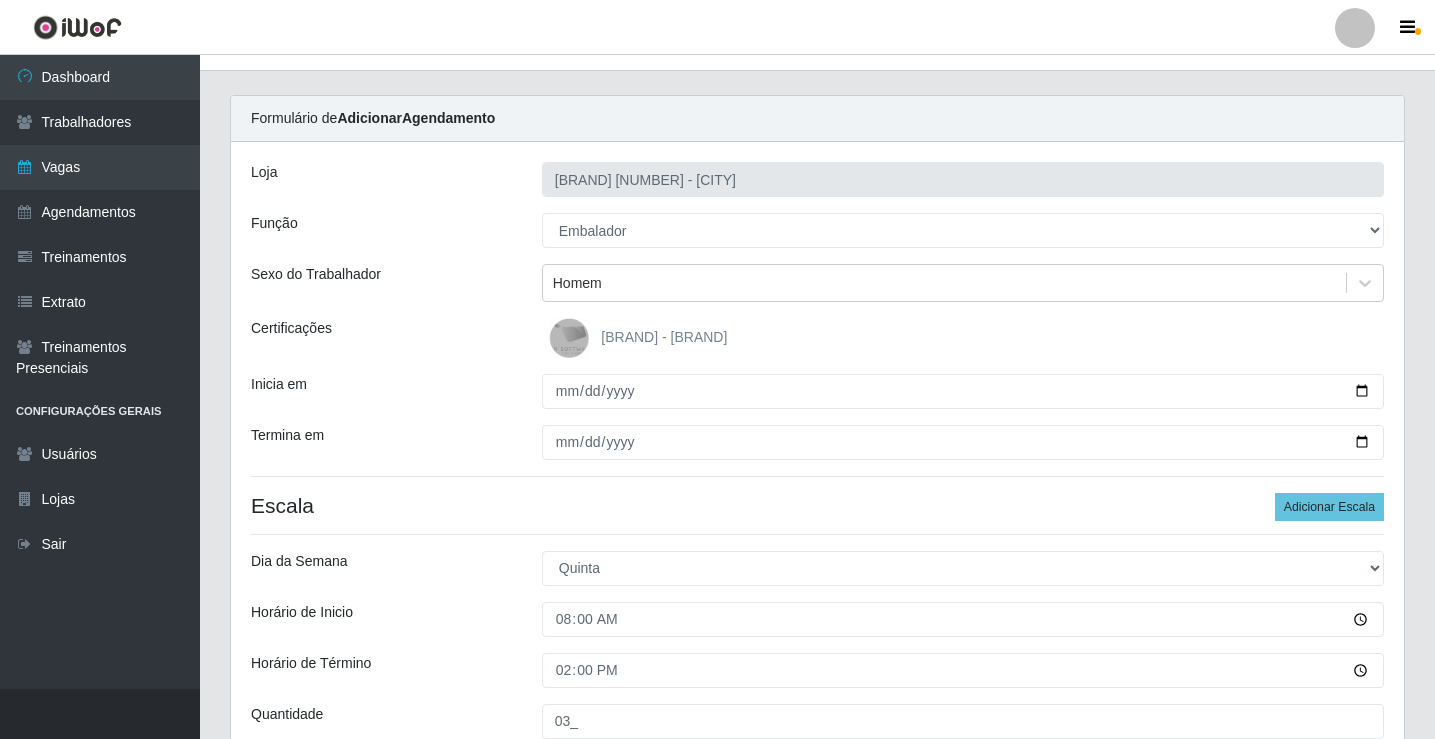 scroll, scrollTop: 439, scrollLeft: 0, axis: vertical 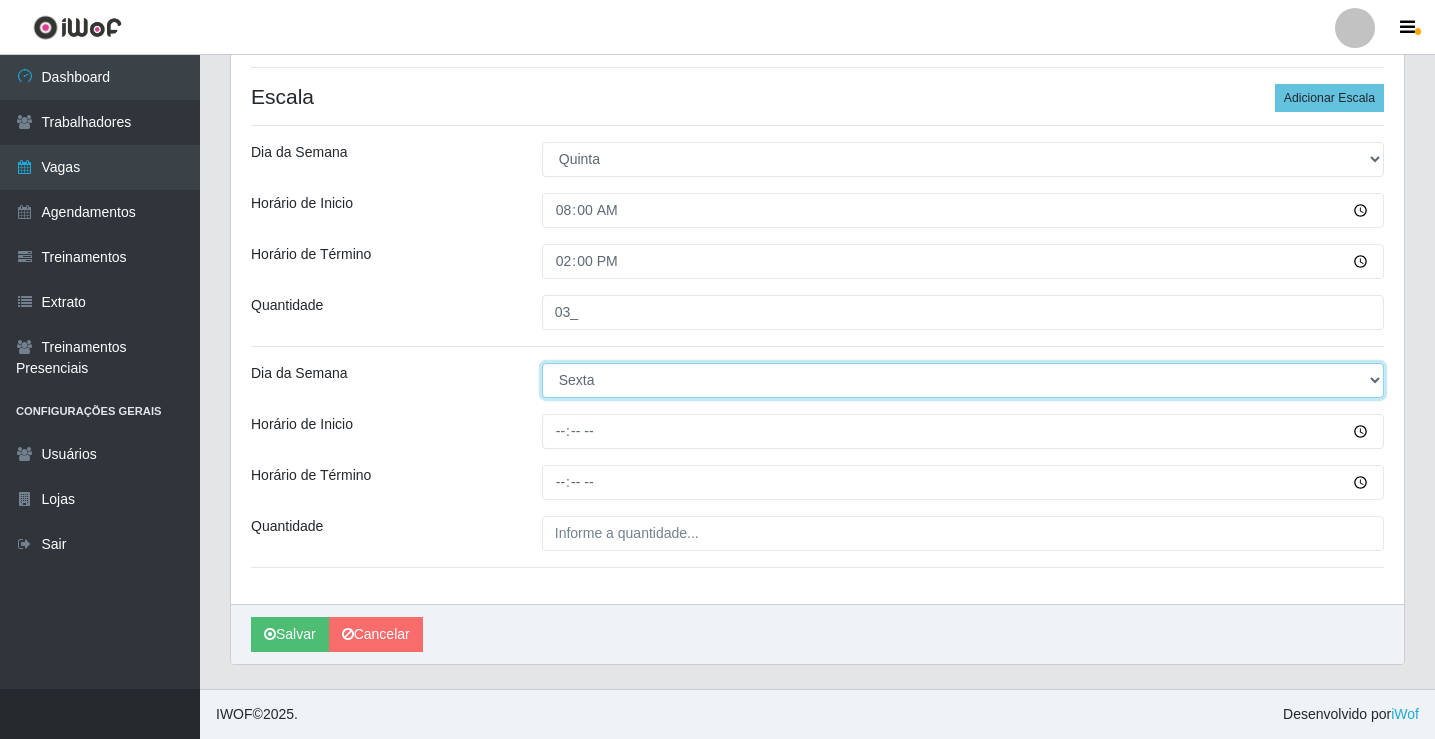 select on "4" 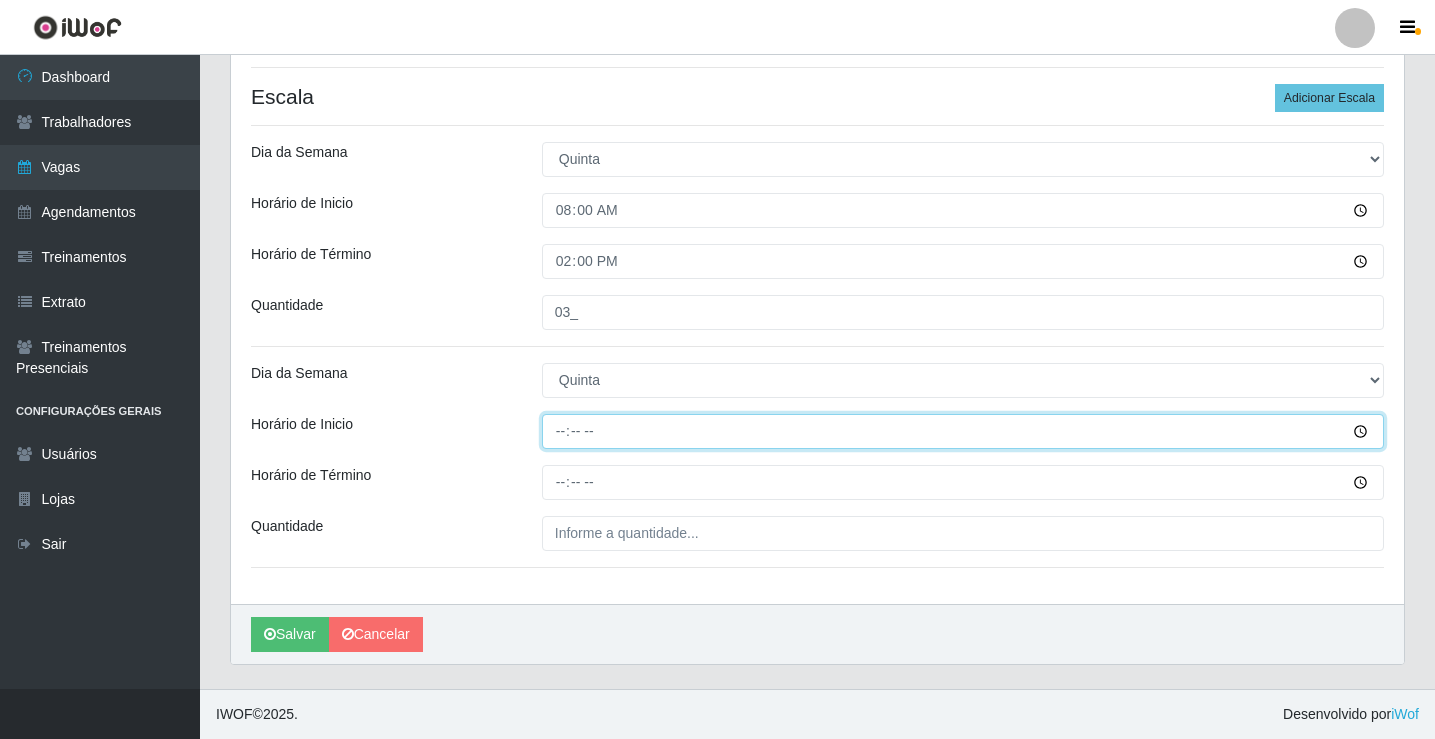 type on "14:00" 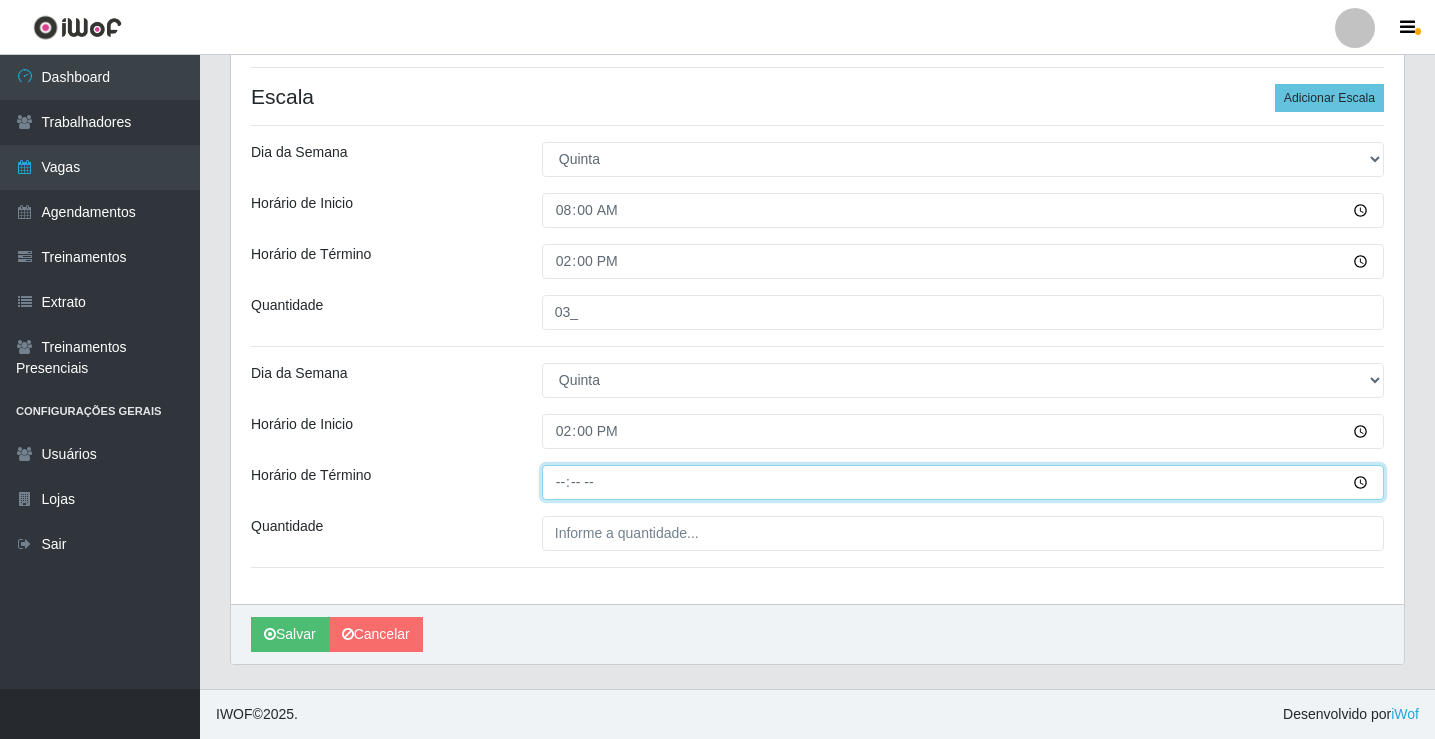 type on "20:00" 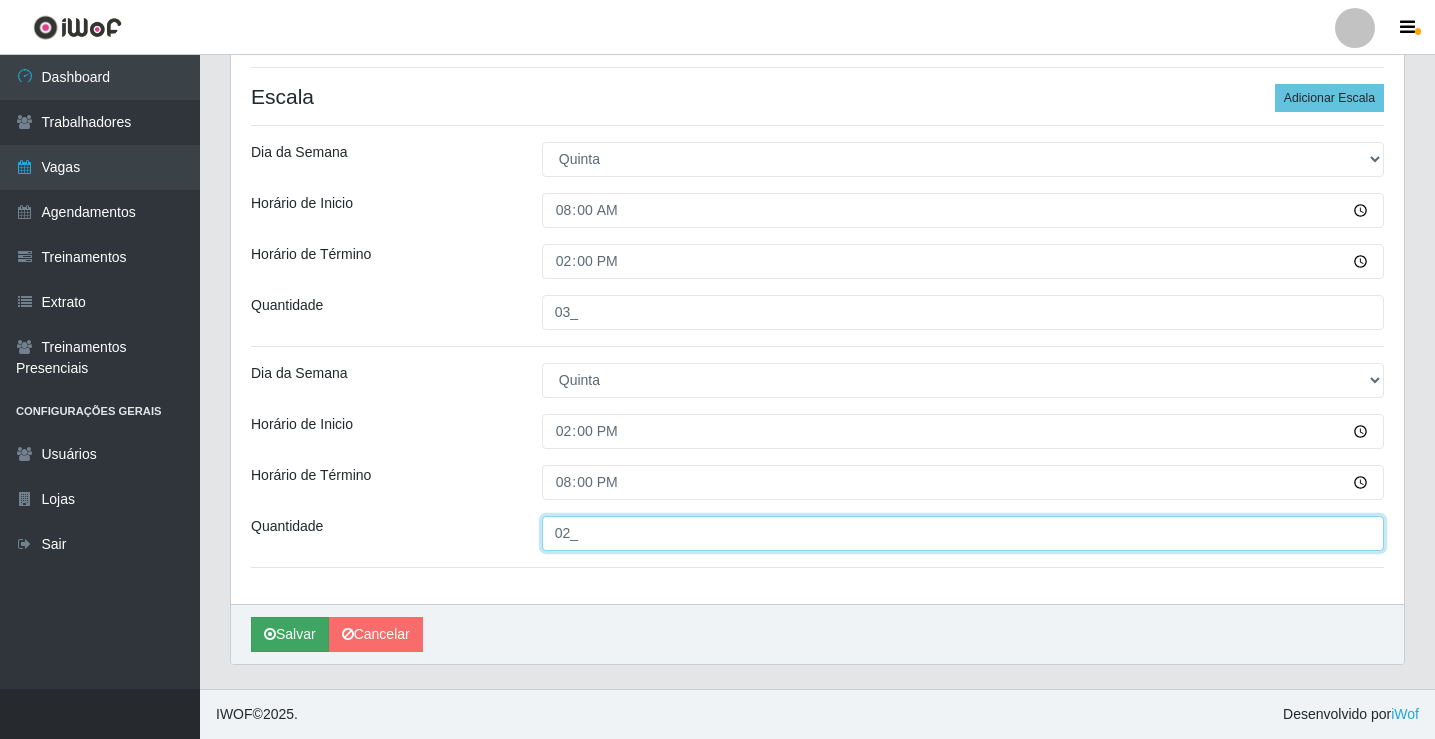 type on "02_" 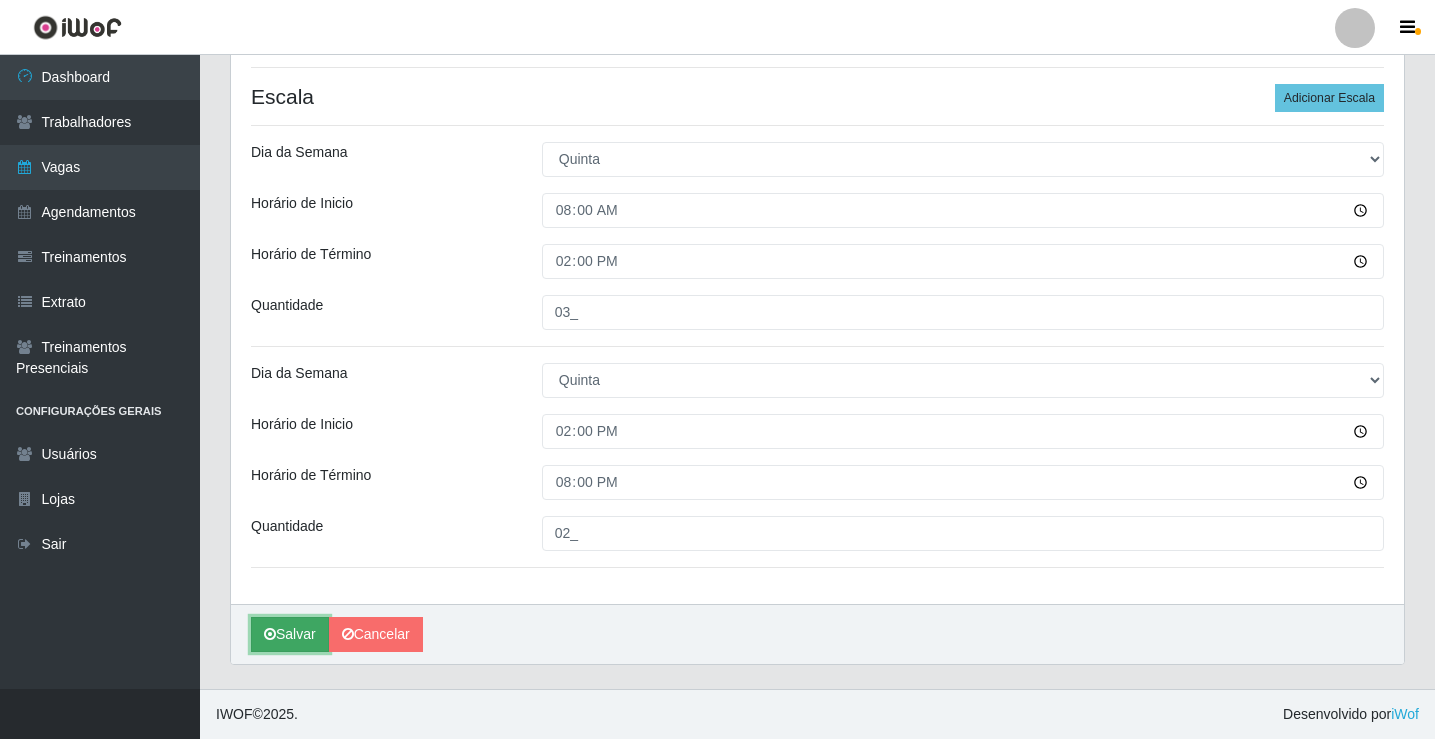 click on "Salvar" at bounding box center (290, 634) 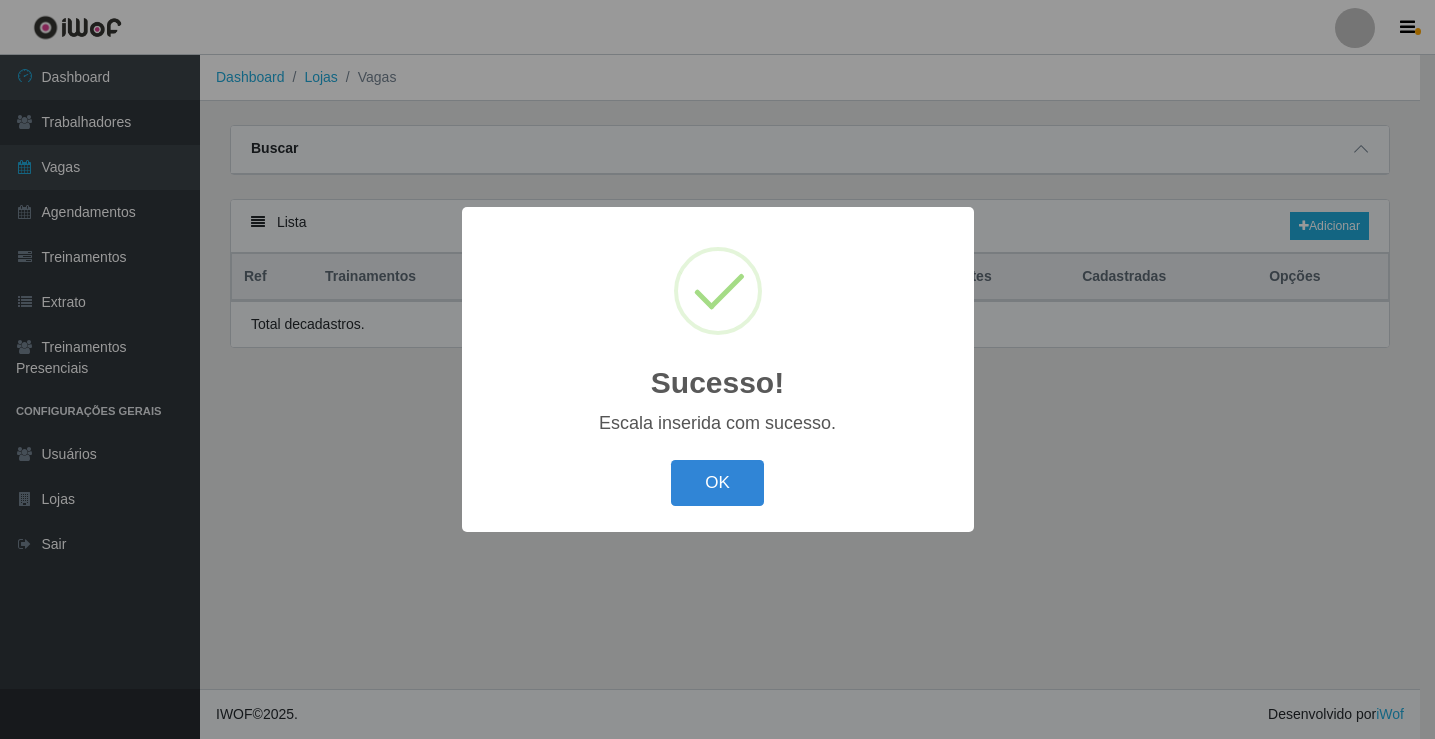 scroll, scrollTop: 0, scrollLeft: 0, axis: both 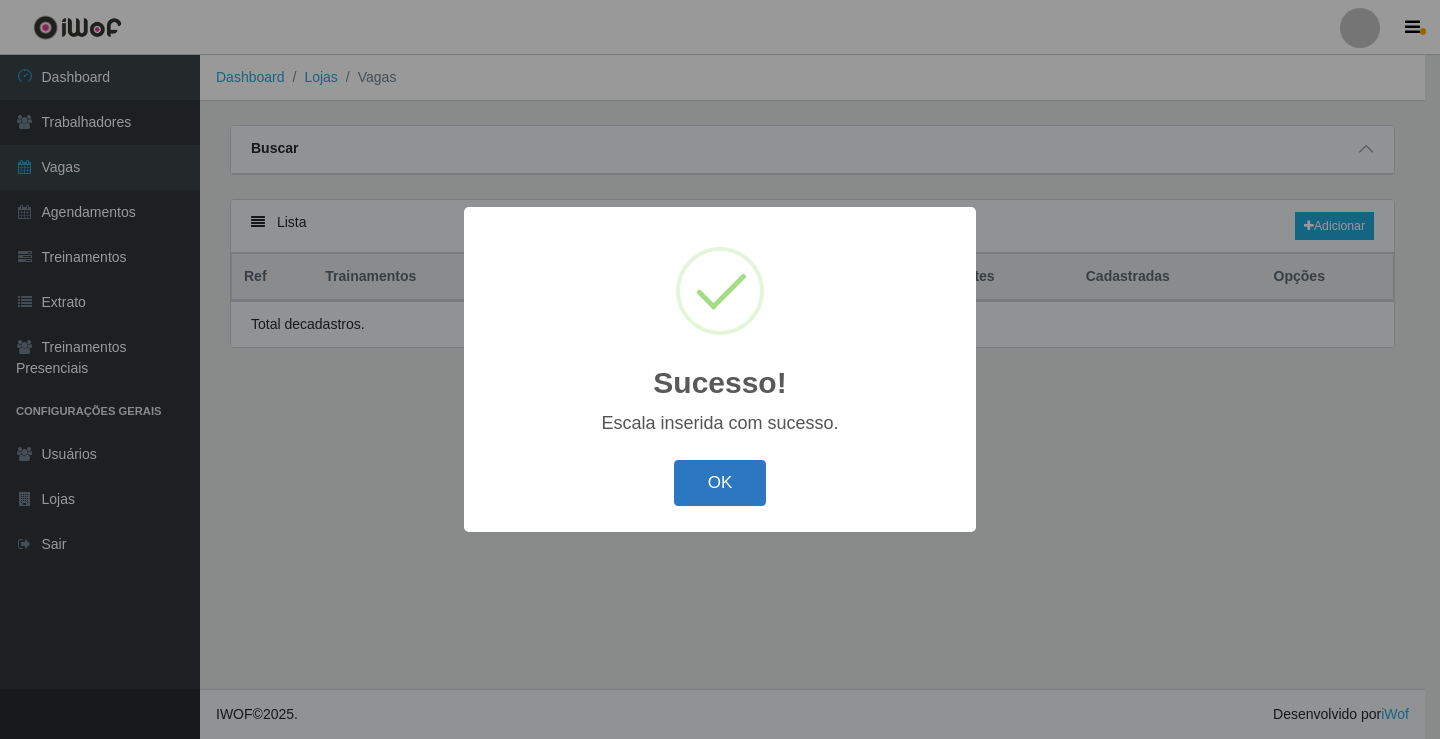 click on "OK" at bounding box center [720, 483] 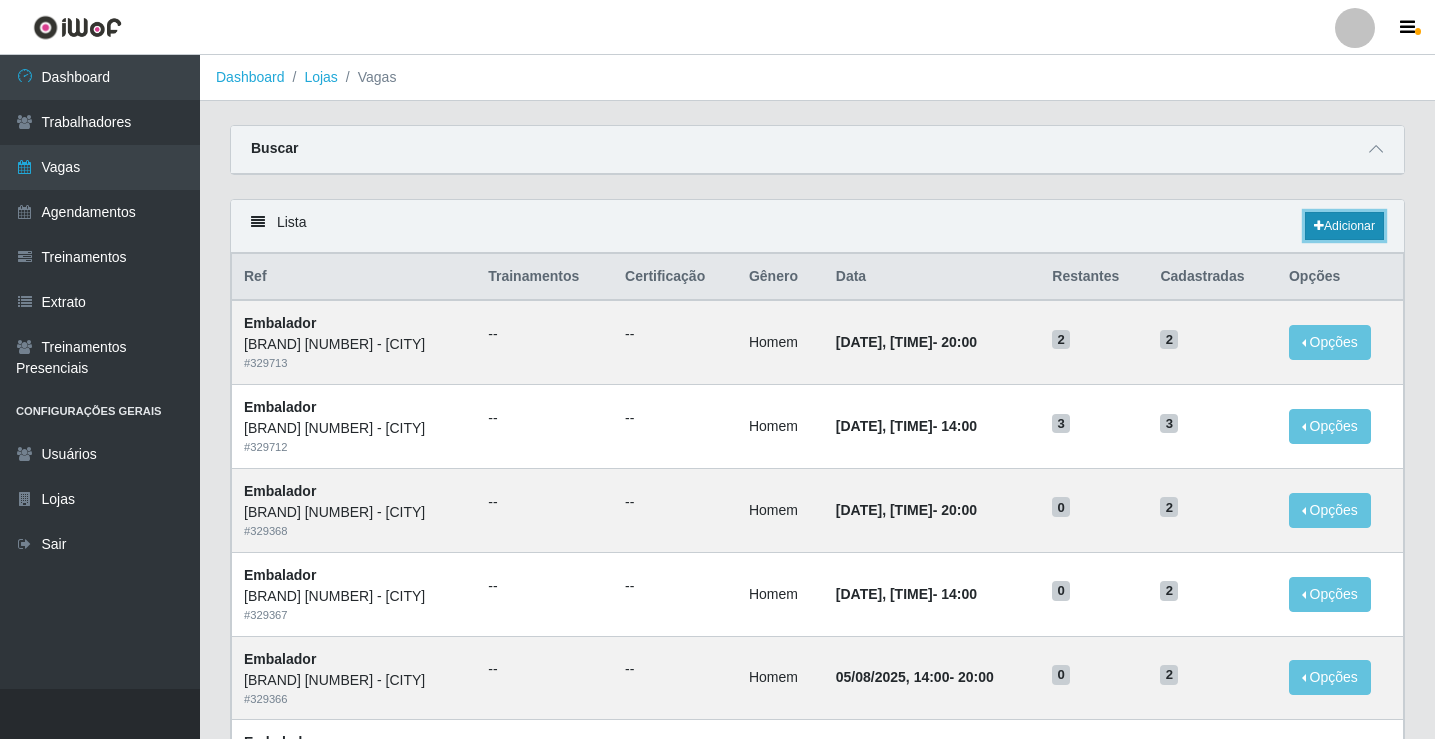 click at bounding box center (1319, 226) 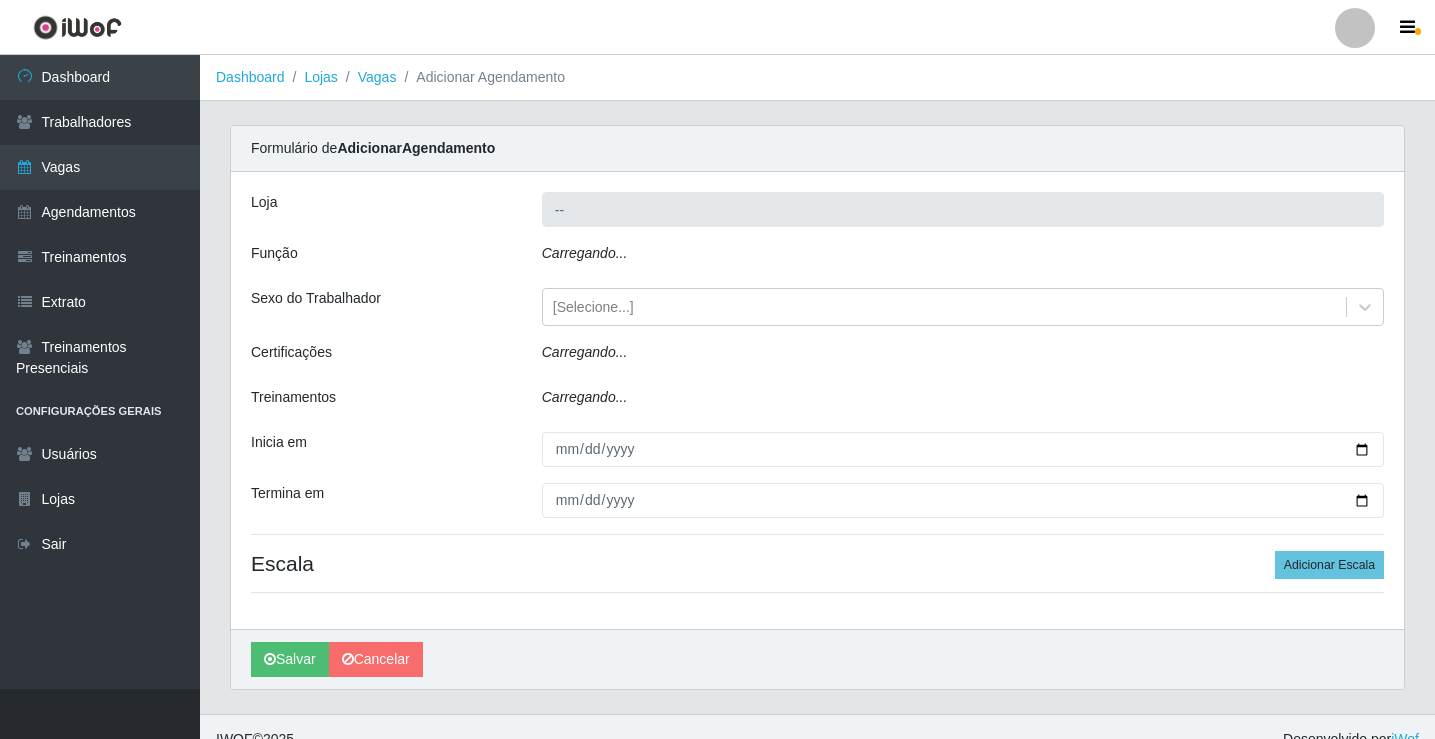 type on "[BRAND] [NUMBER] - [CITY]" 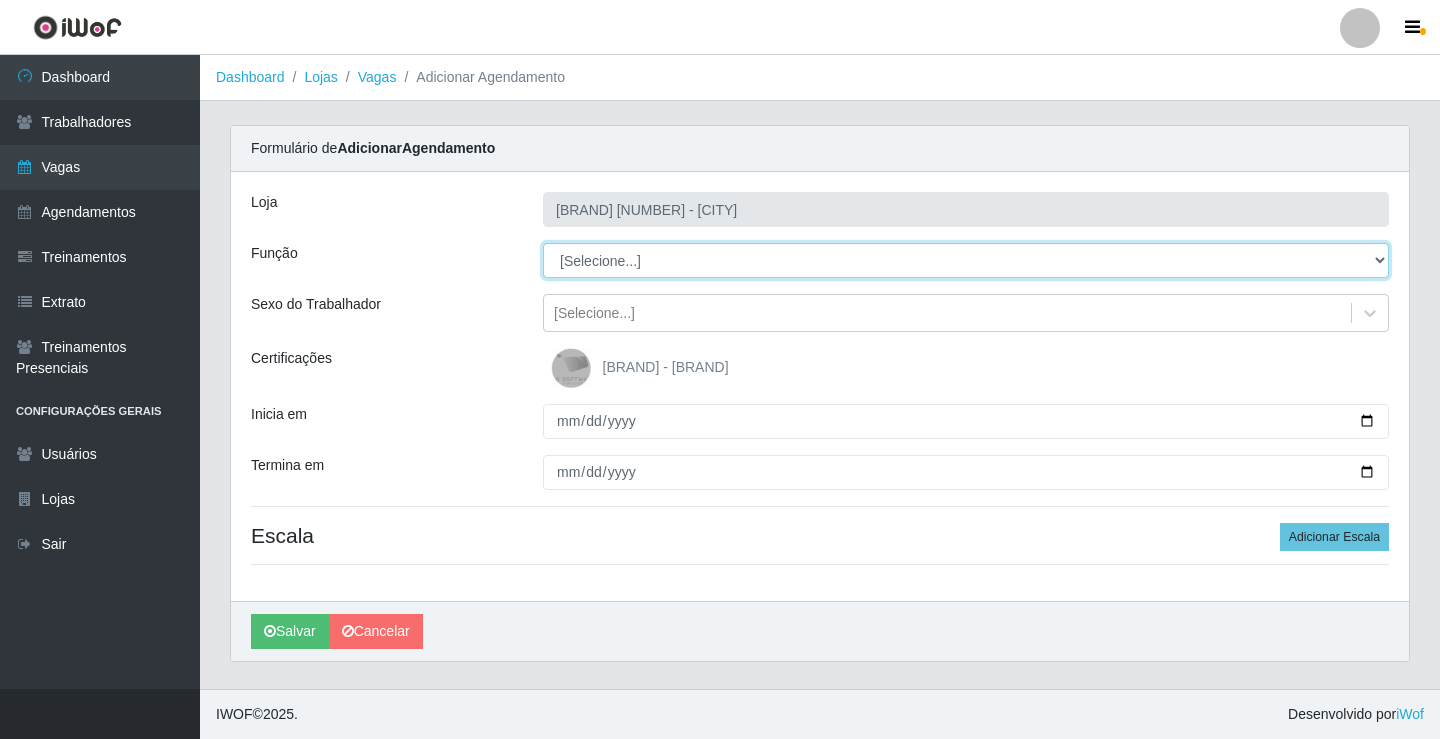 click on "[Selecione...] ASG ASG + ASG ++ Auxiliar de Estoque Balconista Embalador Repositor  Repositor + Repositor ++" at bounding box center (966, 260) 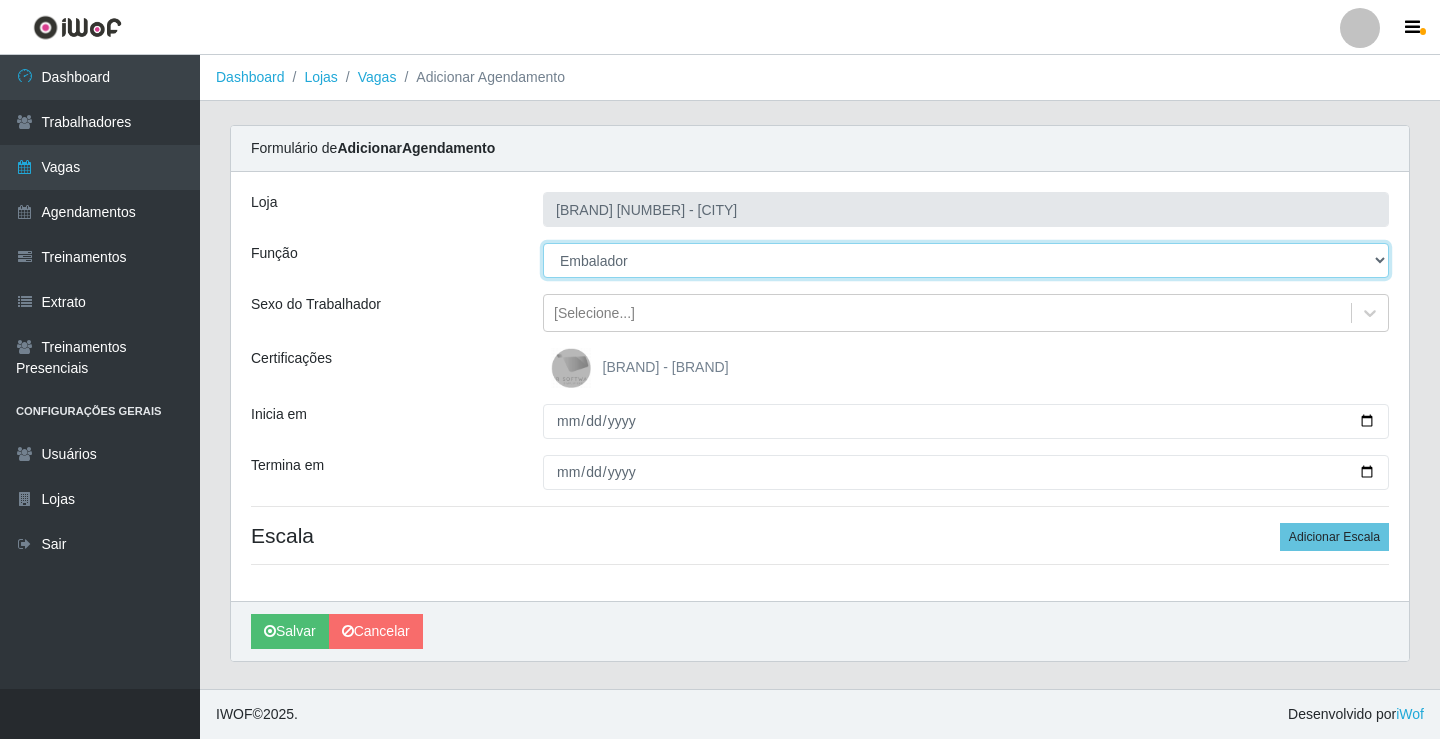 click on "[Selecione...] ASG ASG + ASG ++ Auxiliar de Estoque Balconista Embalador Repositor  Repositor + Repositor ++" at bounding box center [966, 260] 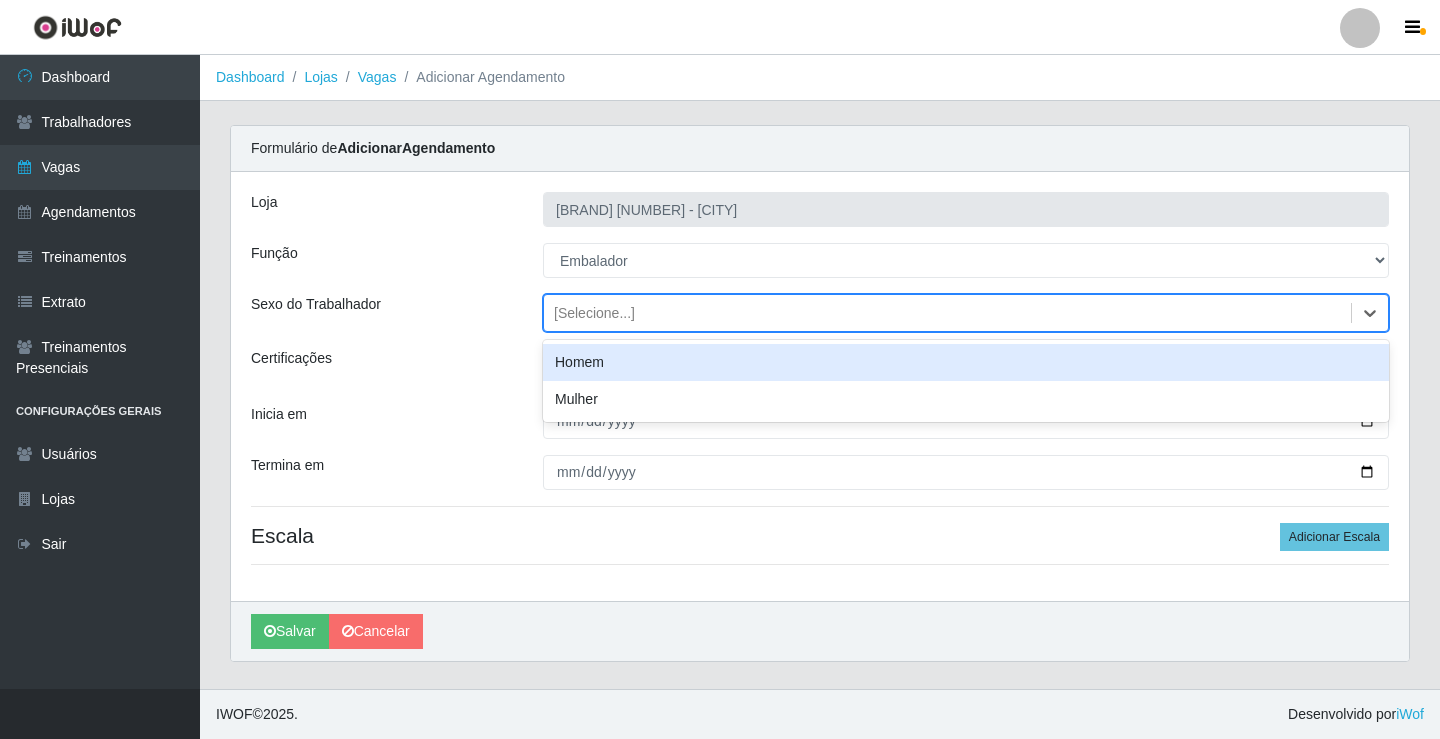 click on "[Selecione...]" at bounding box center [594, 313] 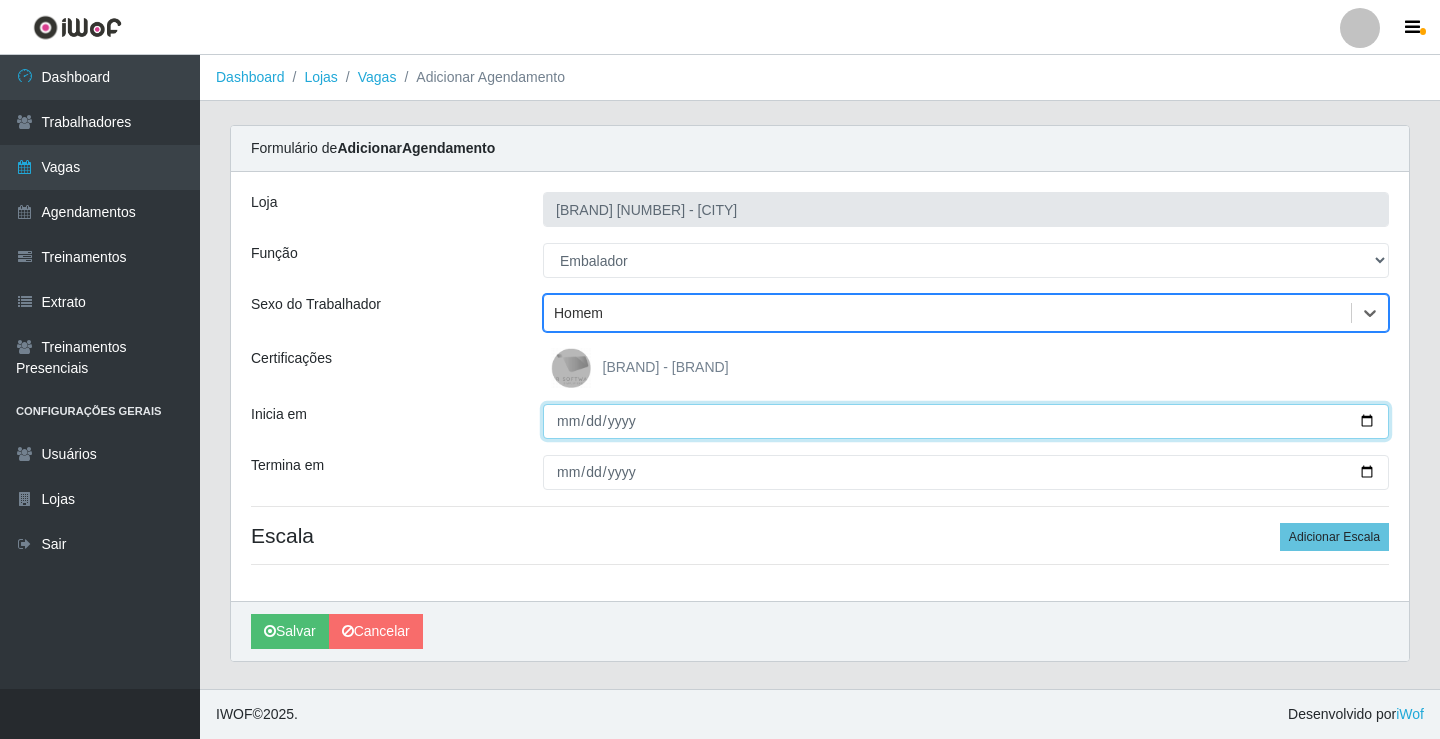 click on "Inicia em" at bounding box center [966, 421] 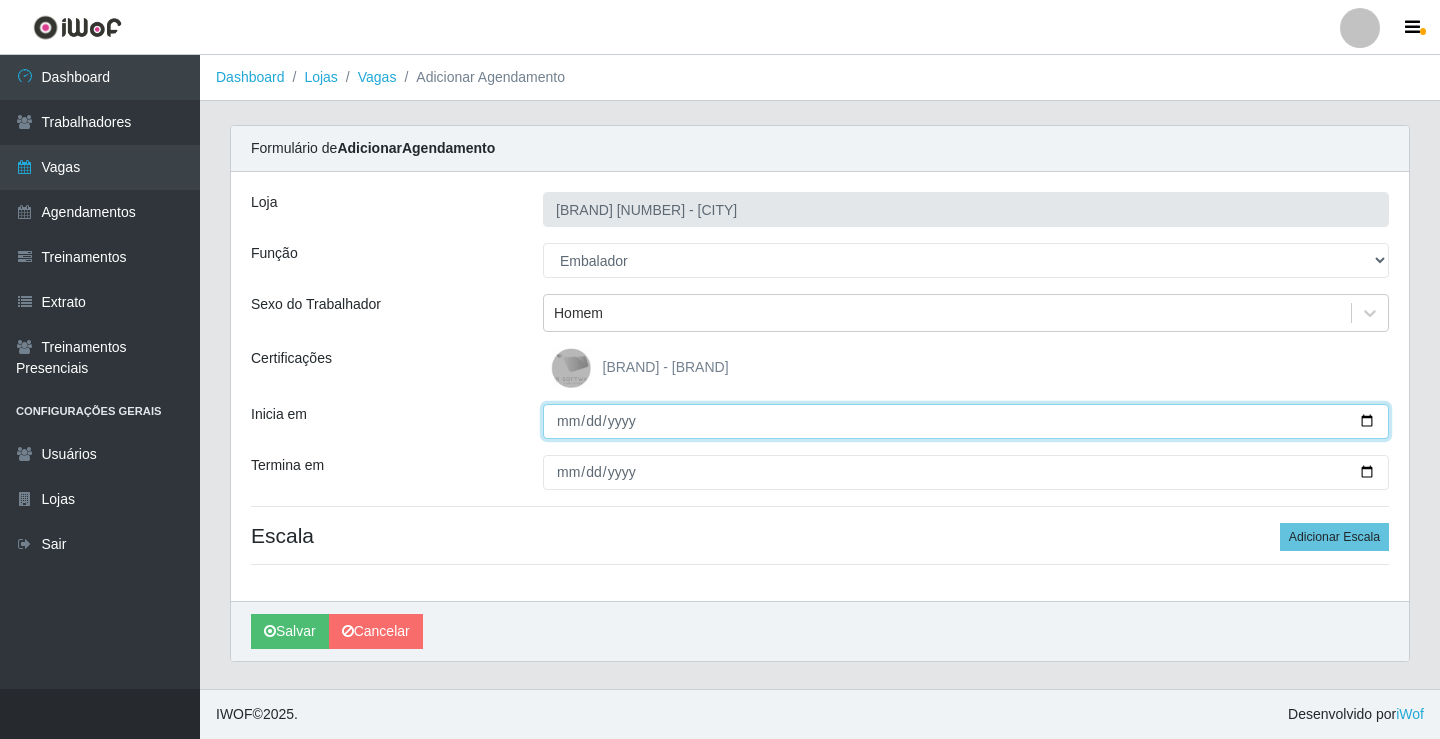 type on "[DATE]" 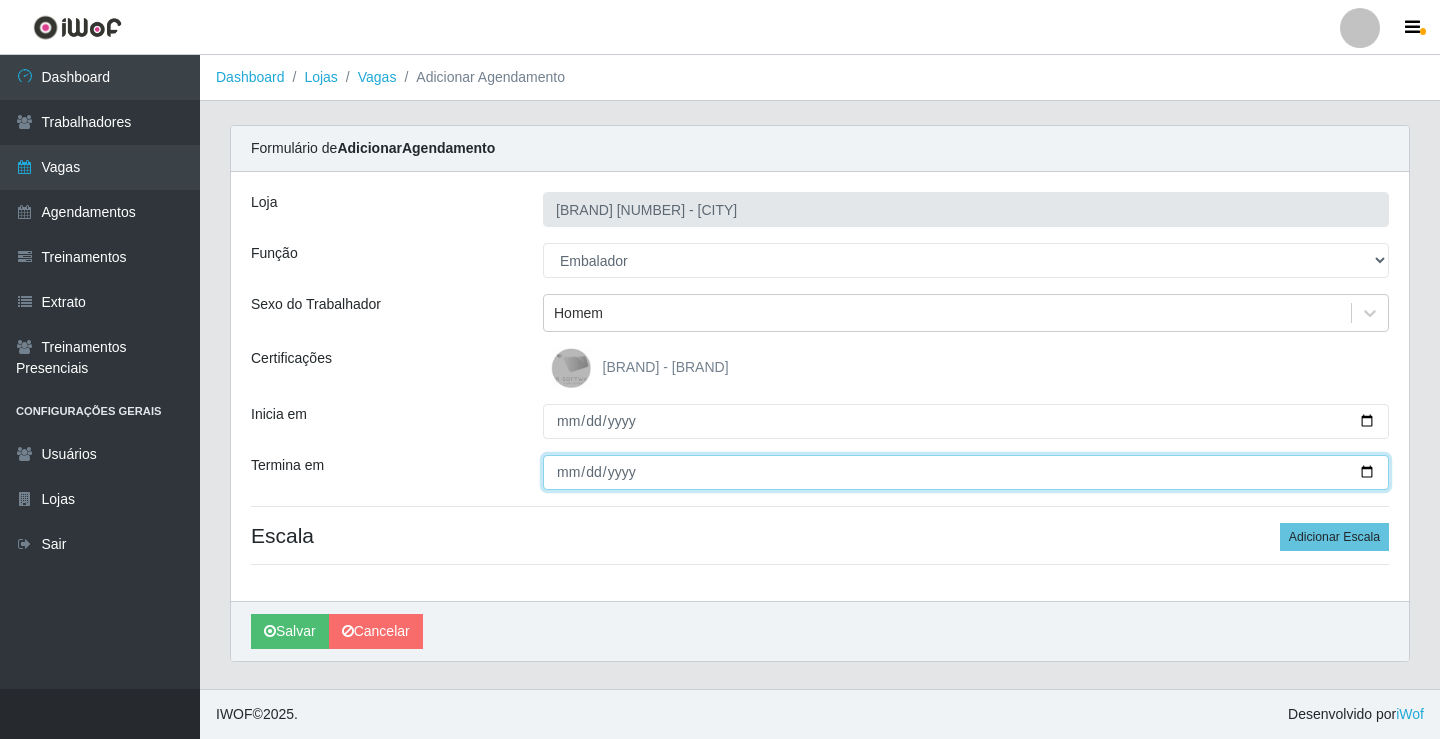 type on "[DATE]" 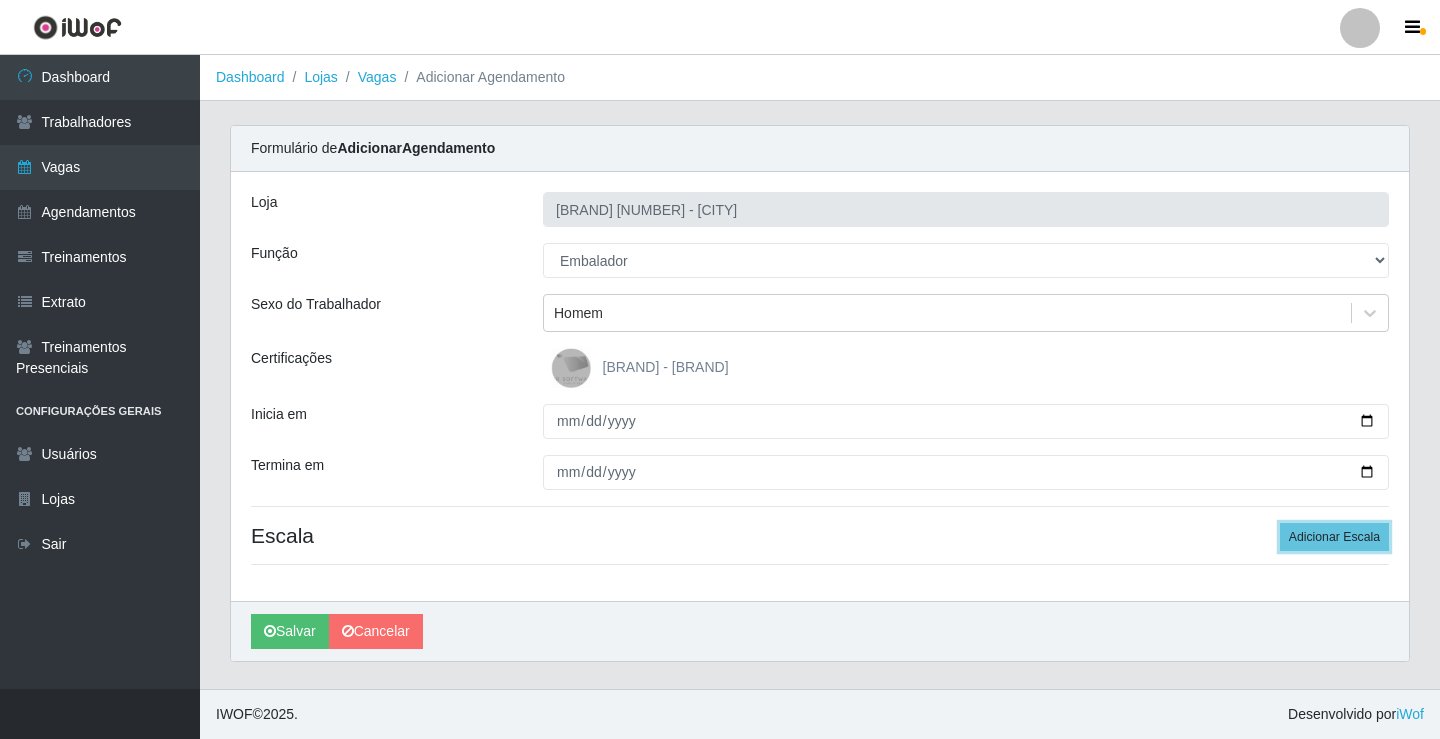 type 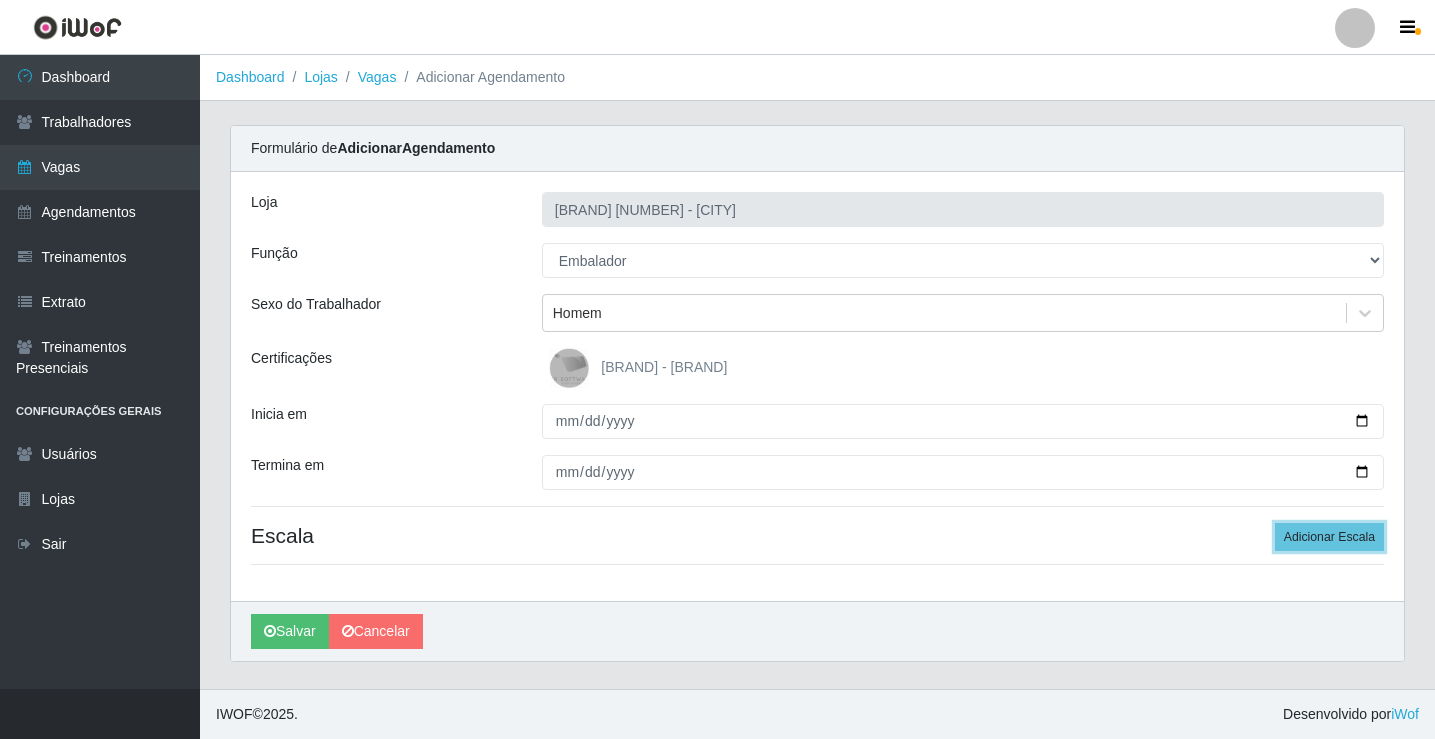 click on "Adicionar Escala" at bounding box center [1329, 537] 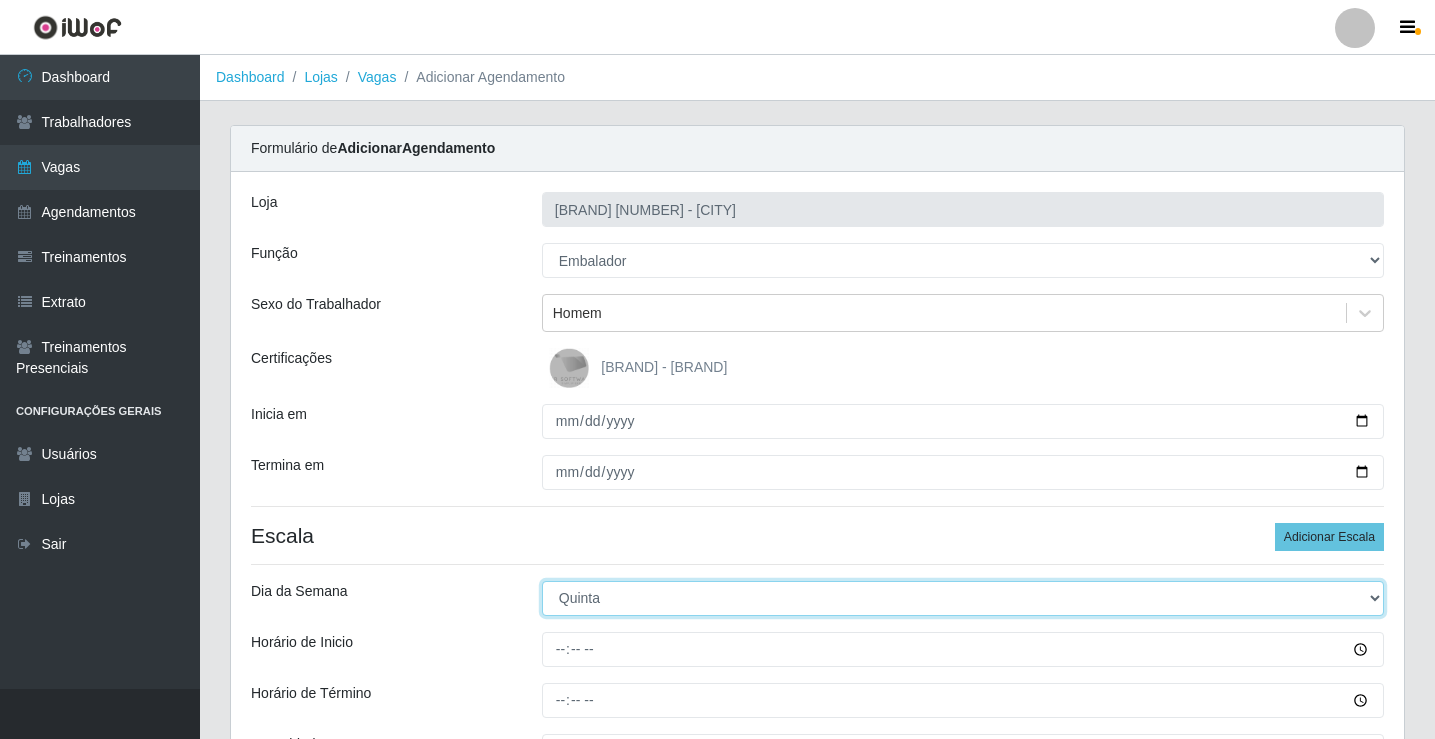 select on "5" 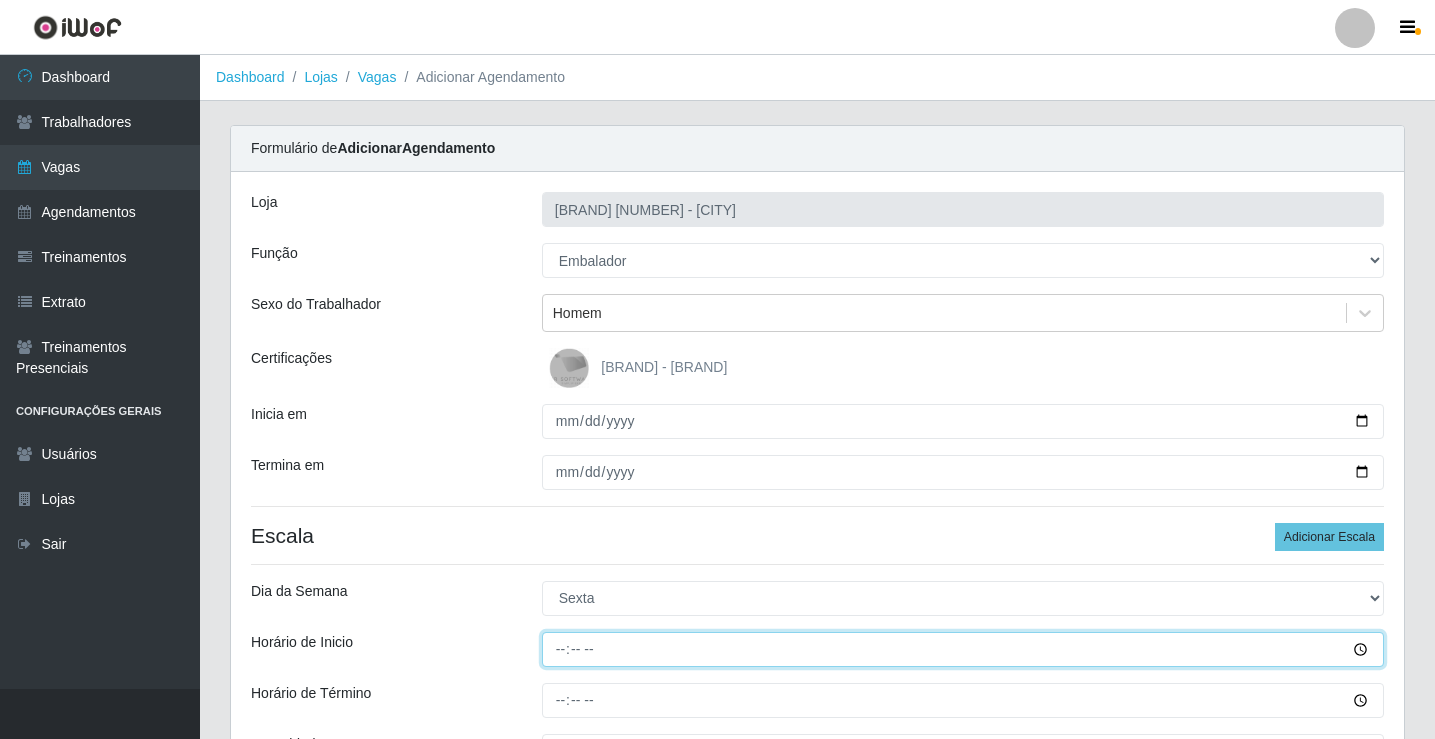 type on "08:00" 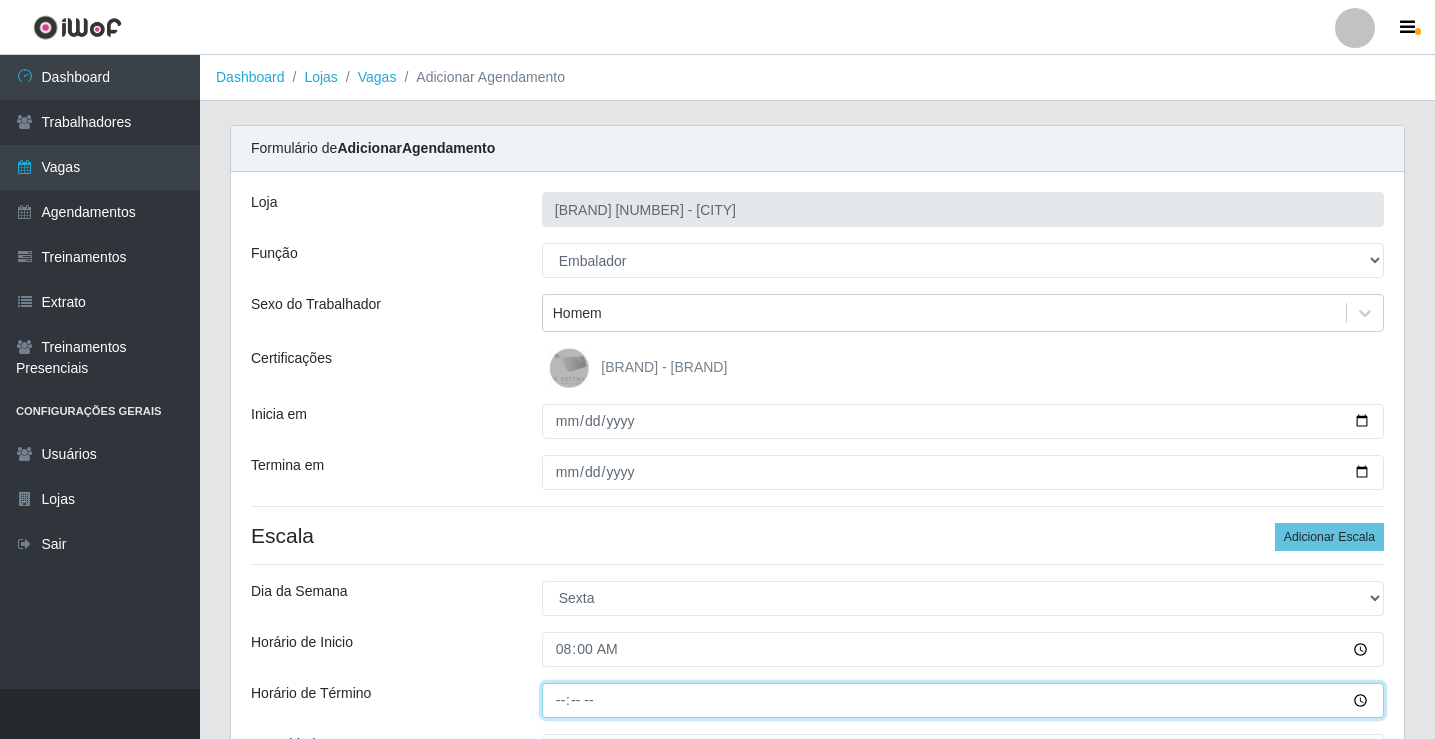 type on "14:00" 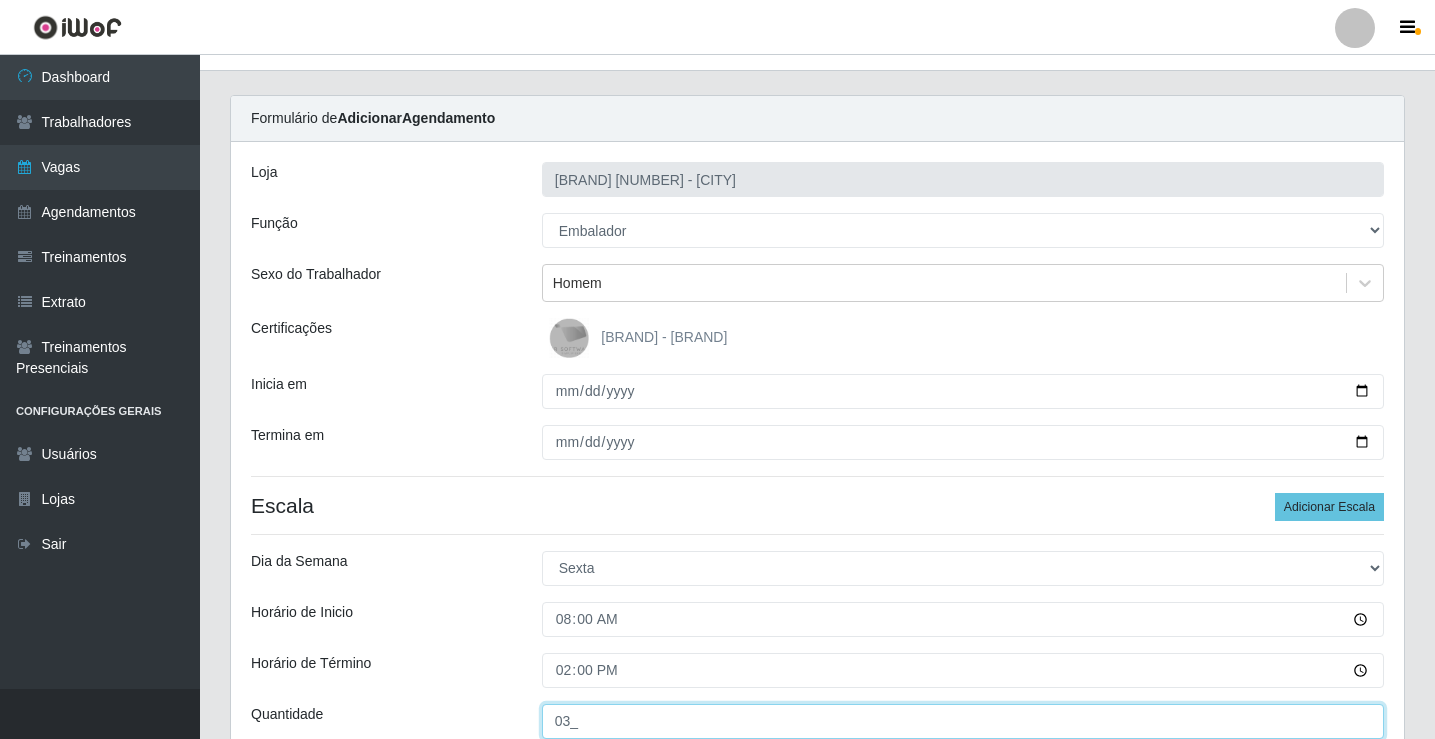type on "03_" 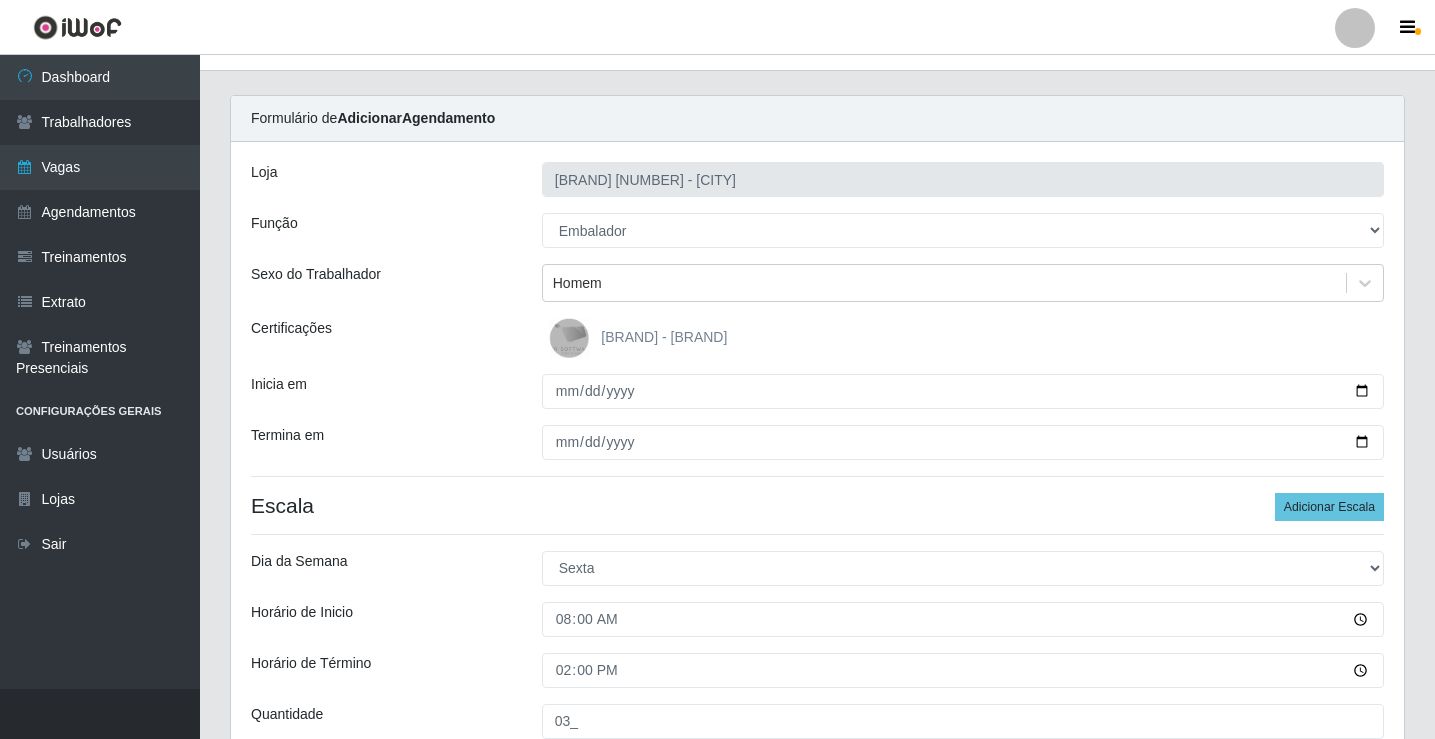 scroll, scrollTop: 439, scrollLeft: 0, axis: vertical 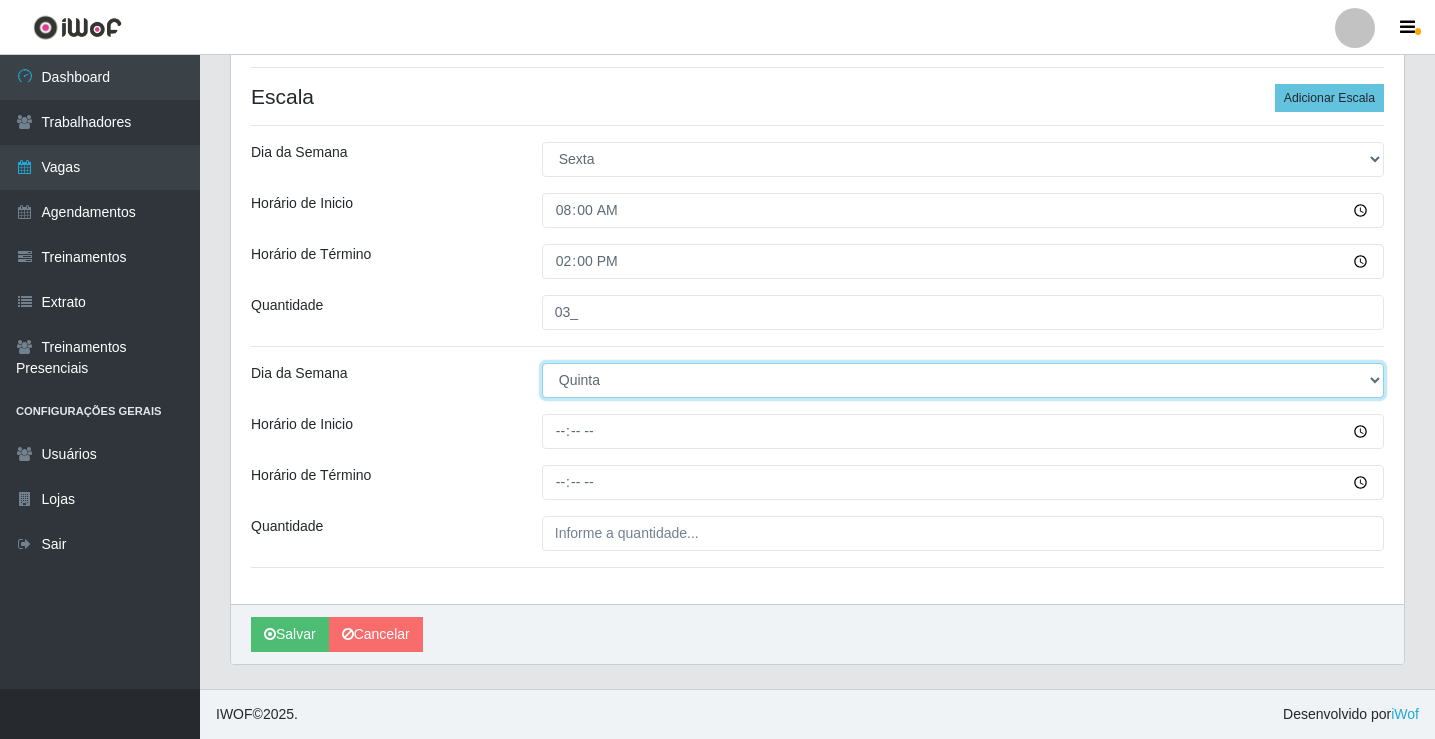 select on "5" 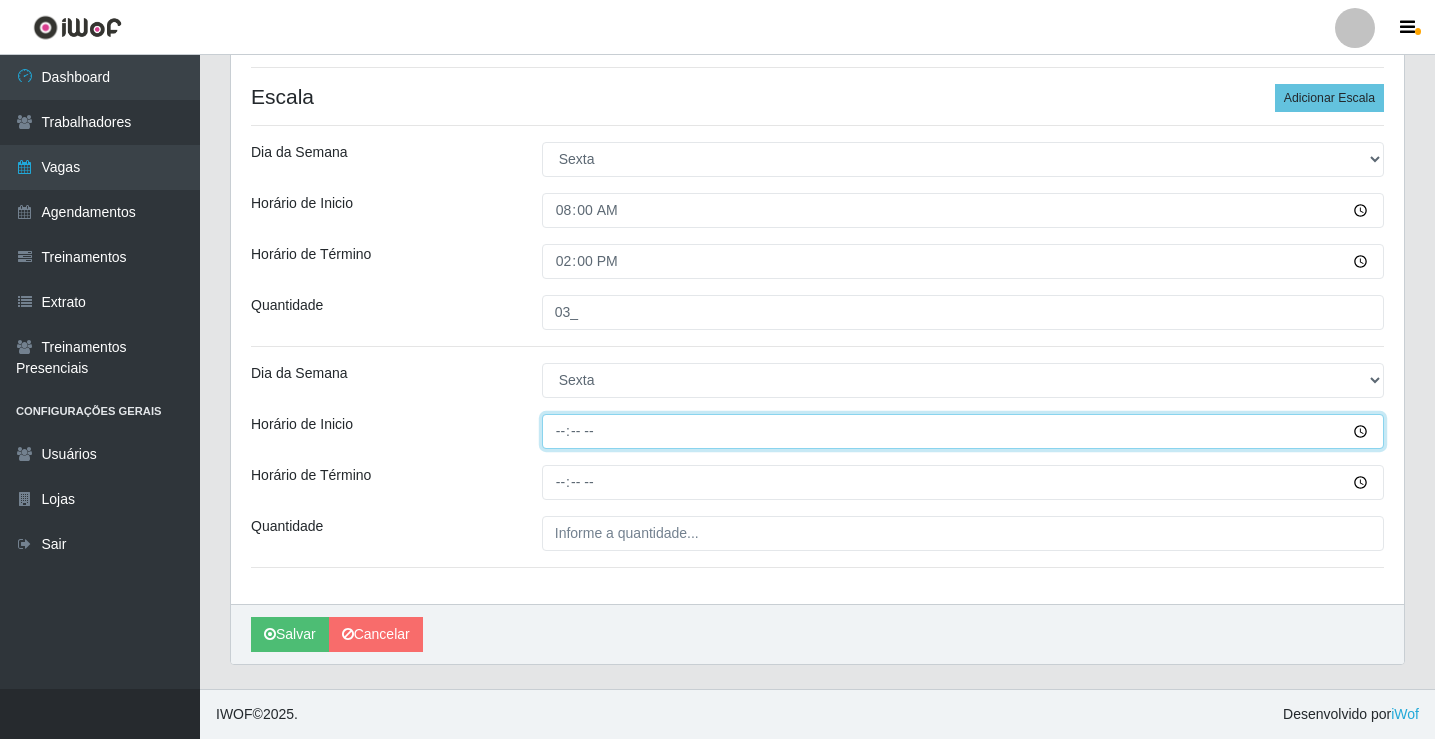 type on "14:00" 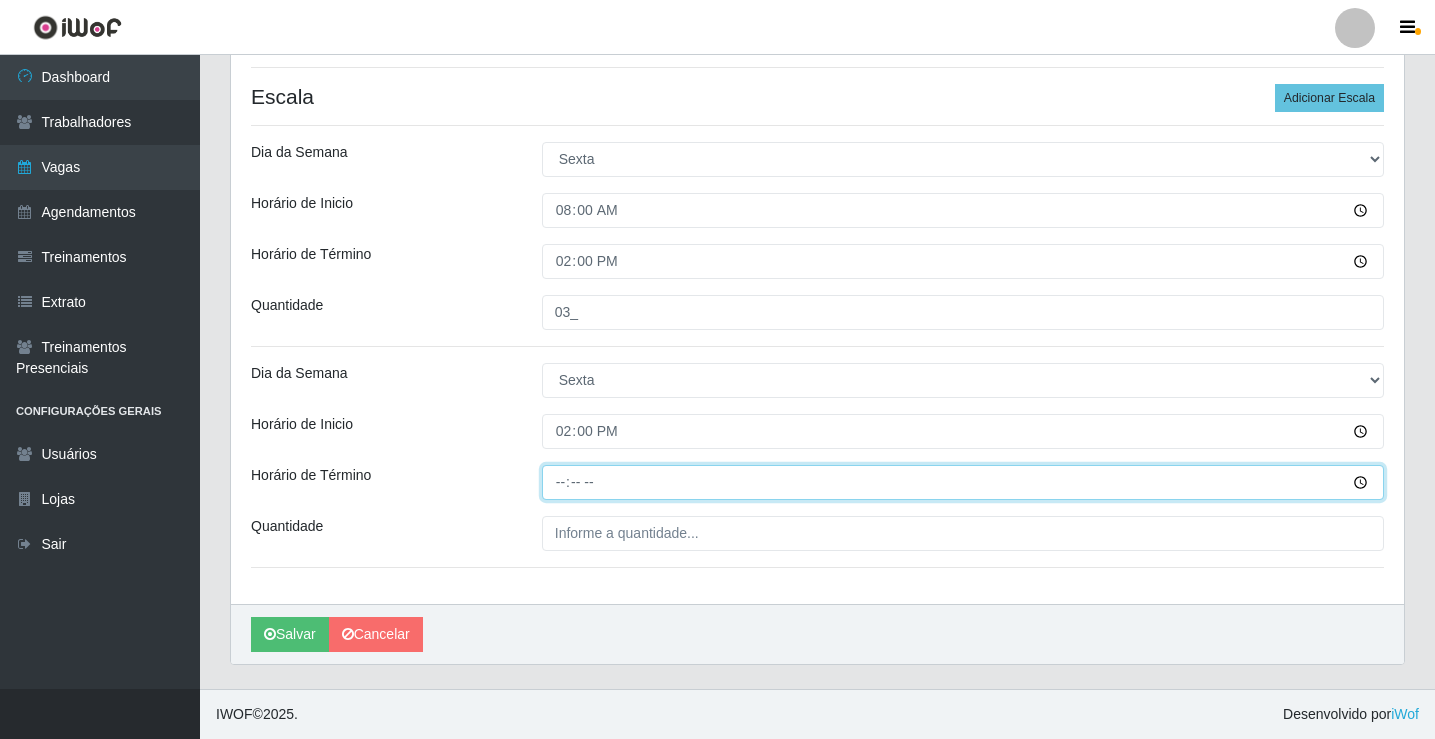 type on "20:00" 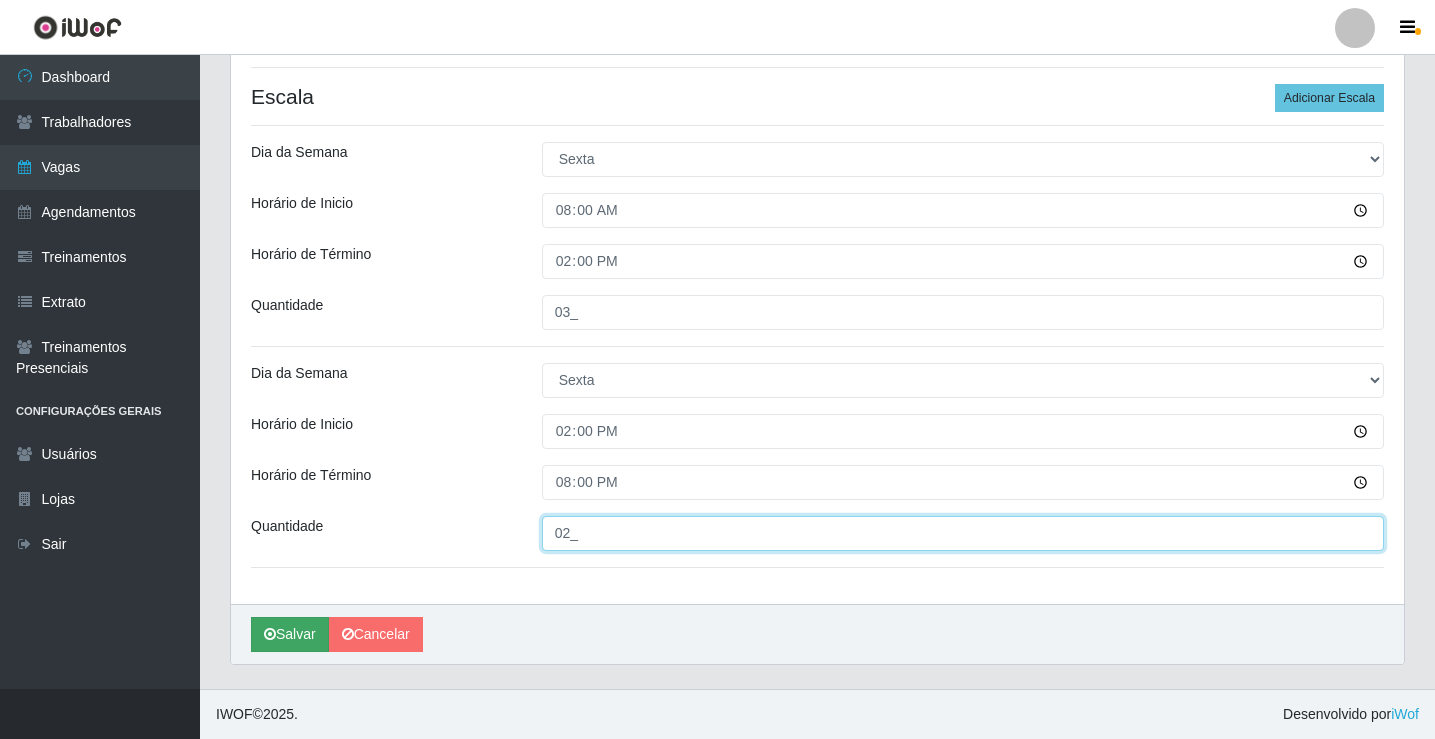 type on "02_" 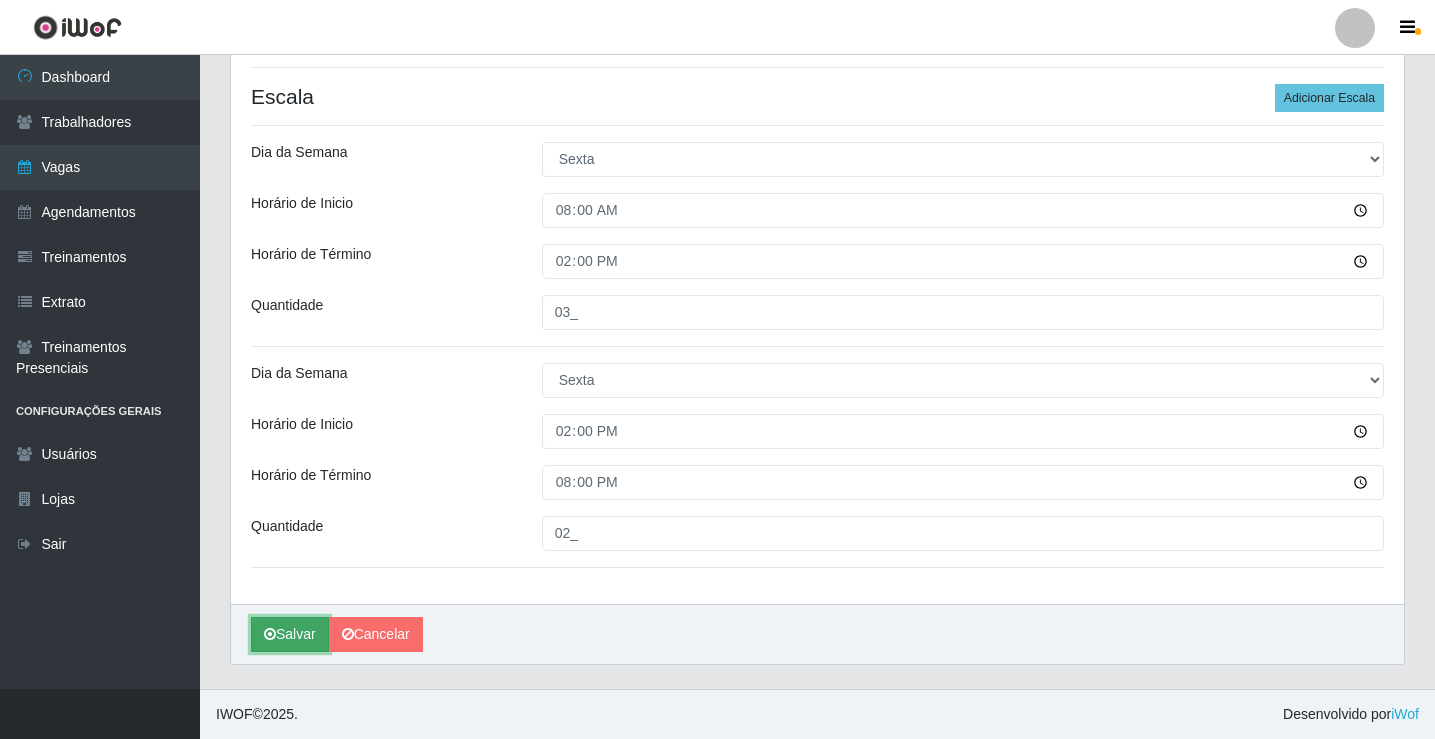 click on "Salvar" at bounding box center (290, 634) 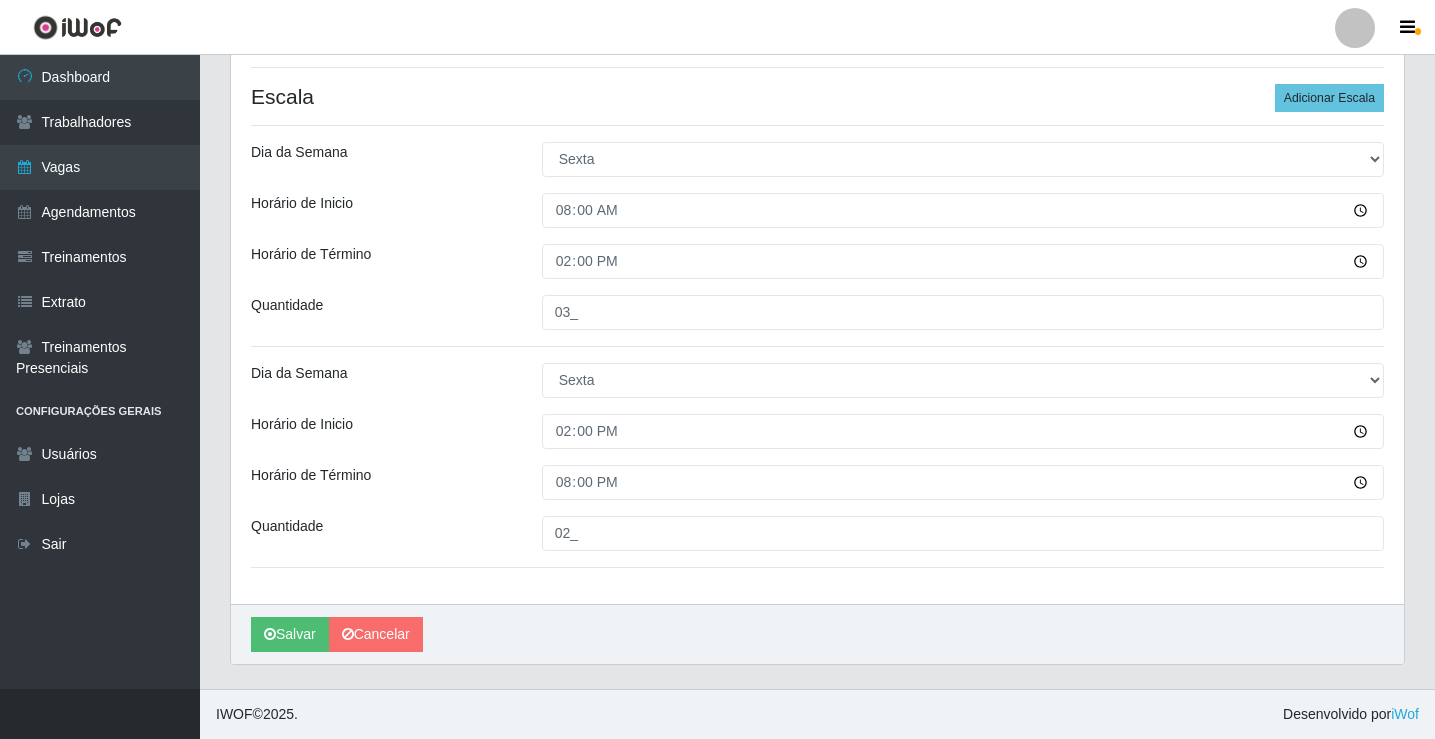 scroll, scrollTop: 0, scrollLeft: 0, axis: both 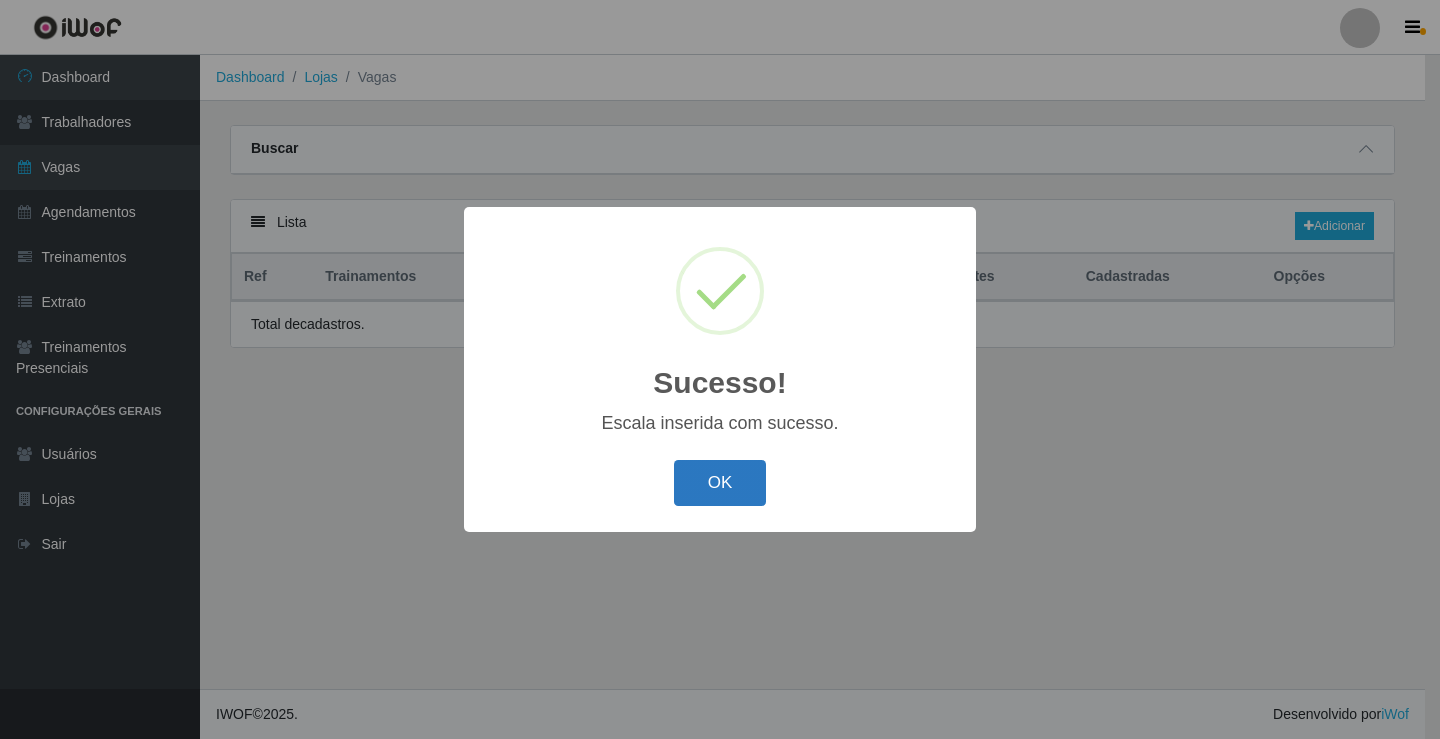 click on "OK" at bounding box center (720, 483) 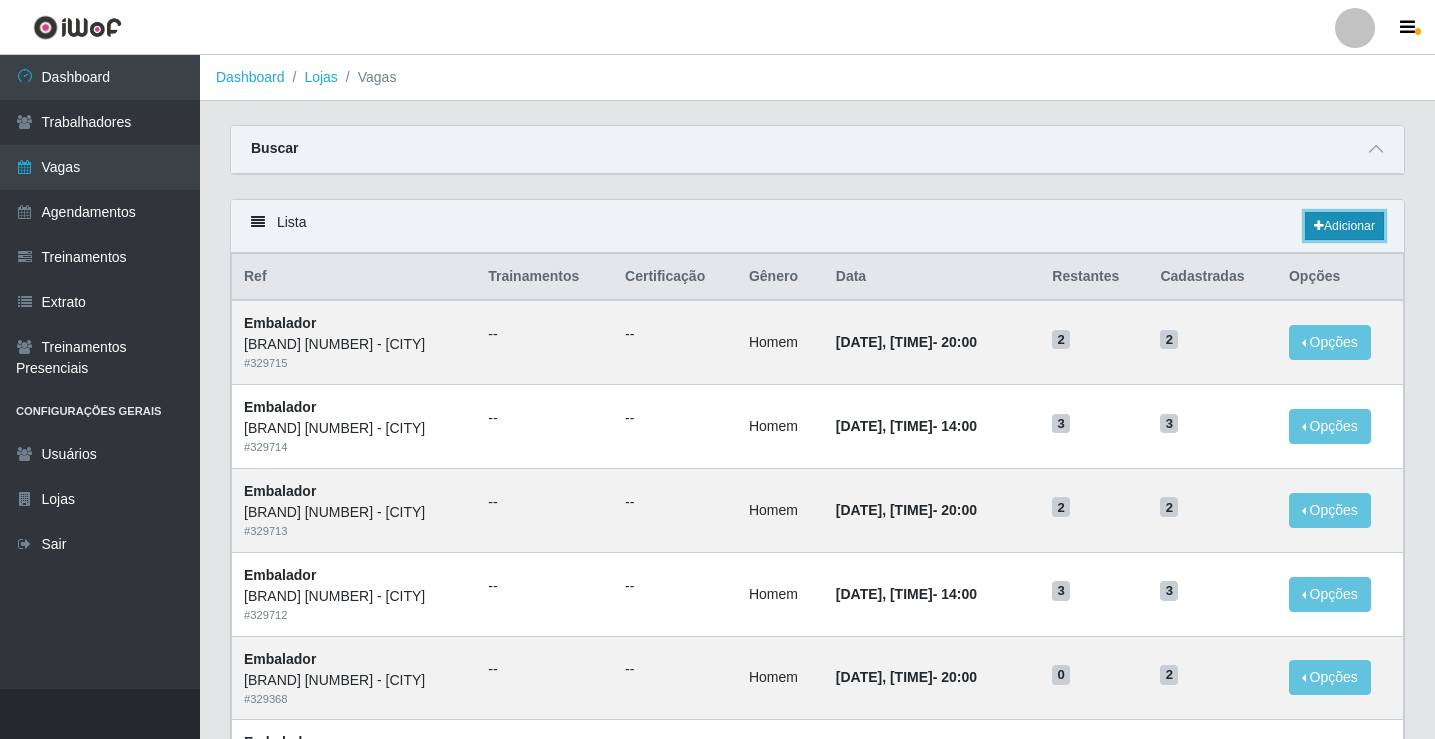 click on "Adicionar" at bounding box center (1344, 226) 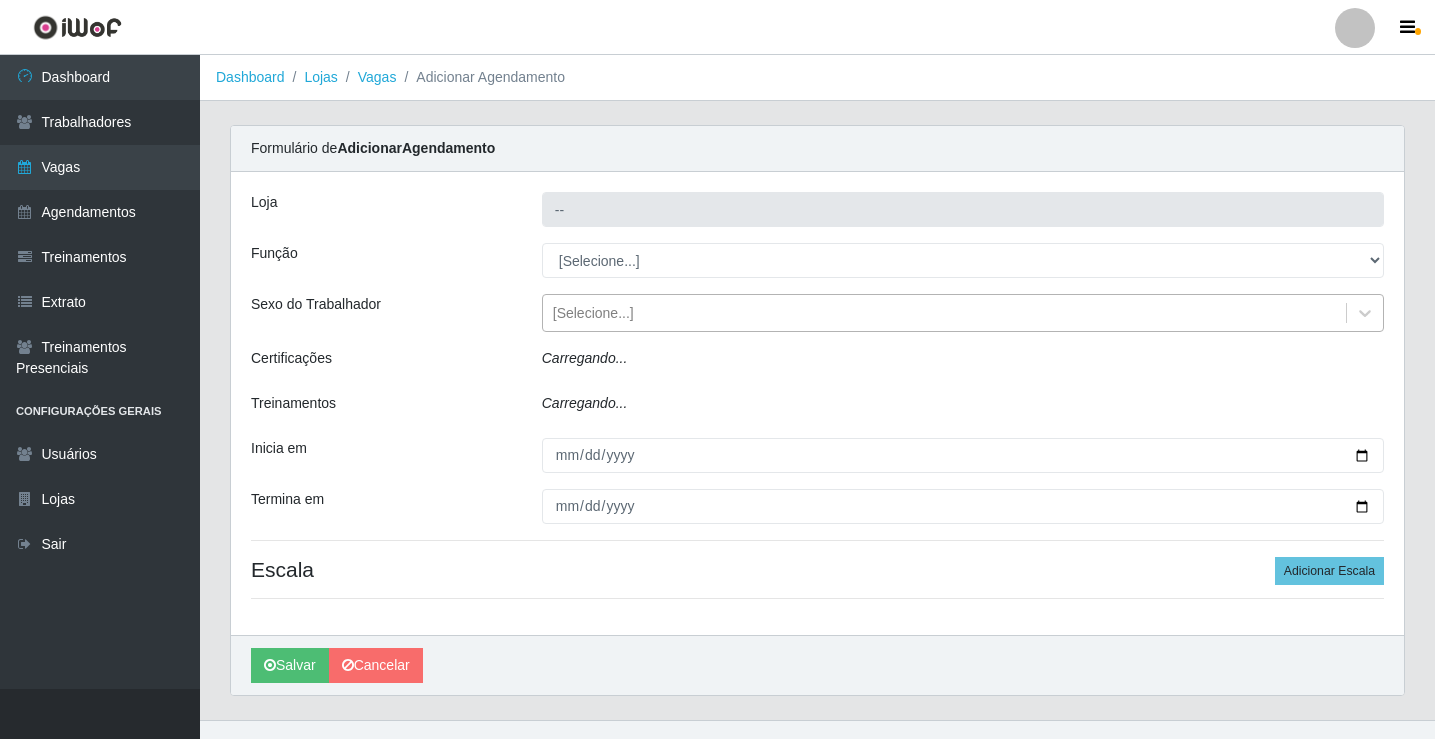type on "[BRAND] [NUMBER] - [CITY]" 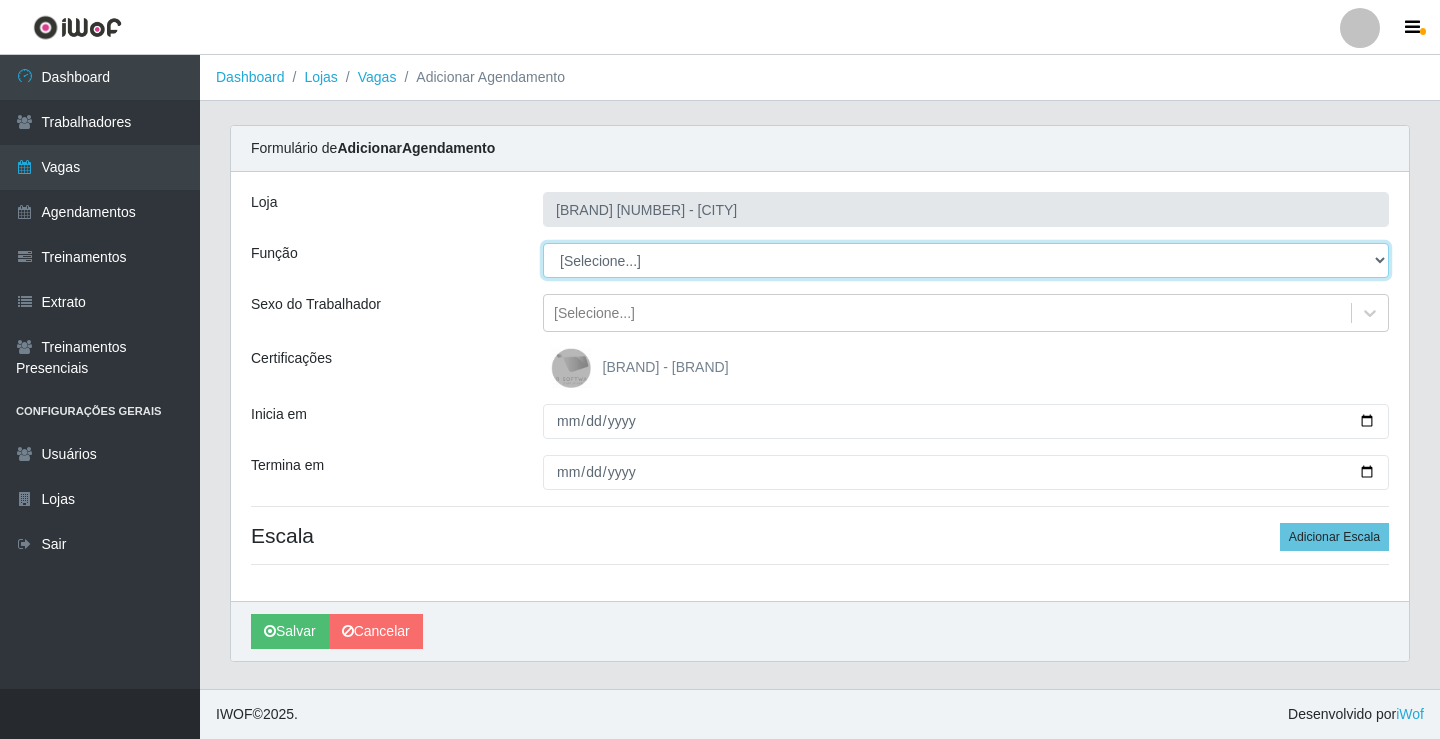 click on "[Selecione...] ASG ASG + ASG ++ Auxiliar de Estoque Balconista Embalador Repositor  Repositor + Repositor ++" at bounding box center [966, 260] 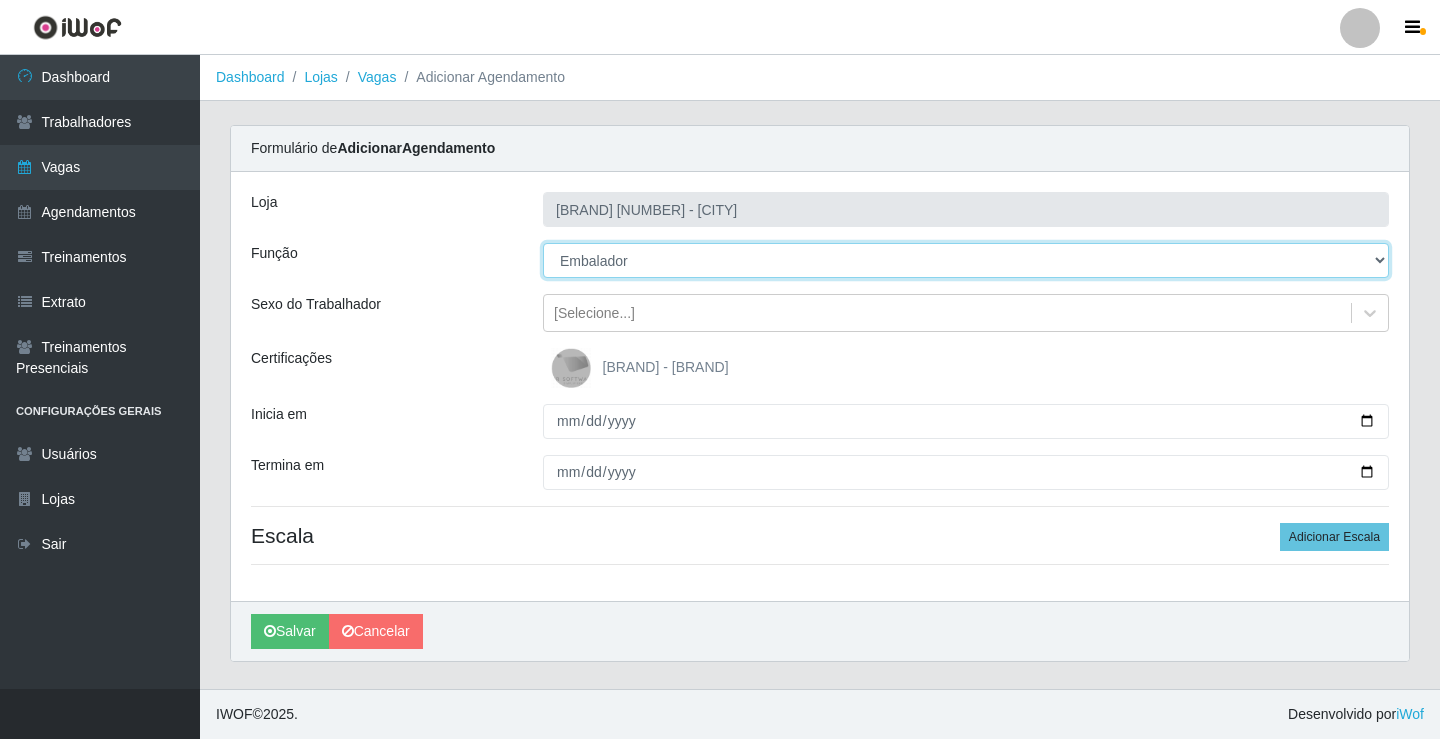 click on "[Selecione...] ASG ASG + ASG ++ Auxiliar de Estoque Balconista Embalador Repositor  Repositor + Repositor ++" at bounding box center [966, 260] 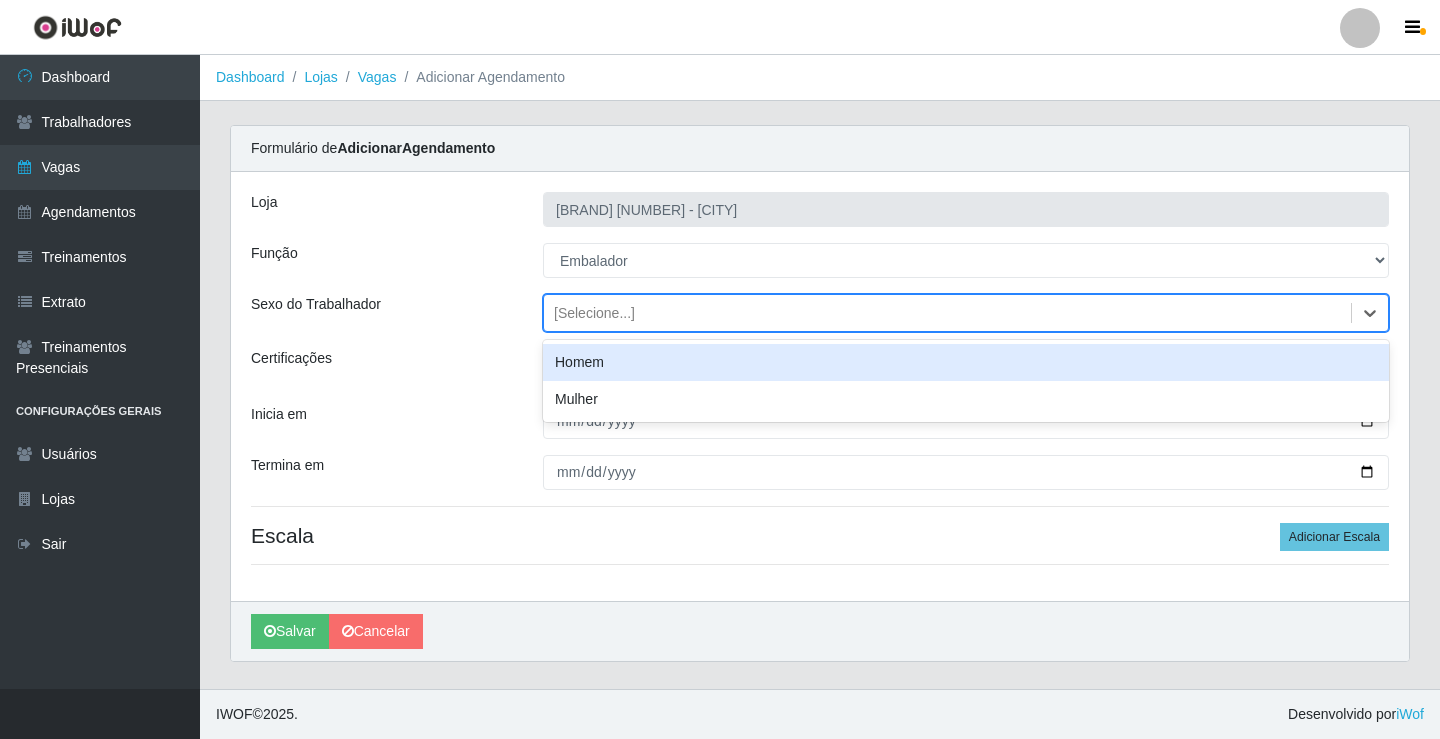 click on "[Selecione...]" at bounding box center (947, 313) 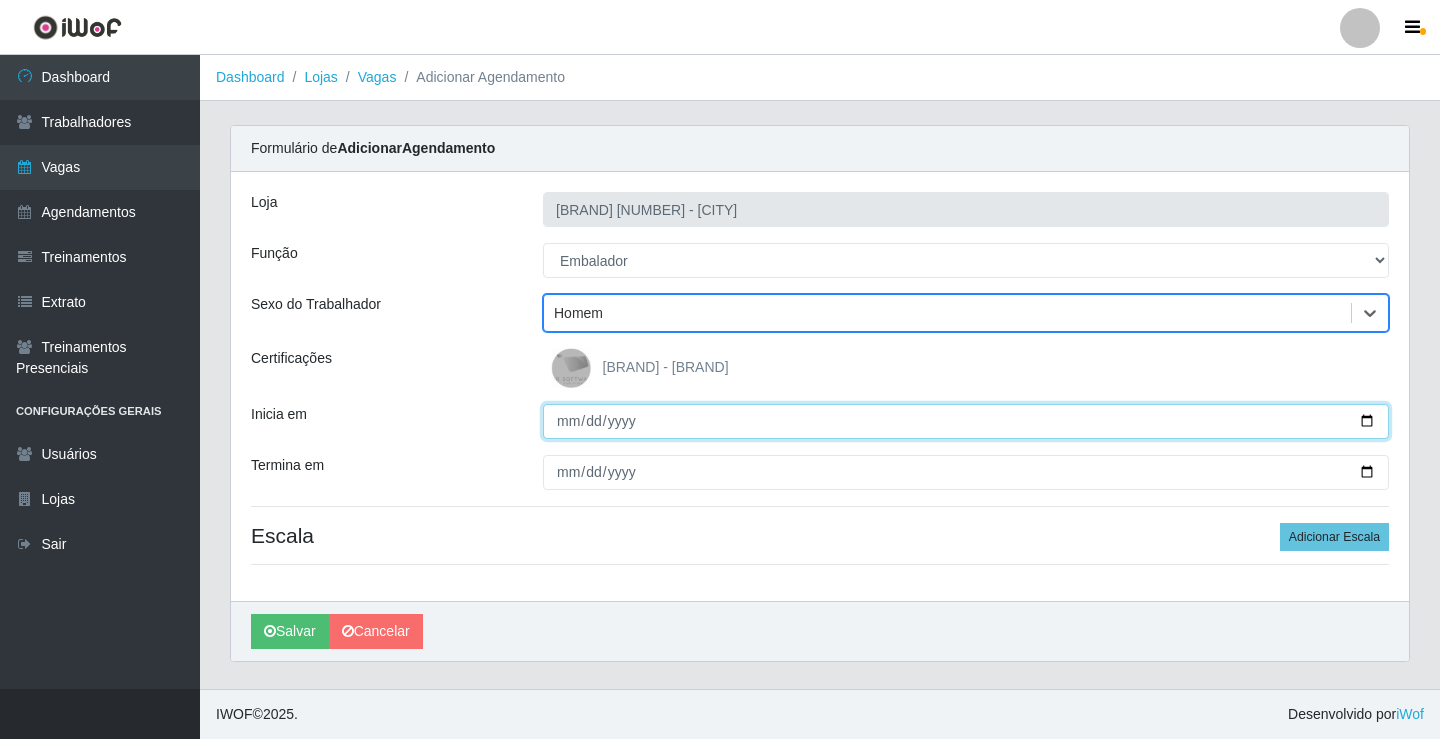 click on "Inicia em" at bounding box center (966, 421) 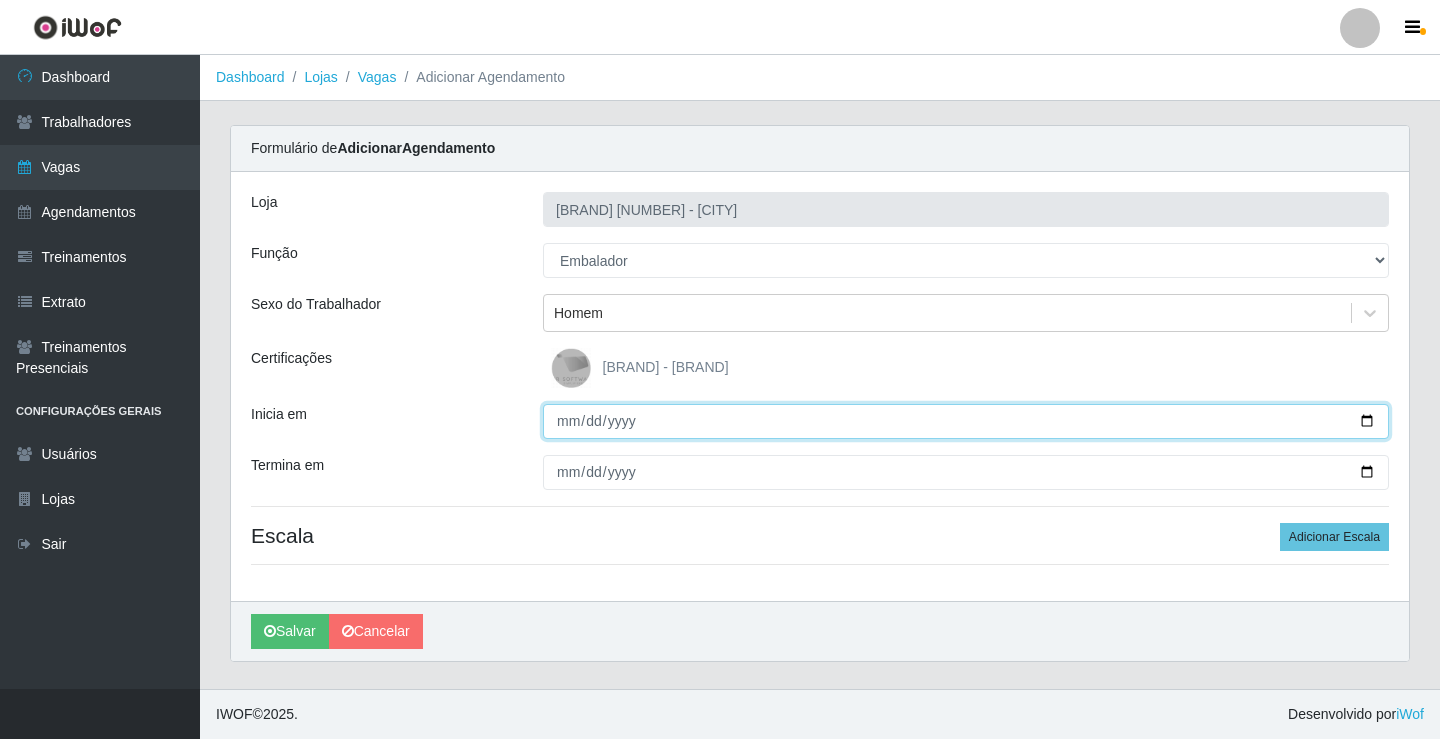 type on "2025-08-09" 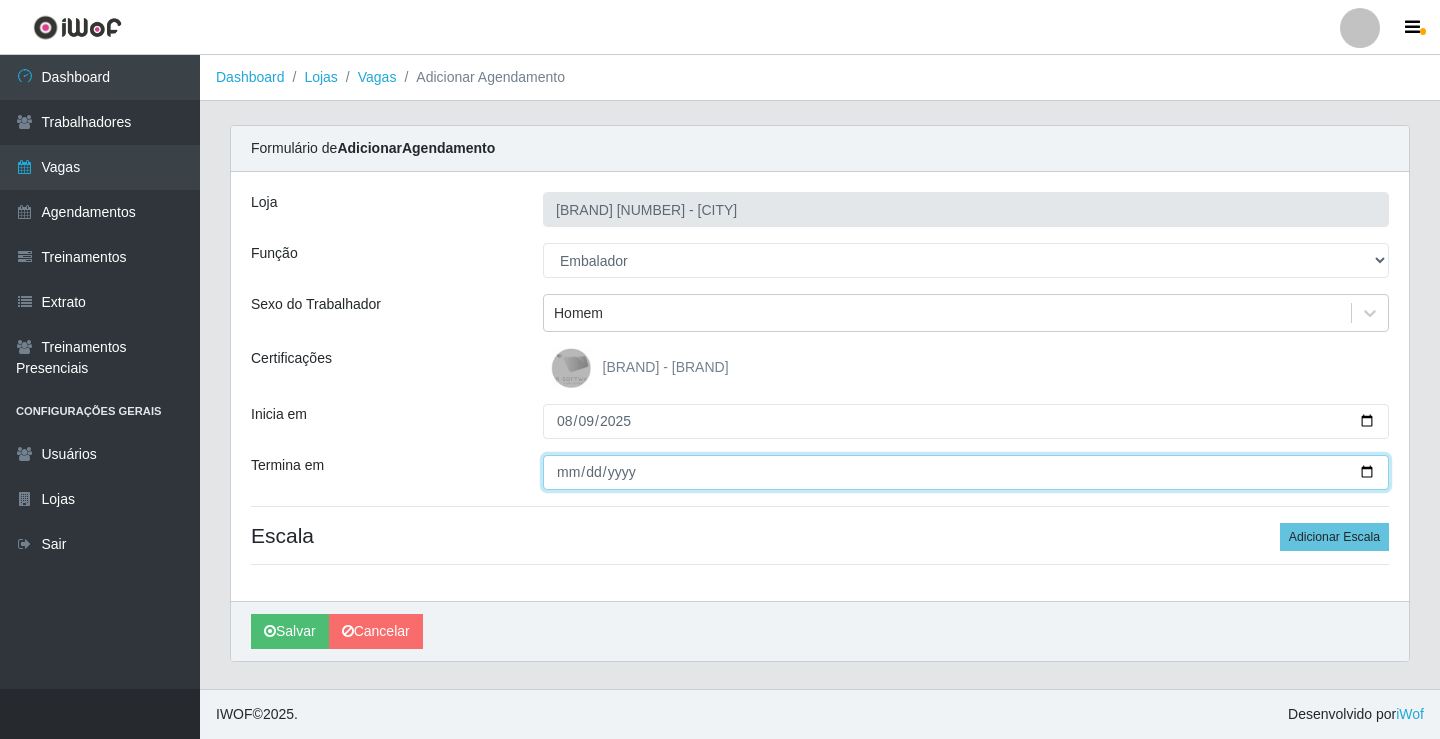type on "2025-08-09" 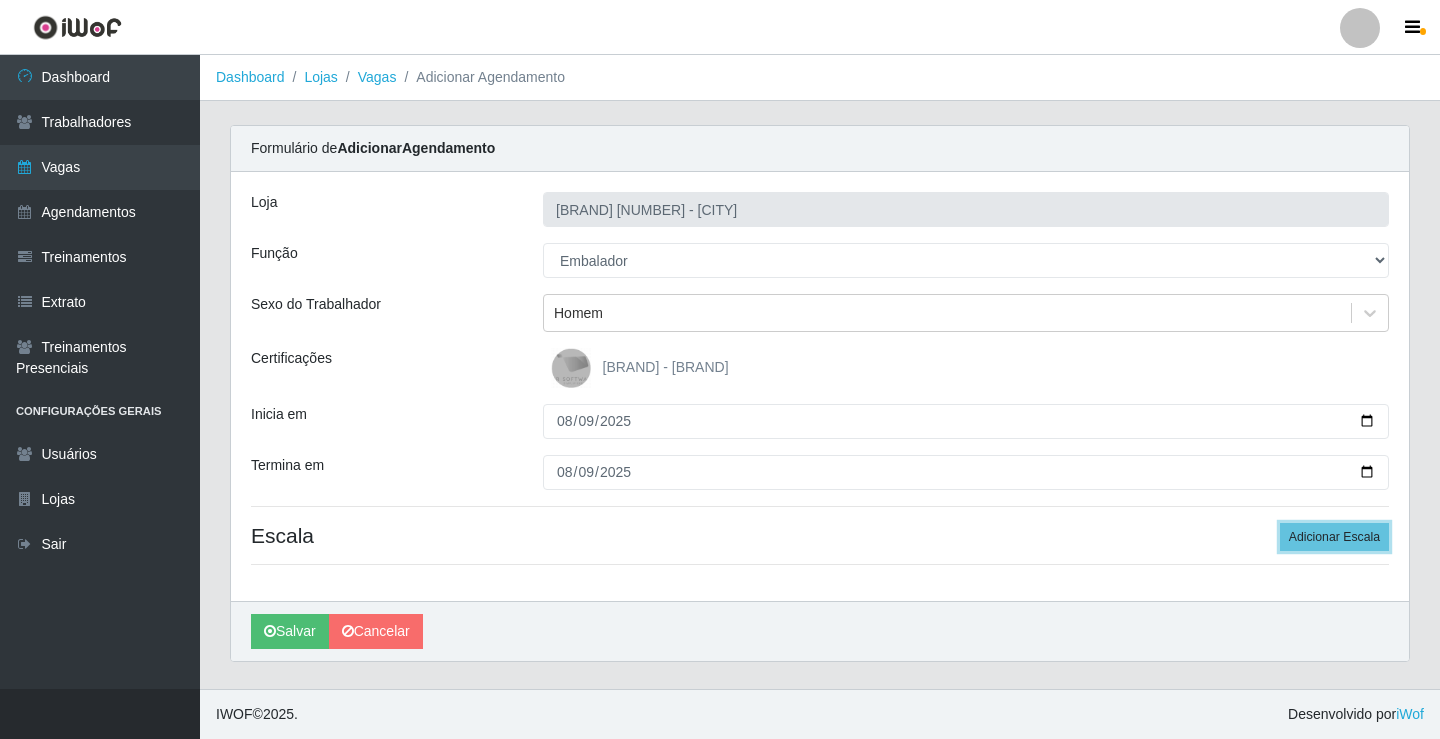 type 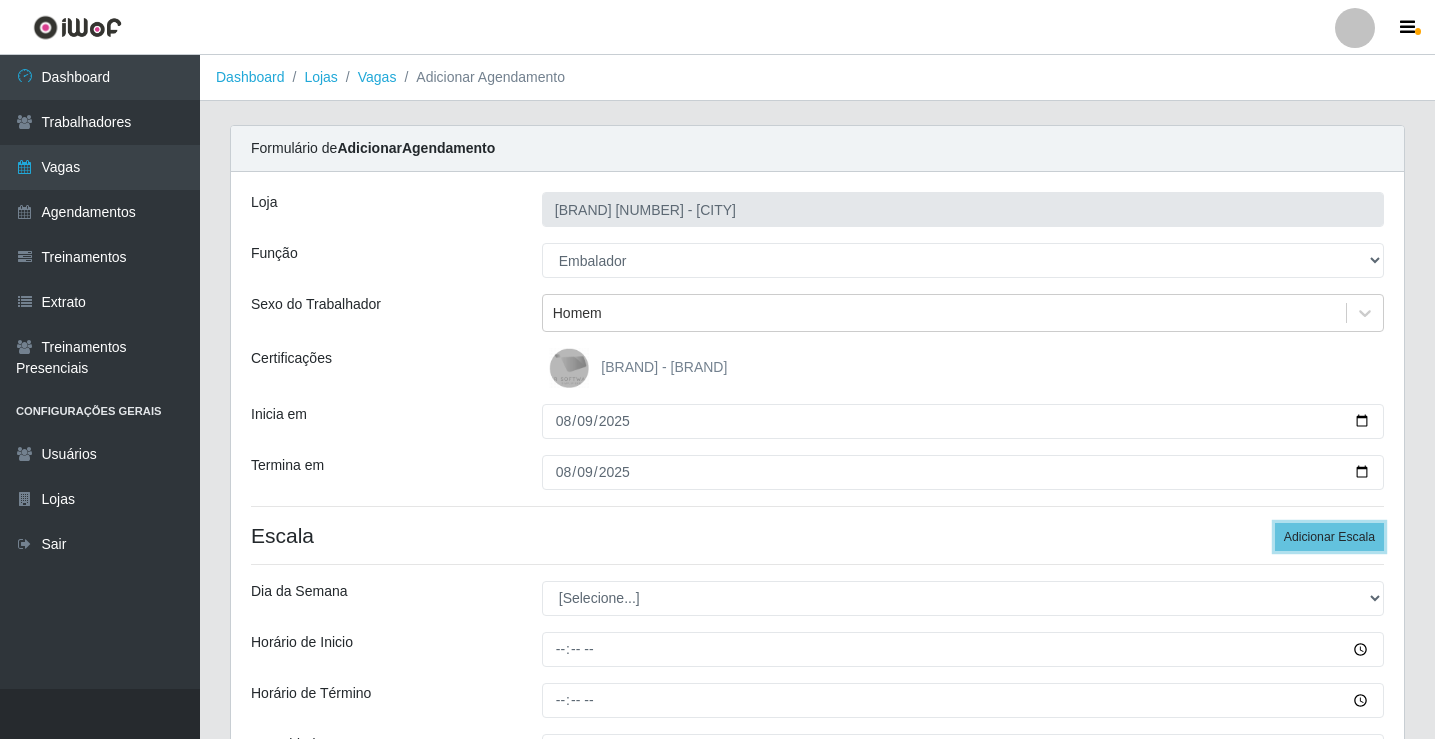 click on "Adicionar Escala" at bounding box center (1329, 537) 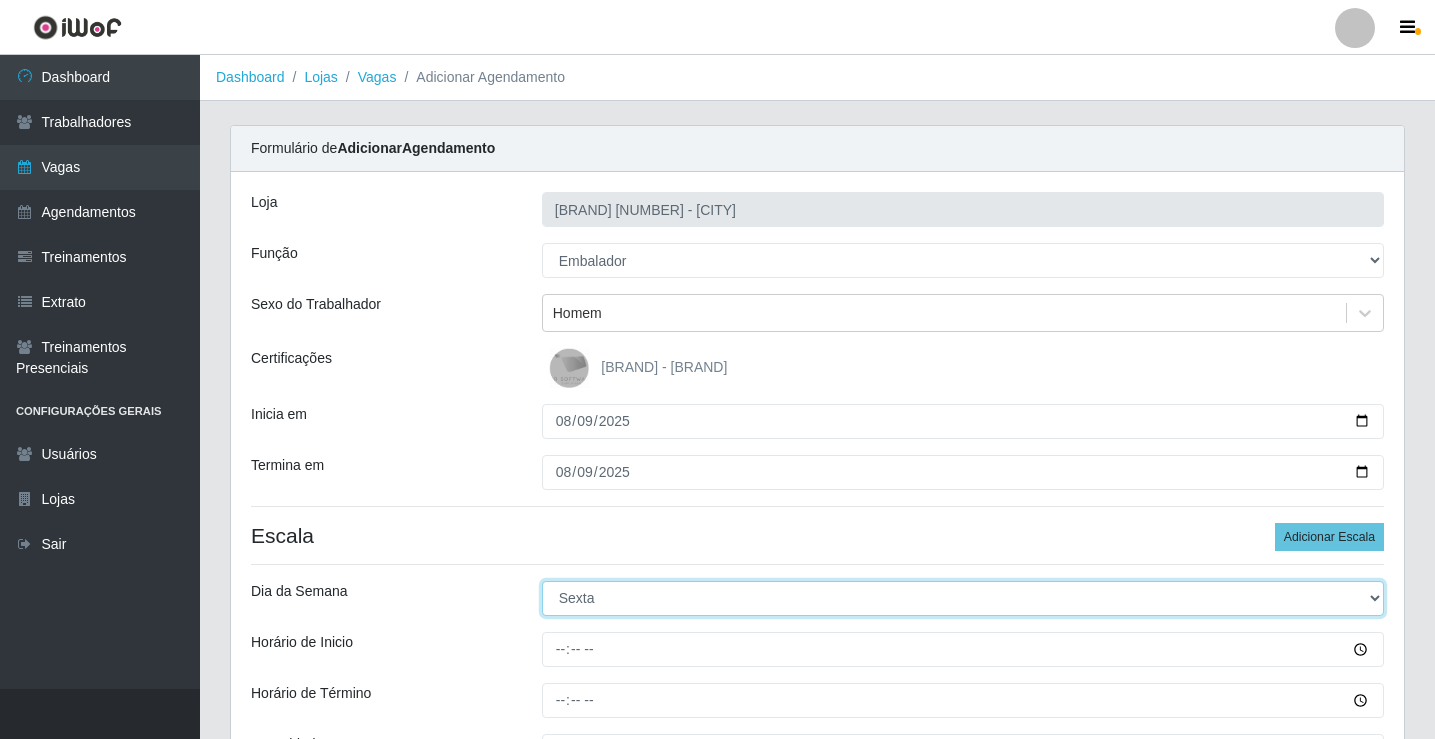 select on "6" 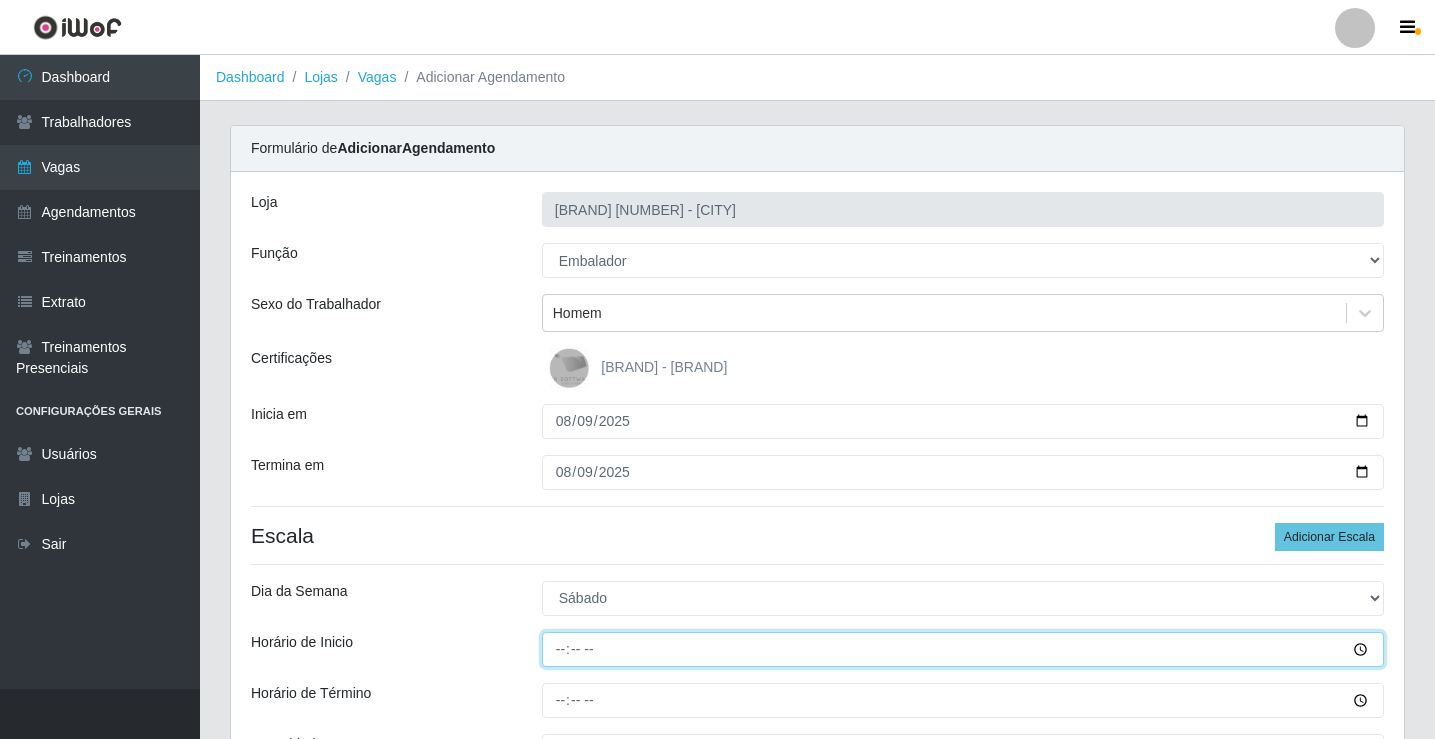 type on "08:00" 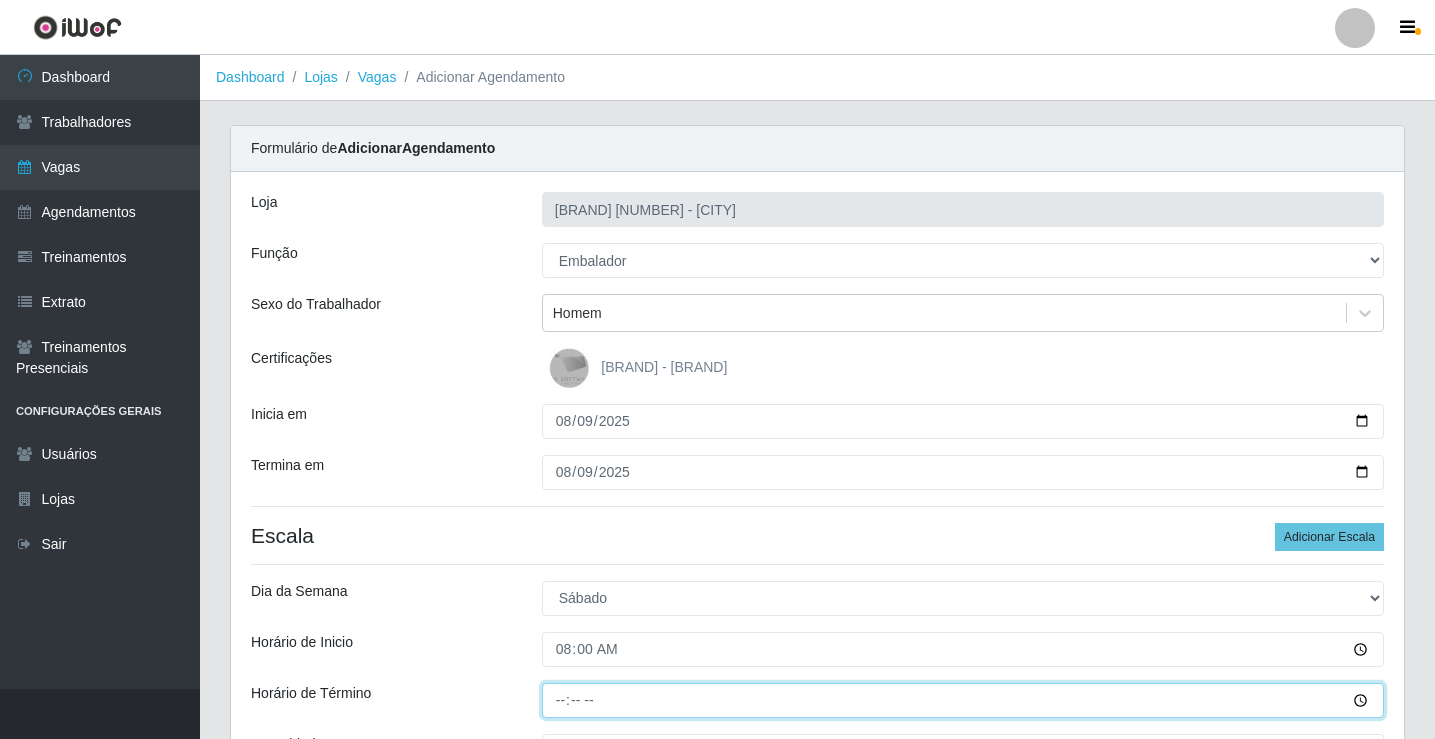 type on "14:00" 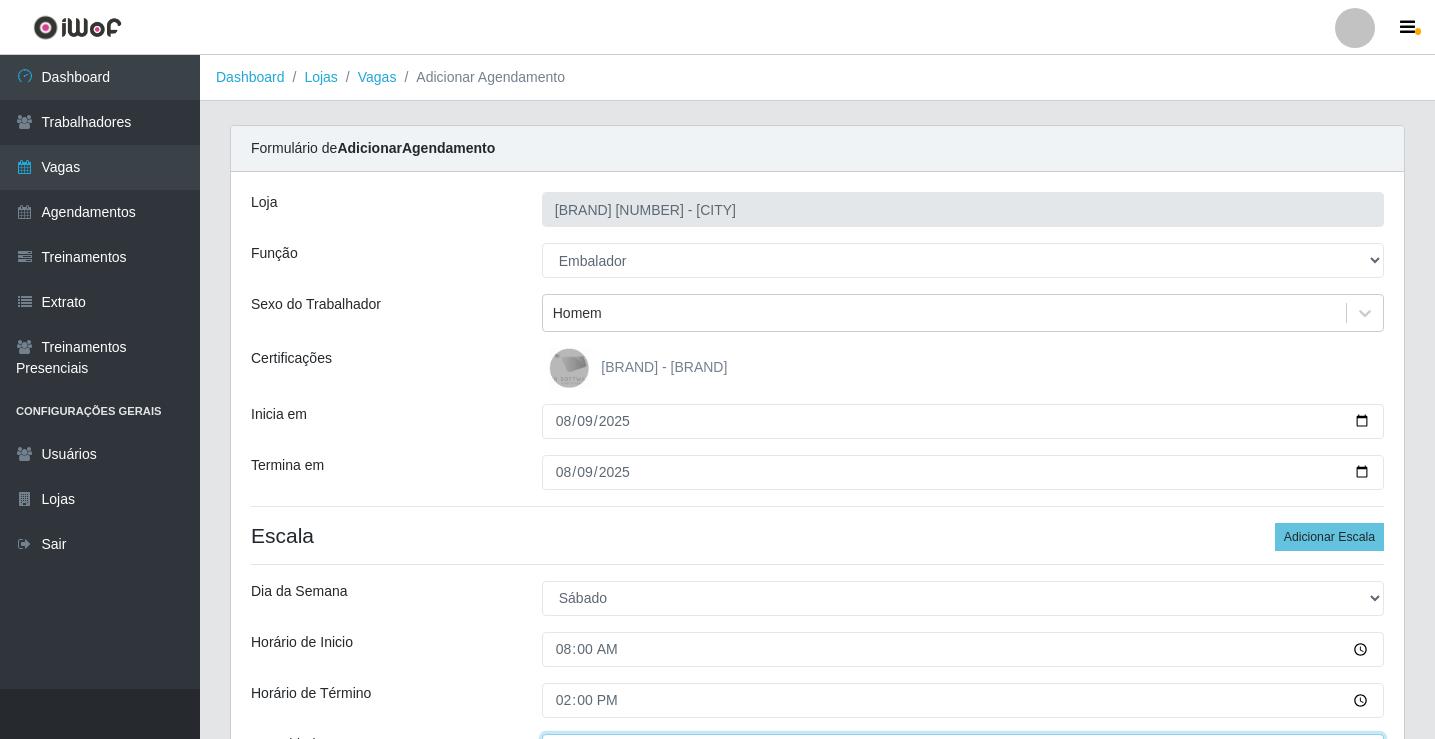 scroll, scrollTop: 30, scrollLeft: 0, axis: vertical 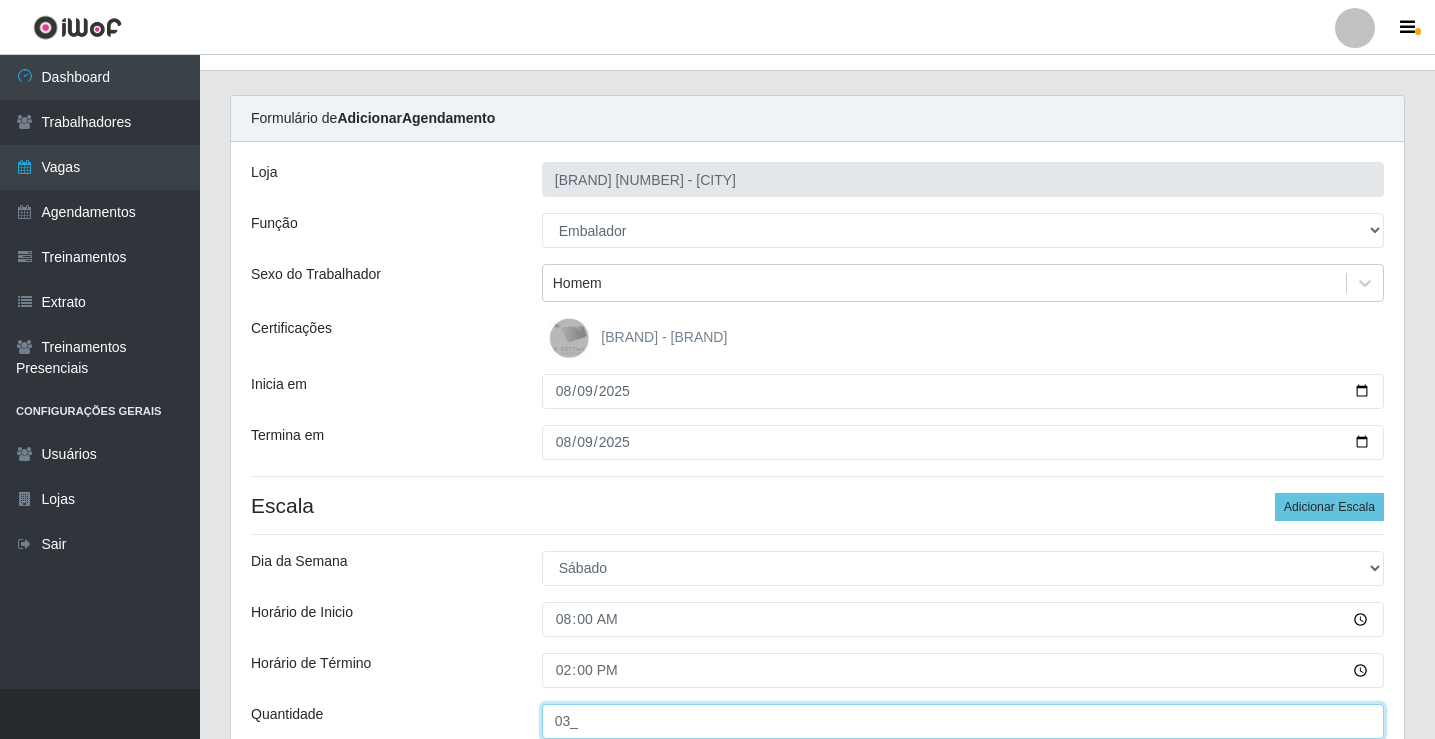 type on "03_" 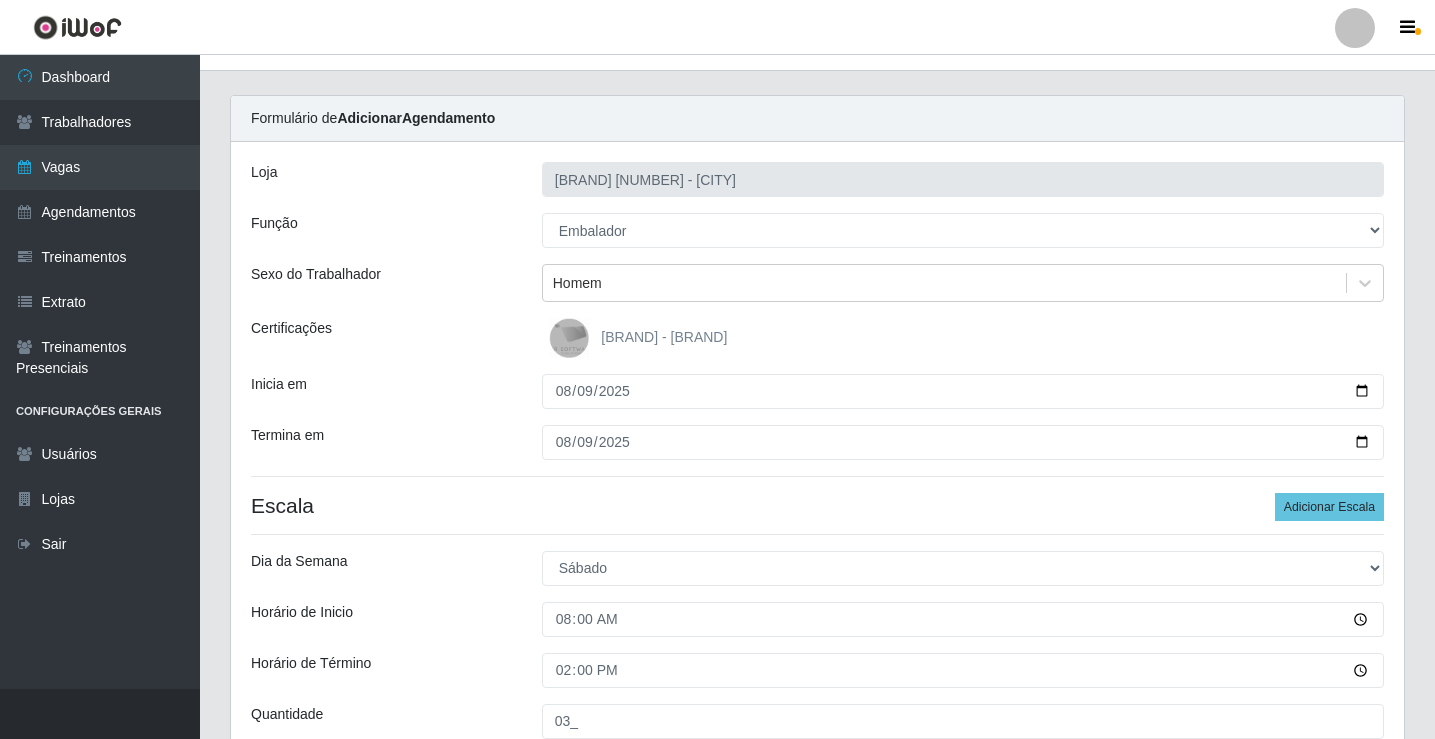 scroll, scrollTop: 439, scrollLeft: 0, axis: vertical 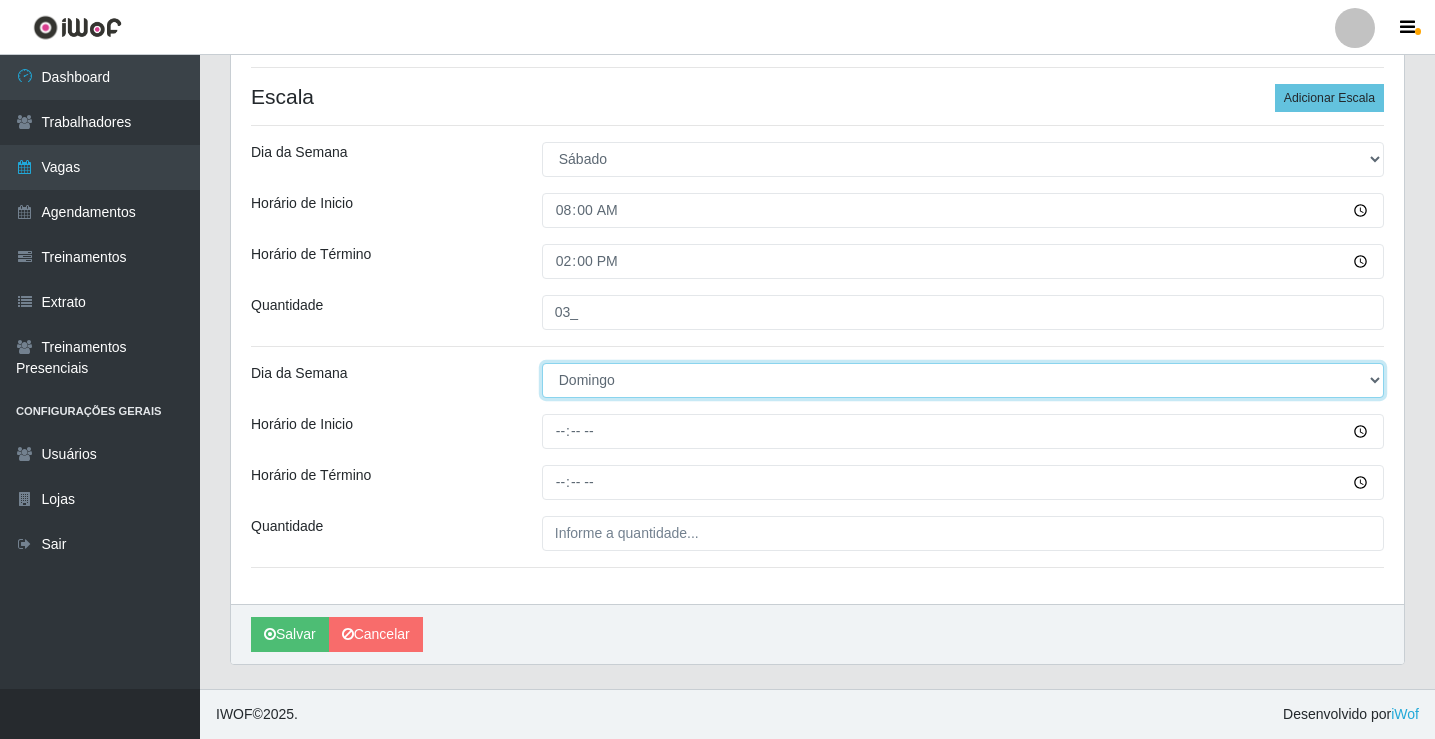 select on "6" 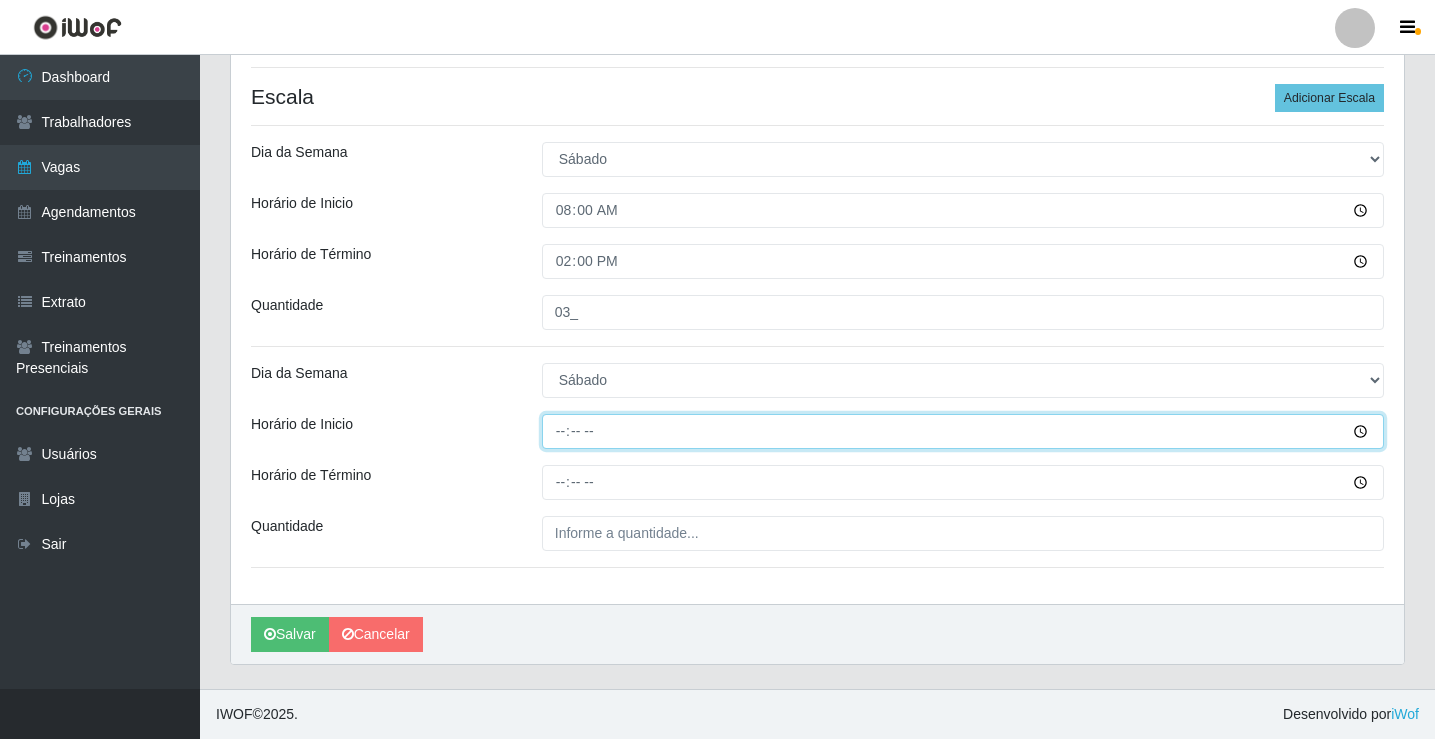 type on "14:00" 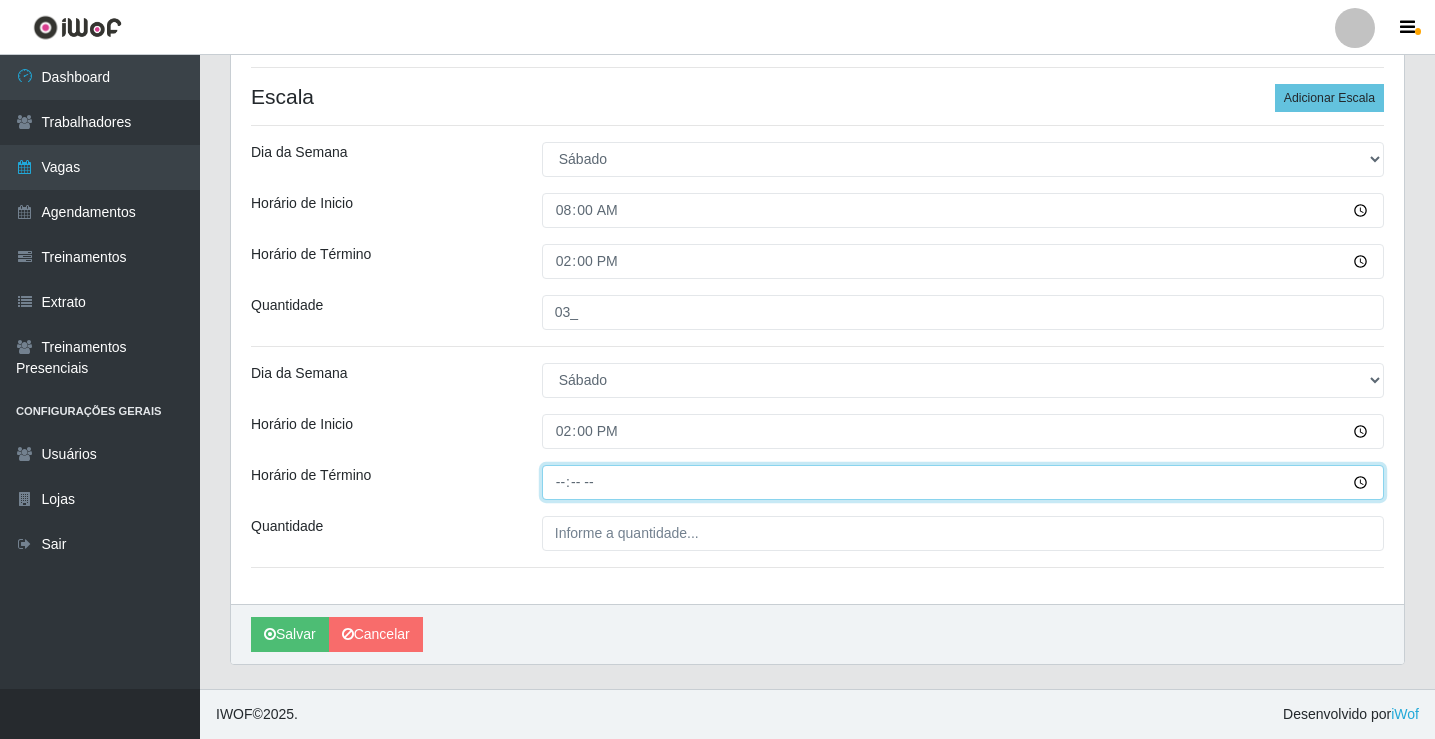 type on "20:00" 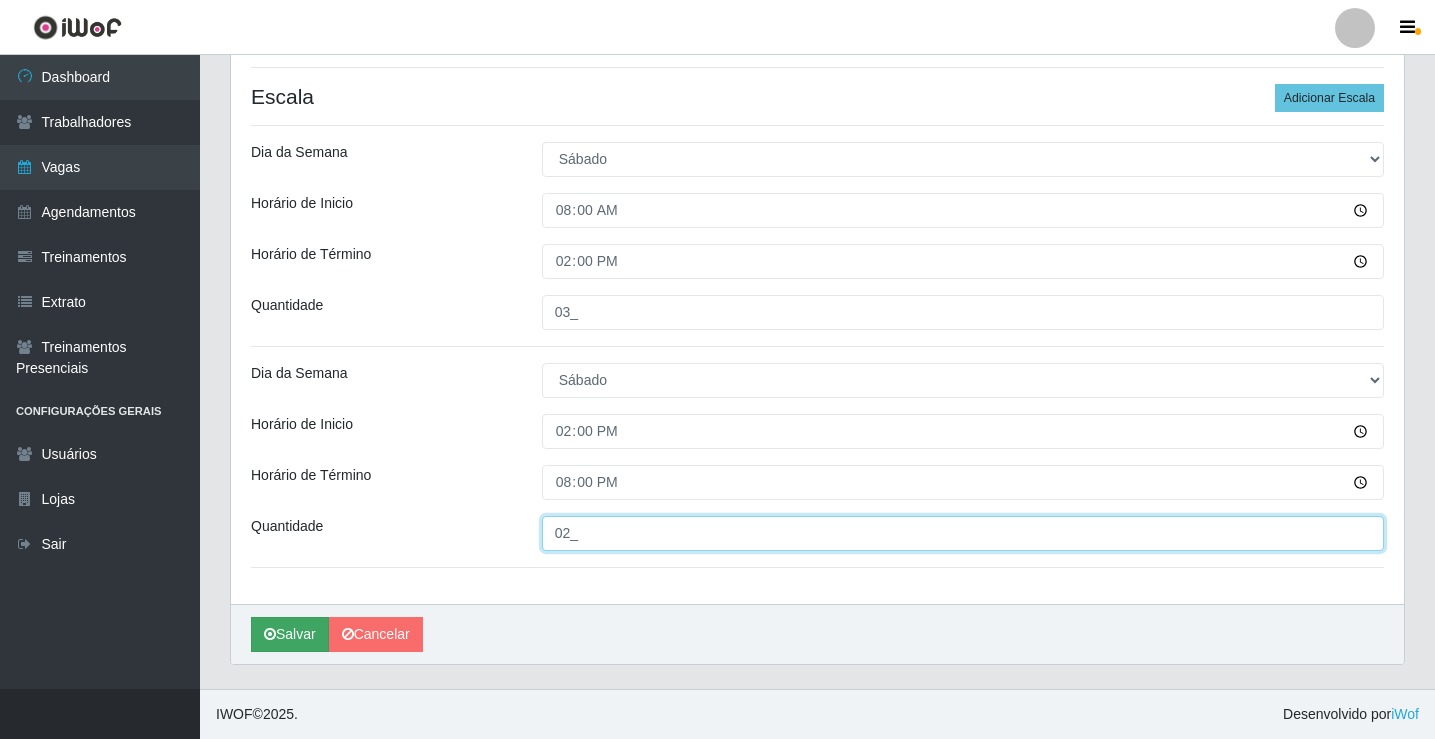type on "02_" 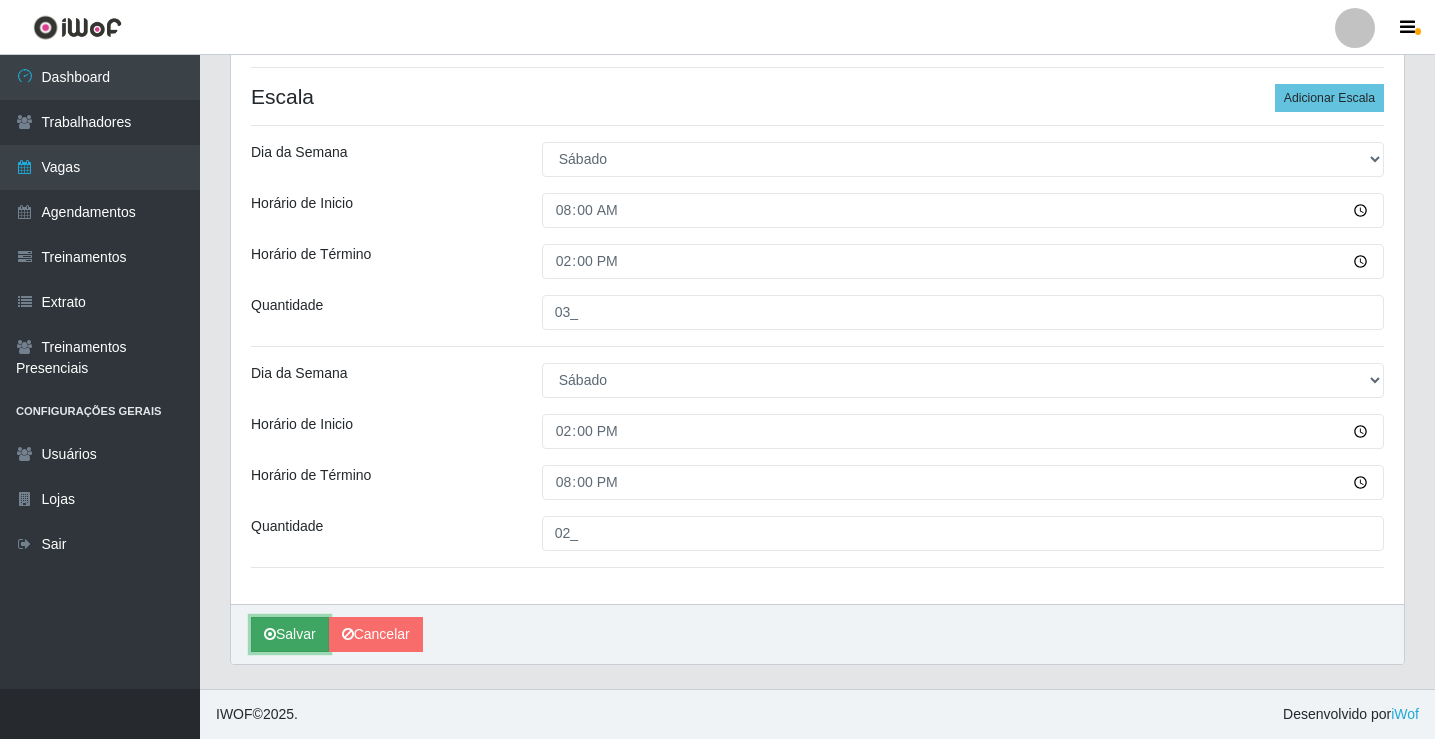 click on "Salvar" at bounding box center (290, 634) 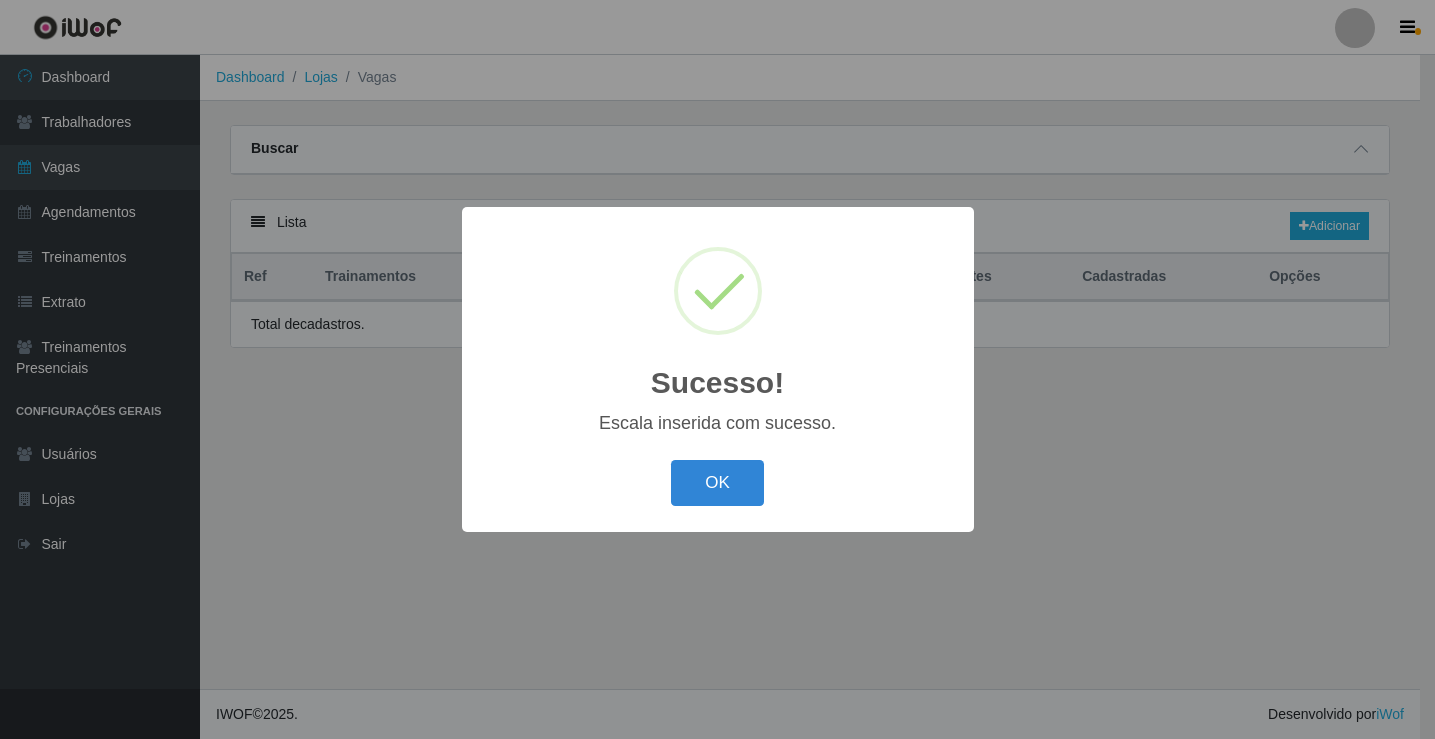 scroll, scrollTop: 0, scrollLeft: 0, axis: both 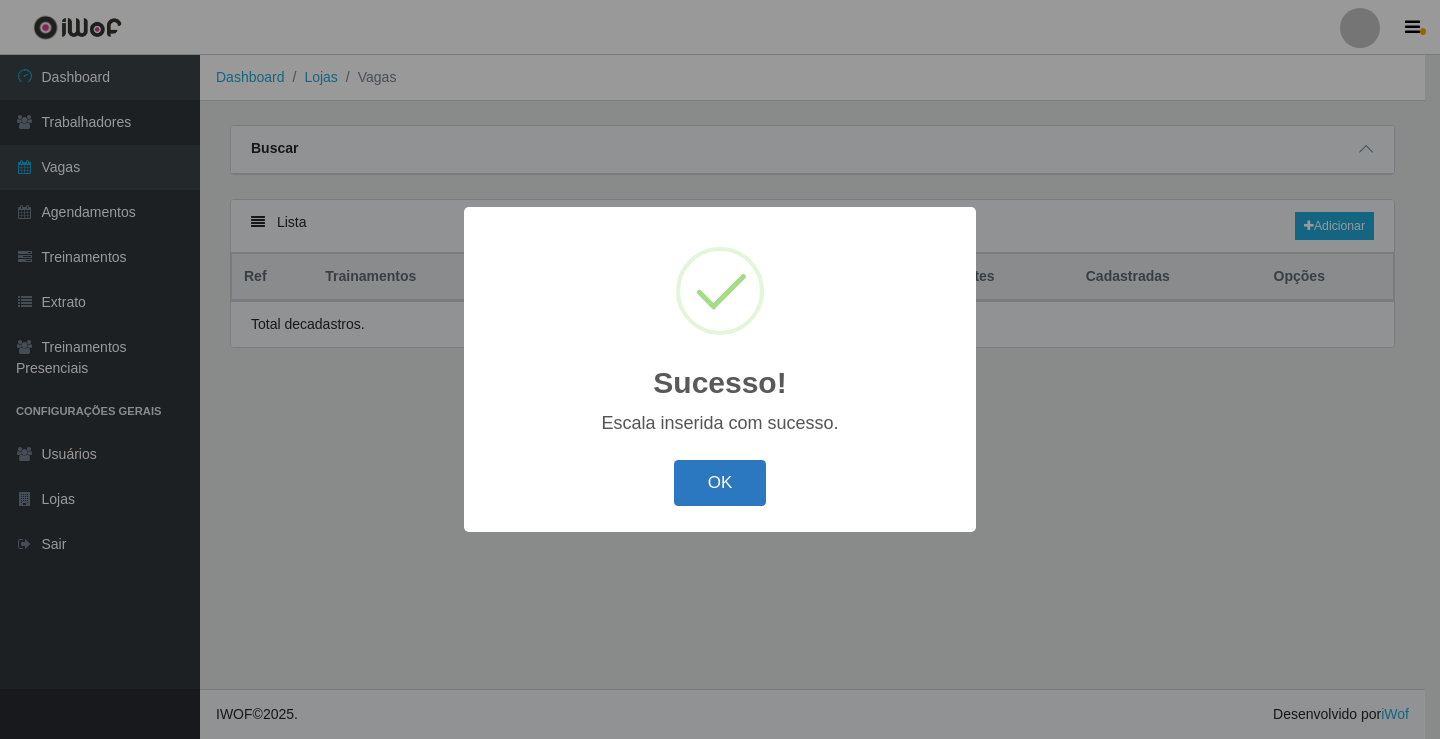 click on "OK" at bounding box center [720, 483] 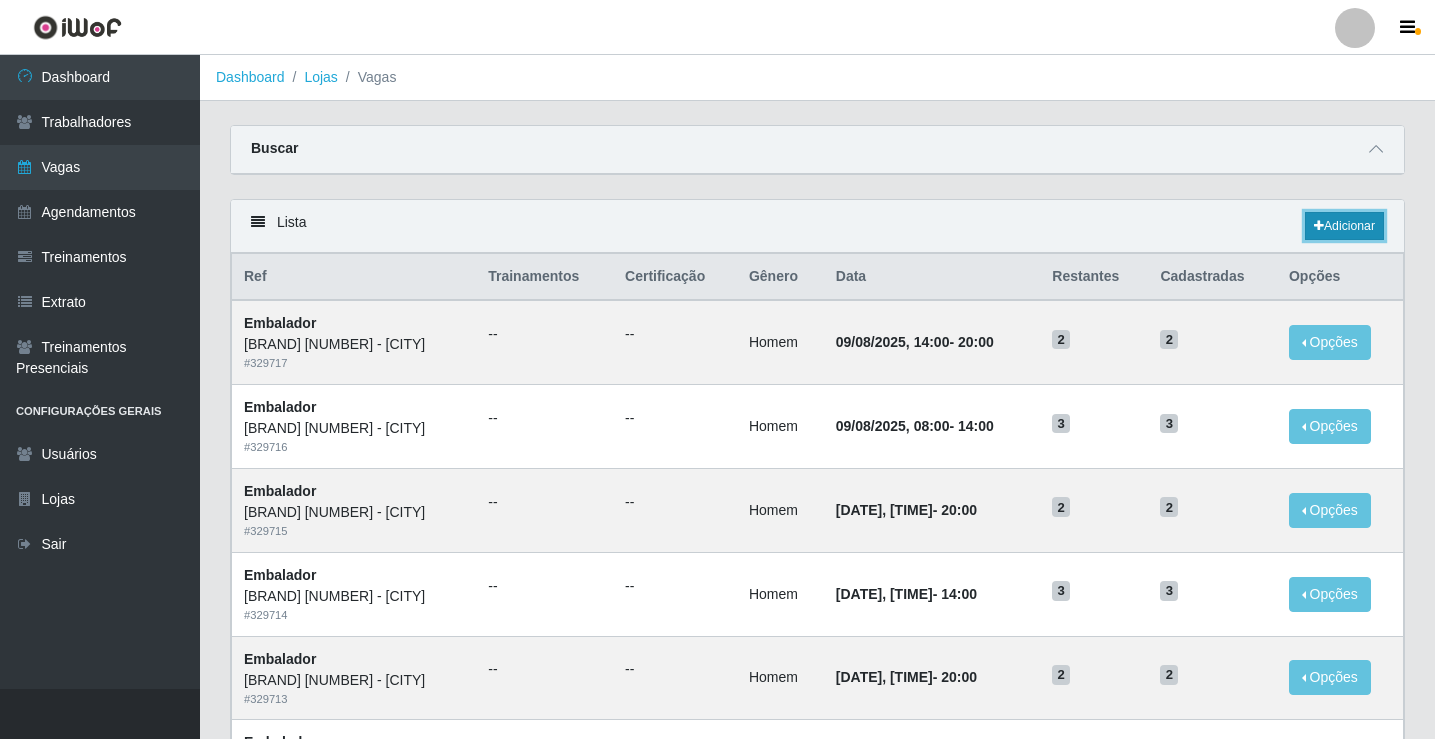 click on "Adicionar" at bounding box center [1344, 226] 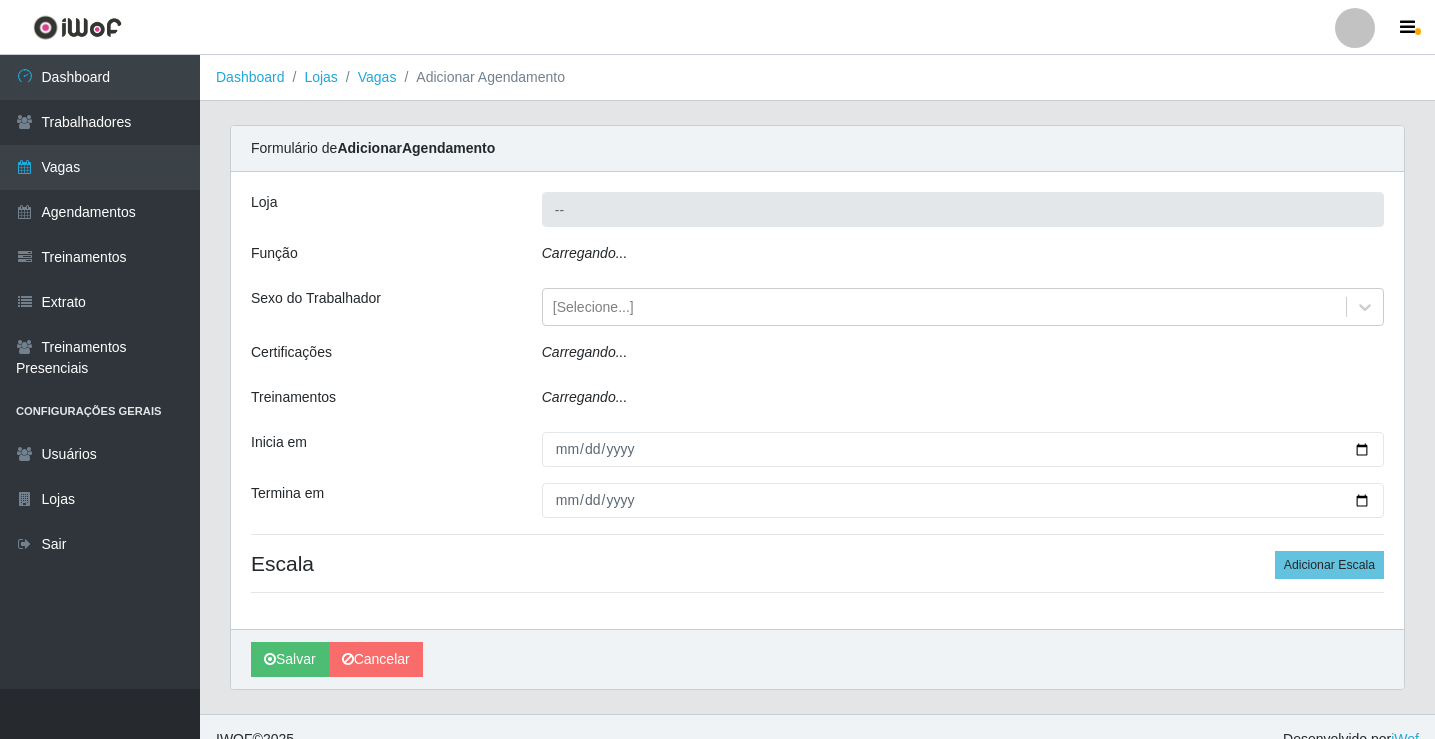 type on "[BRAND] [NUMBER] - [CITY]" 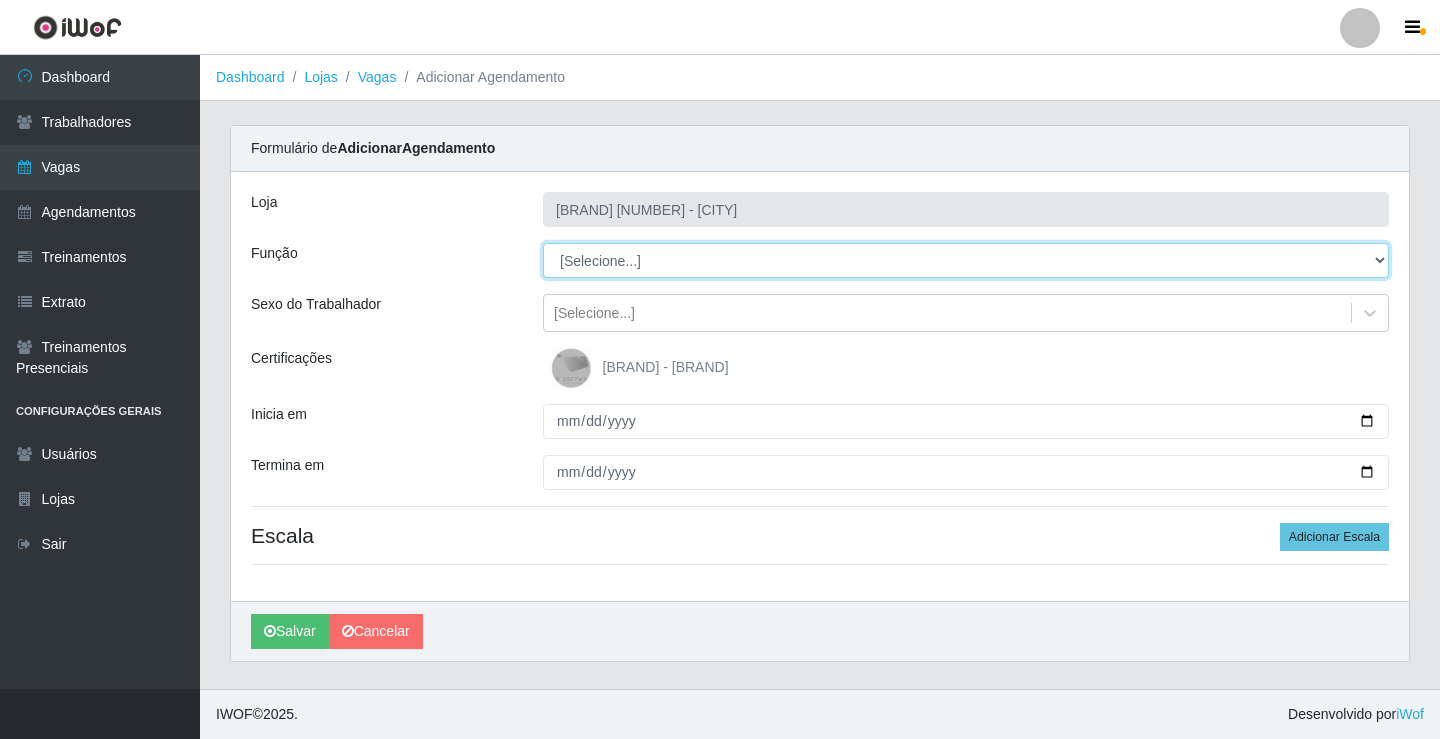 click on "[Selecione...] ASG ASG + ASG ++ Auxiliar de Estoque Balconista Embalador Repositor  Repositor + Repositor ++" at bounding box center (966, 260) 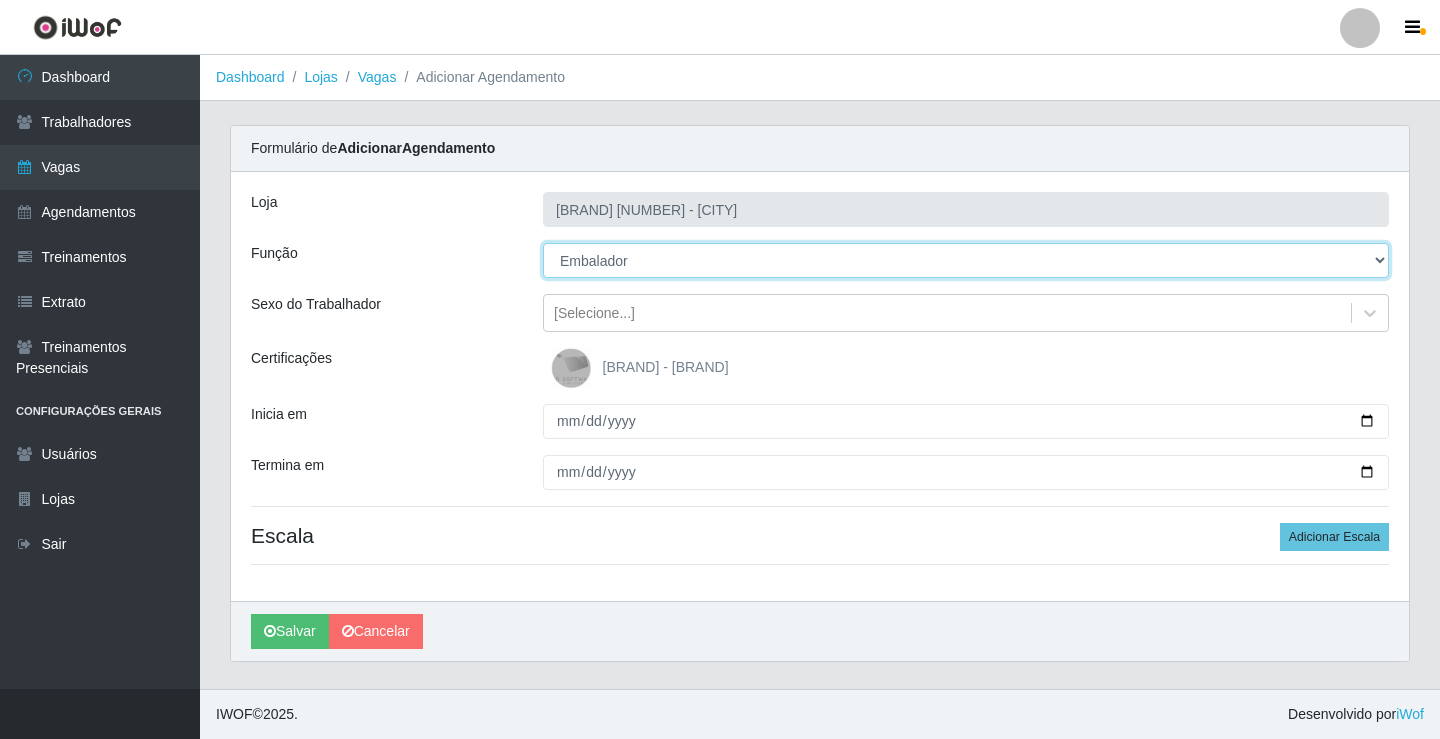 click on "[Selecione...] ASG ASG + ASG ++ Auxiliar de Estoque Balconista Embalador Repositor  Repositor + Repositor ++" at bounding box center [966, 260] 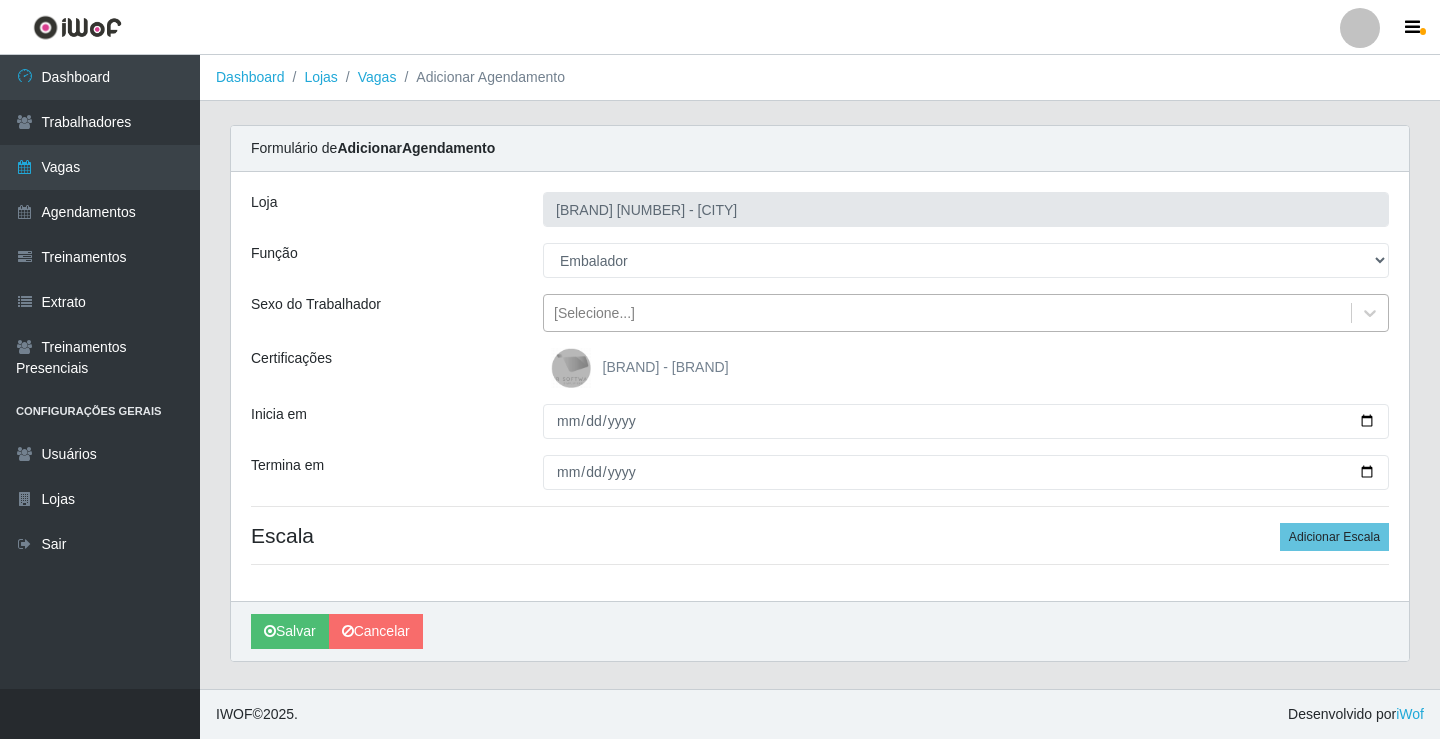 click on "[Selecione...]" at bounding box center [594, 313] 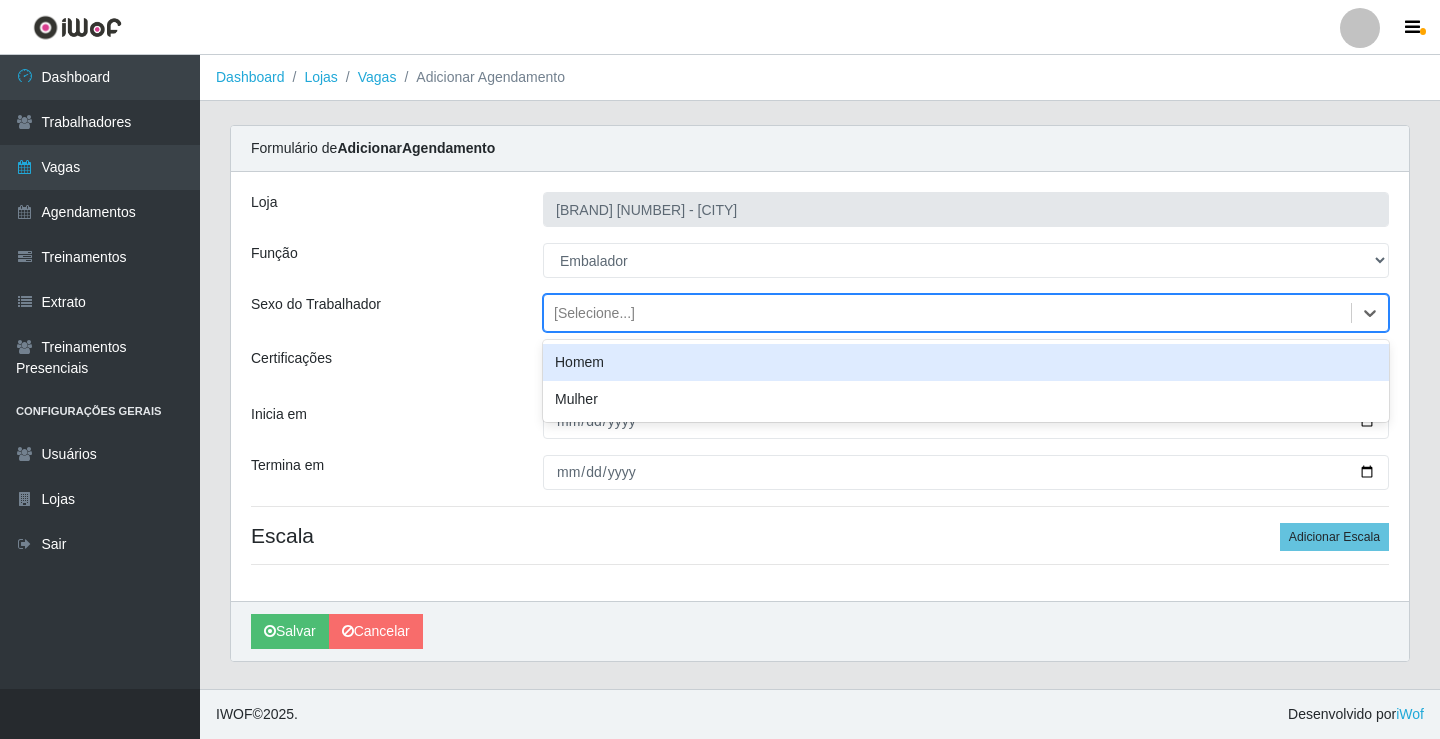 click on "Homem" at bounding box center [966, 362] 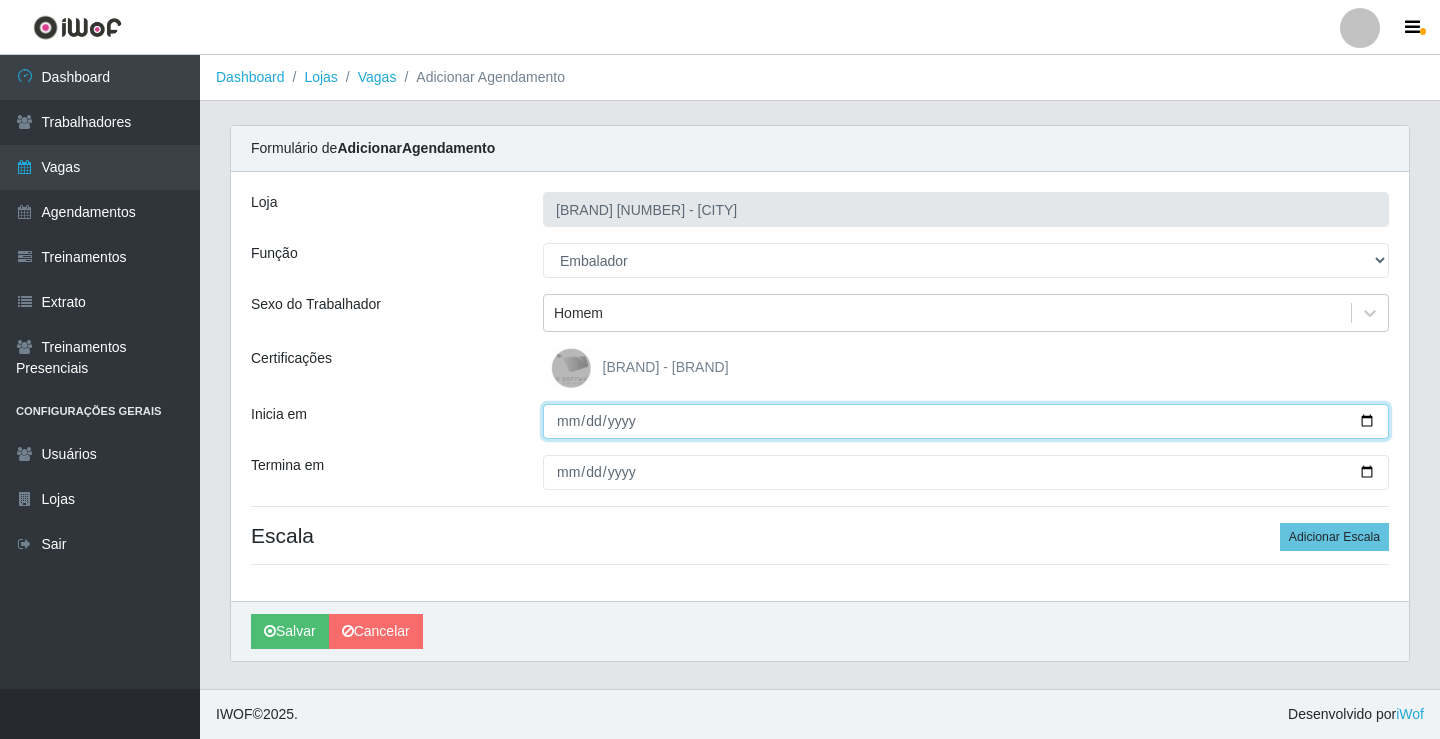 click on "Inicia em" at bounding box center (966, 421) 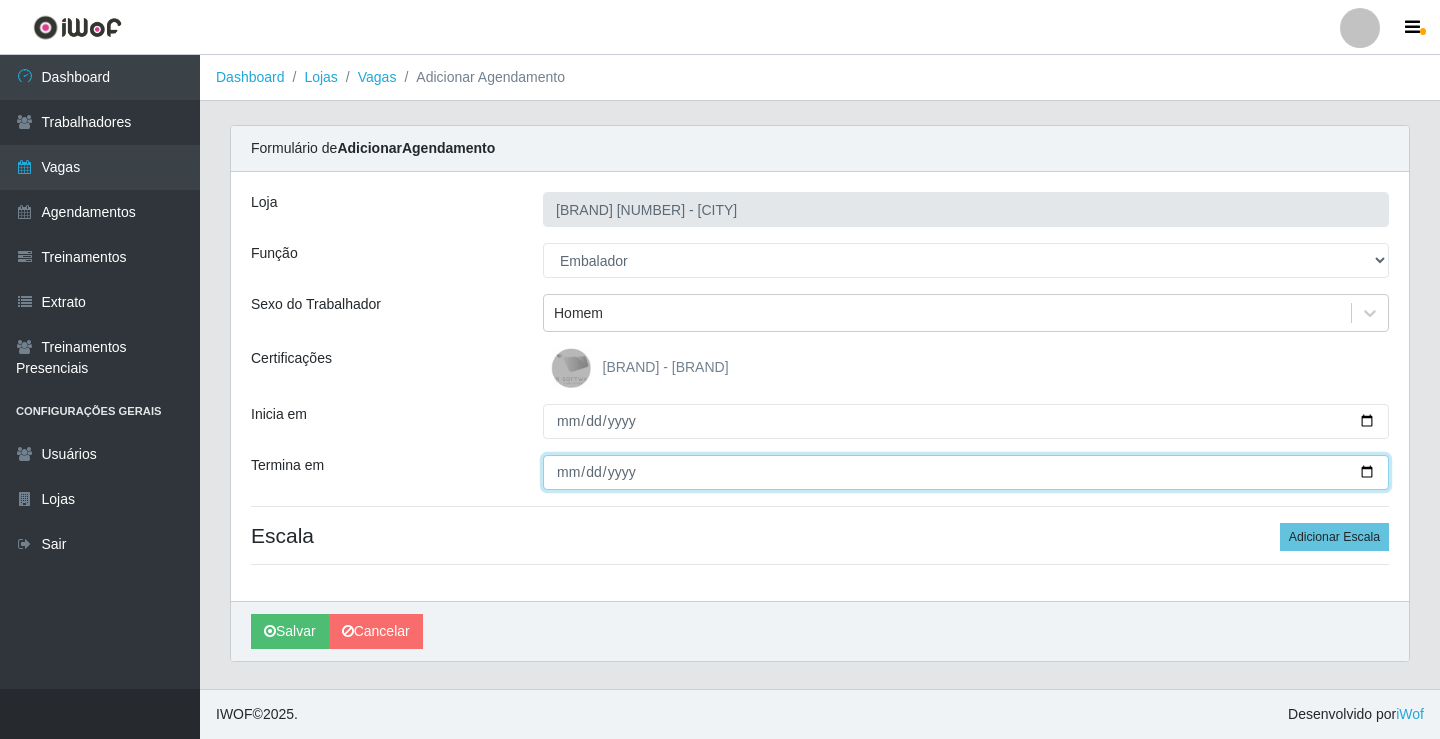 type on "[DATE]" 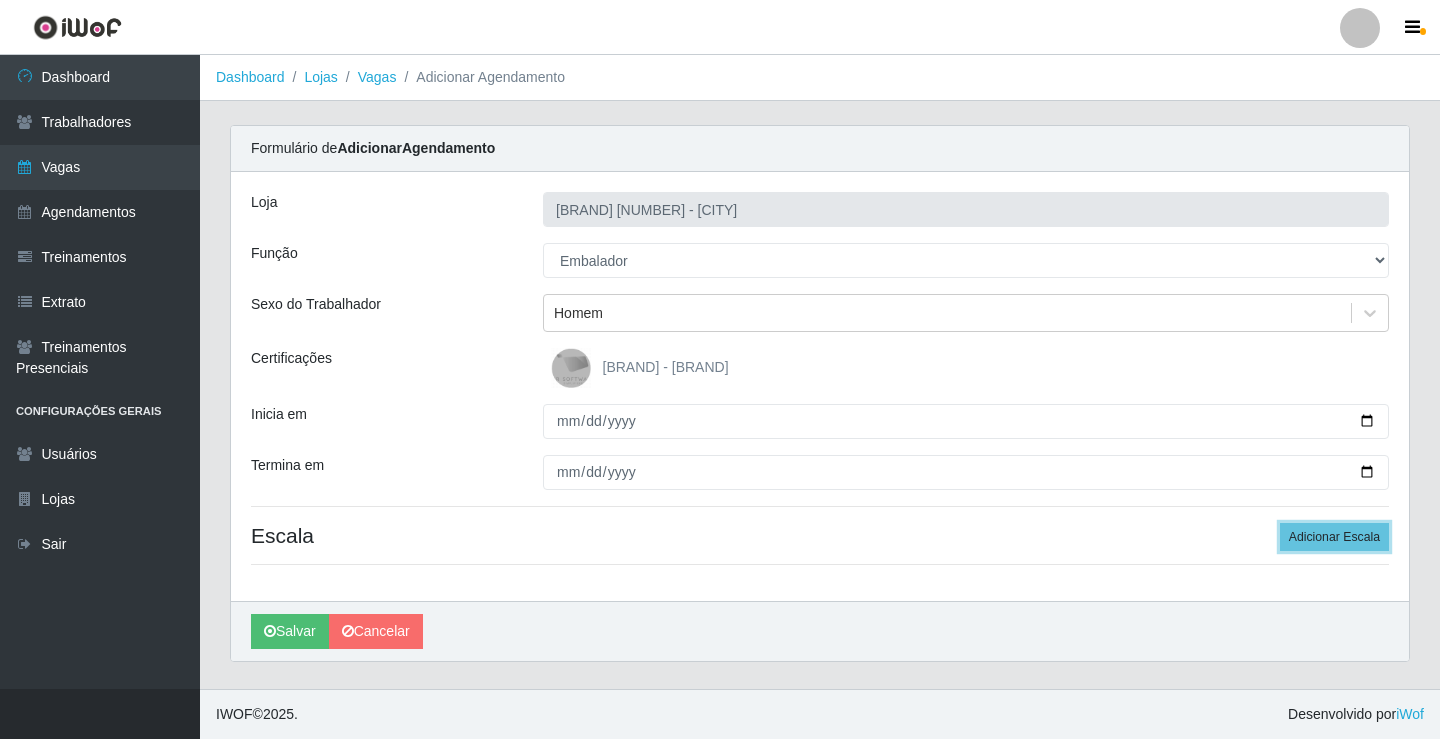 type 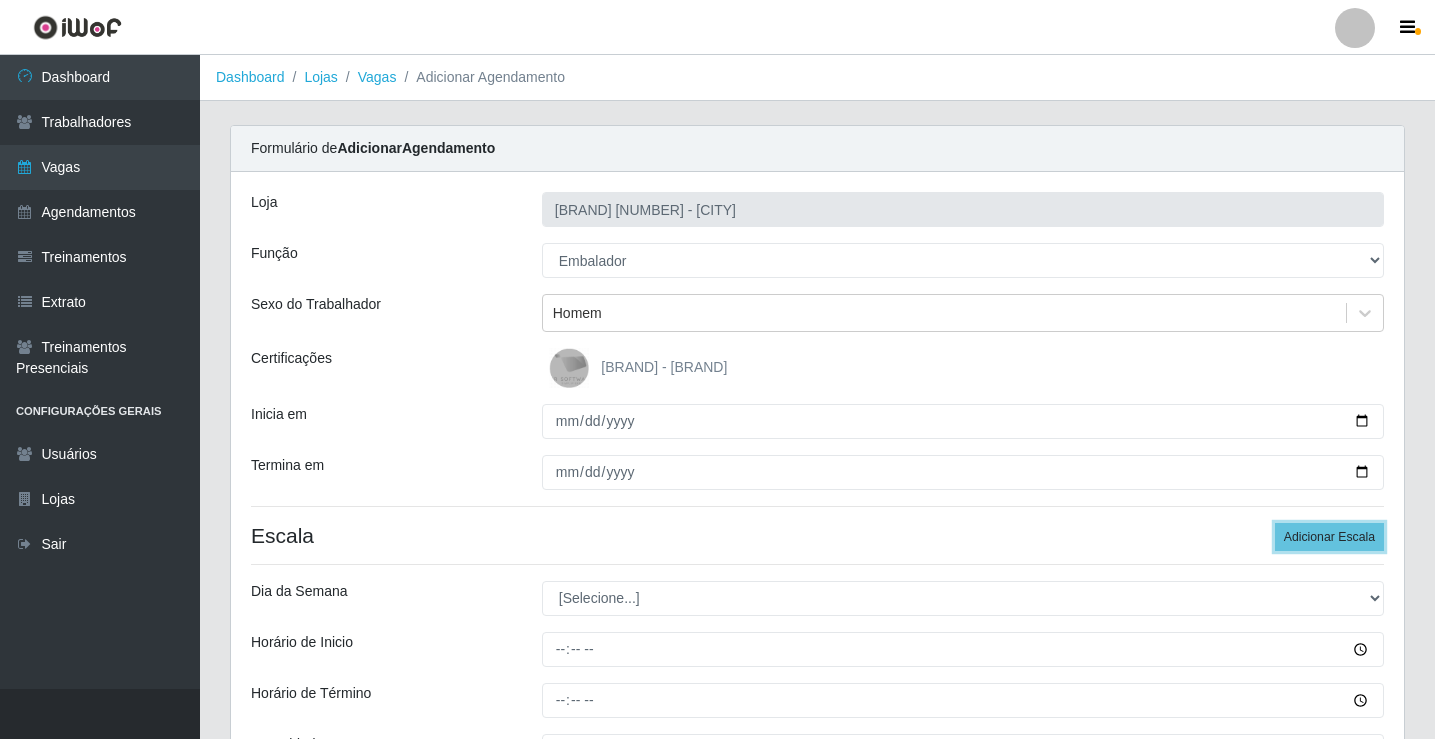 click on "Adicionar Escala" at bounding box center (1329, 537) 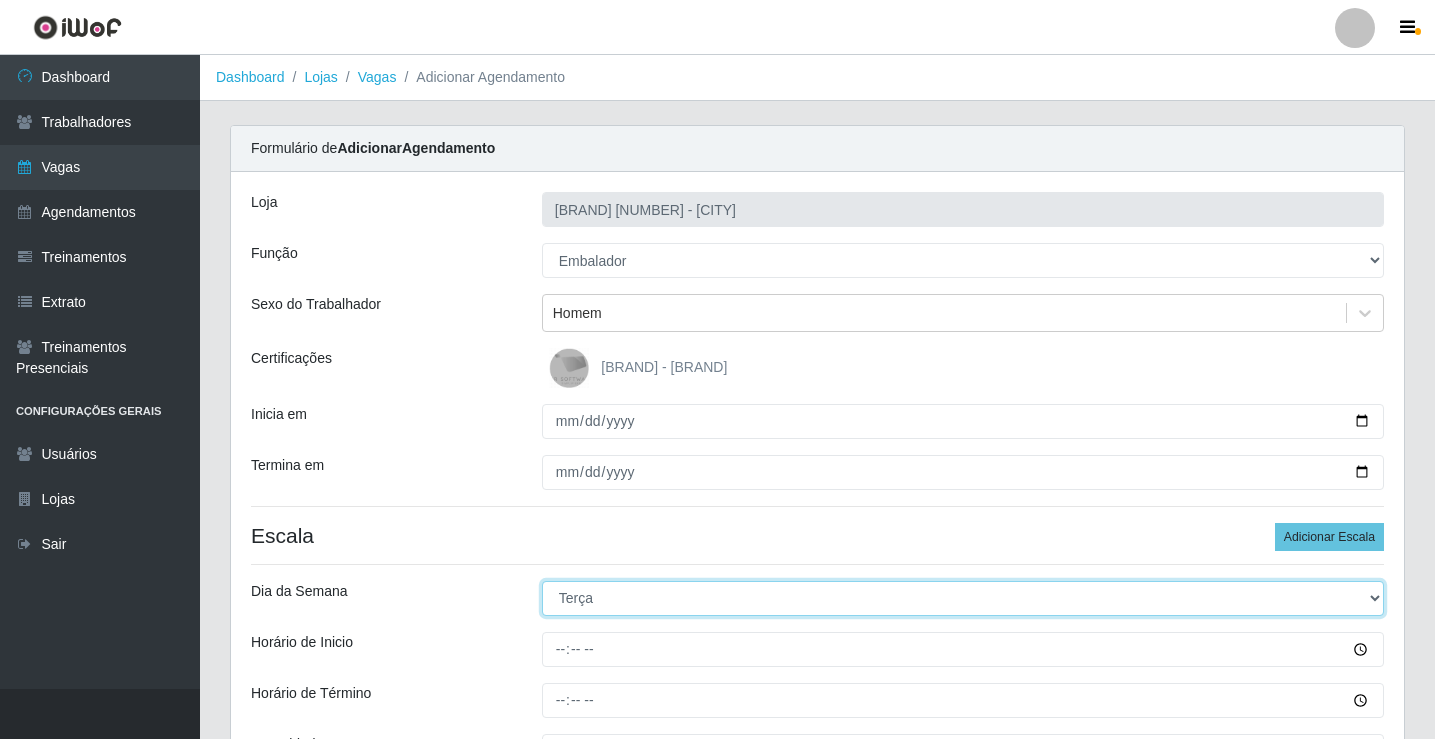 select on "1" 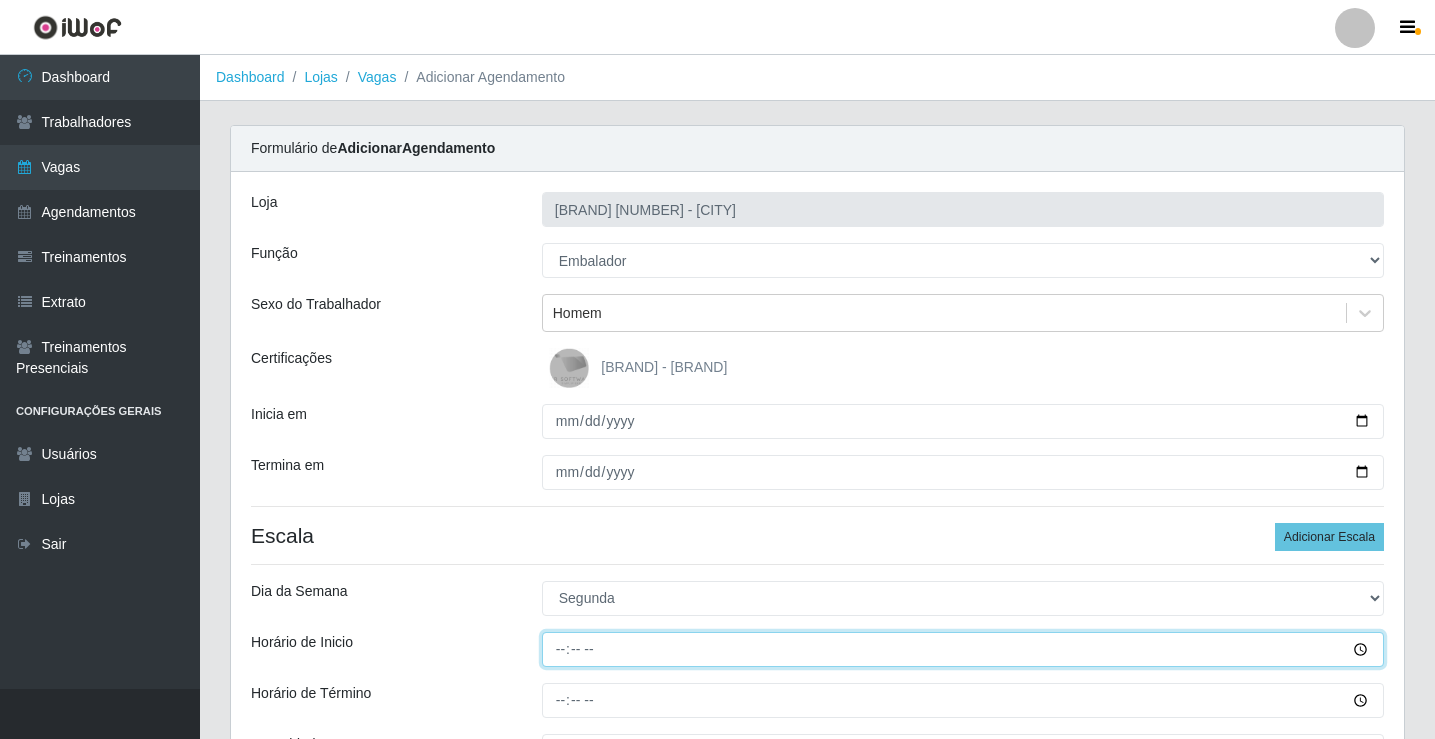 type on "08:00" 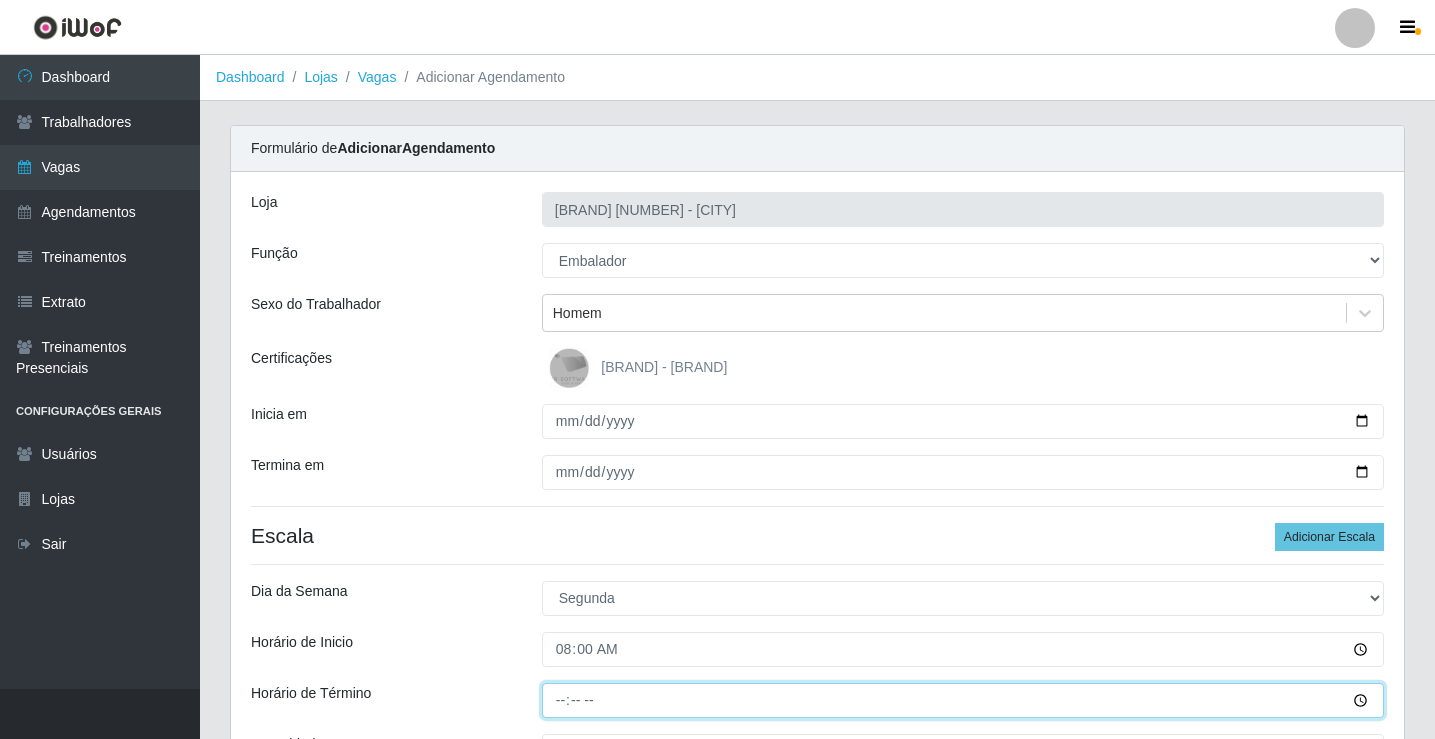 type on "14:00" 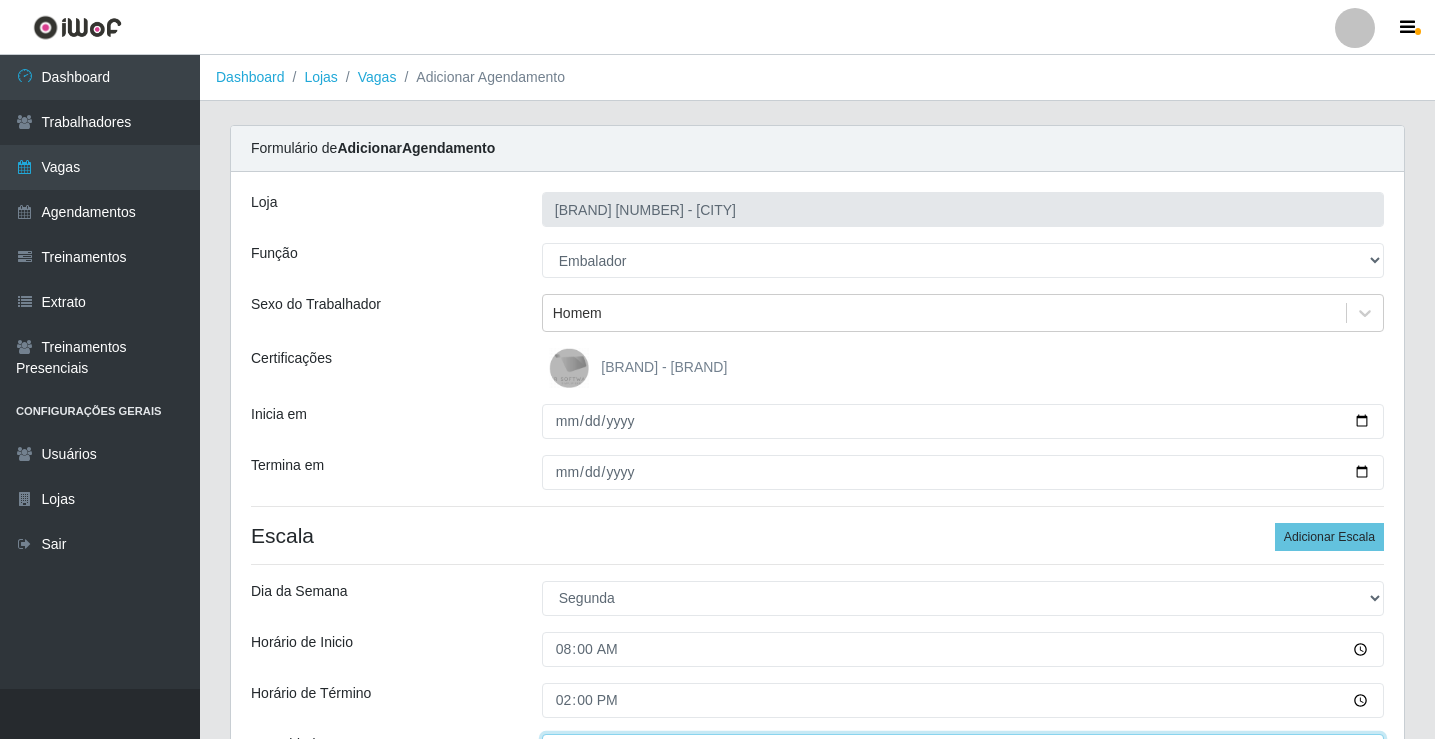 scroll, scrollTop: 30, scrollLeft: 0, axis: vertical 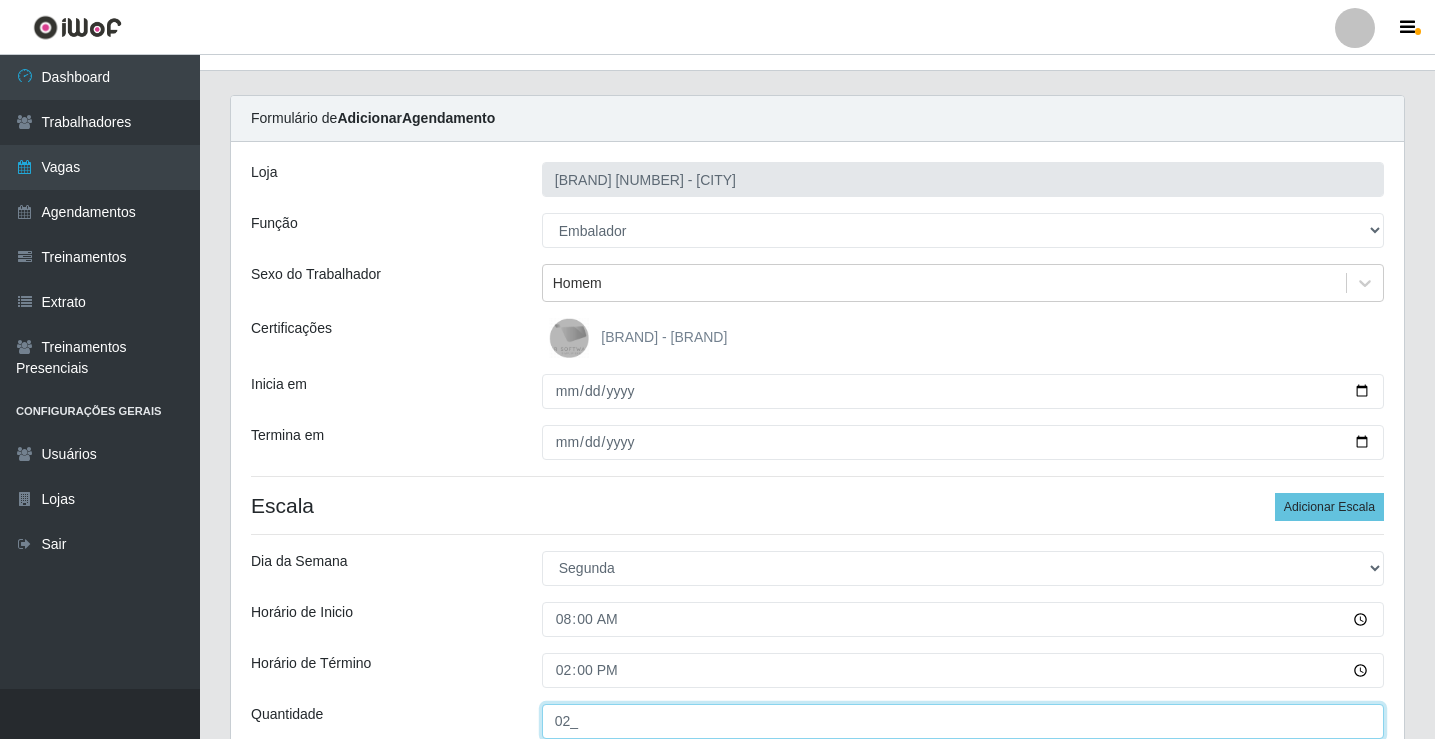 type on "02_" 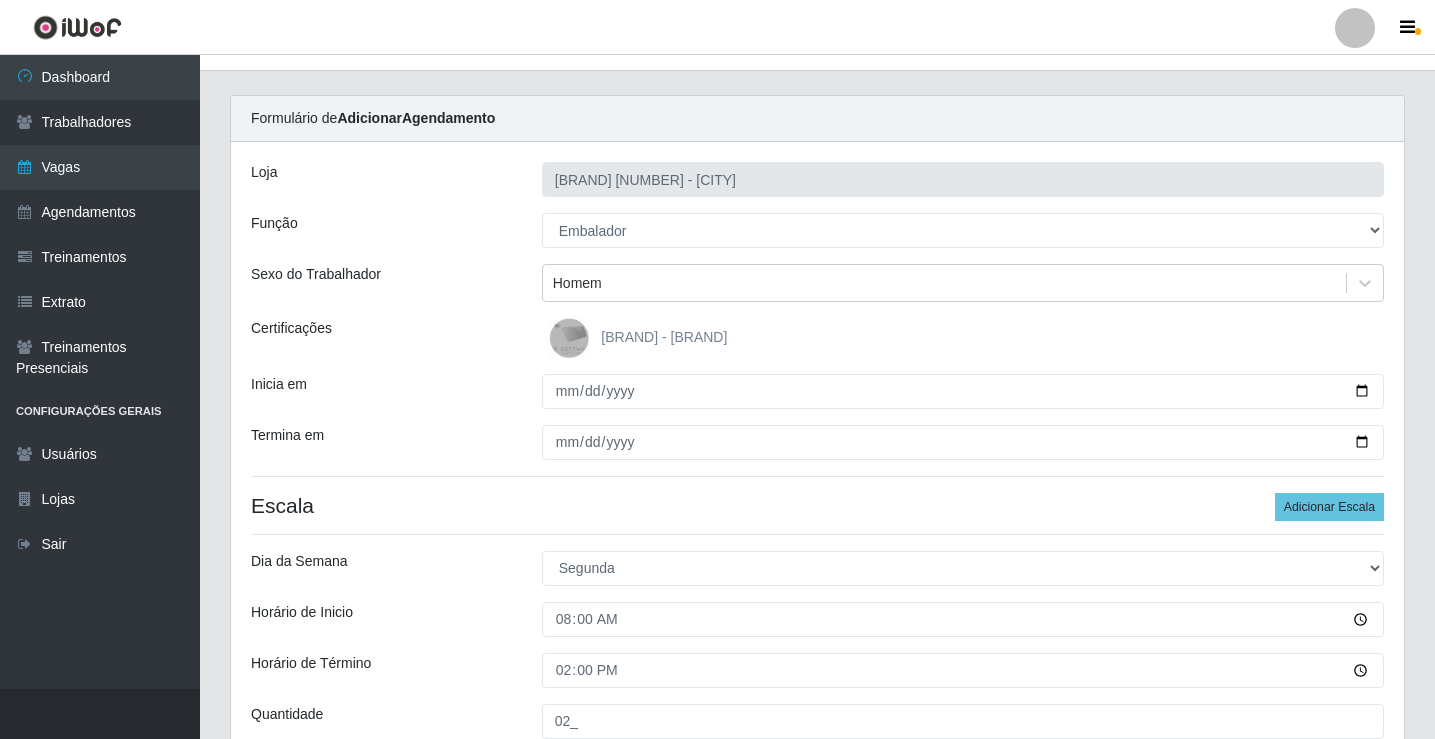 scroll, scrollTop: 439, scrollLeft: 0, axis: vertical 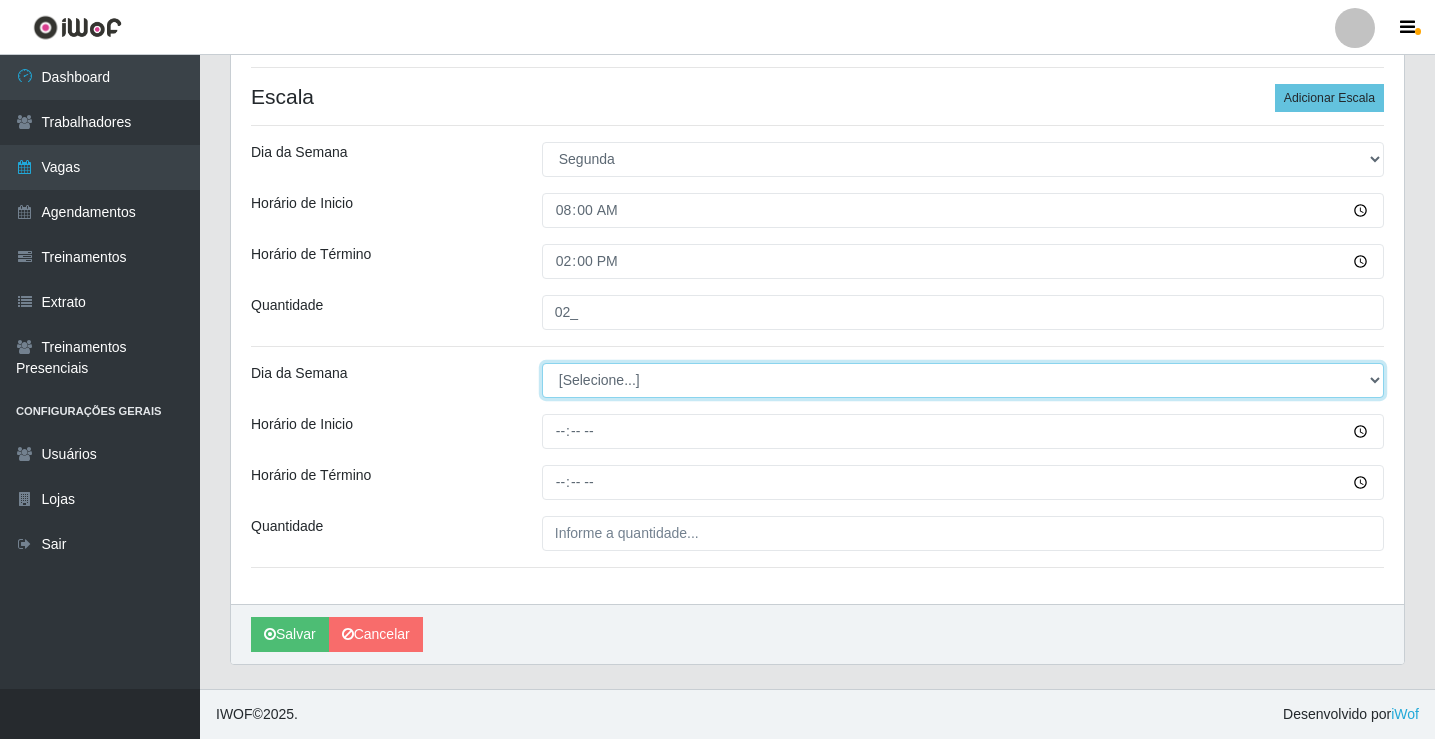 select on "1" 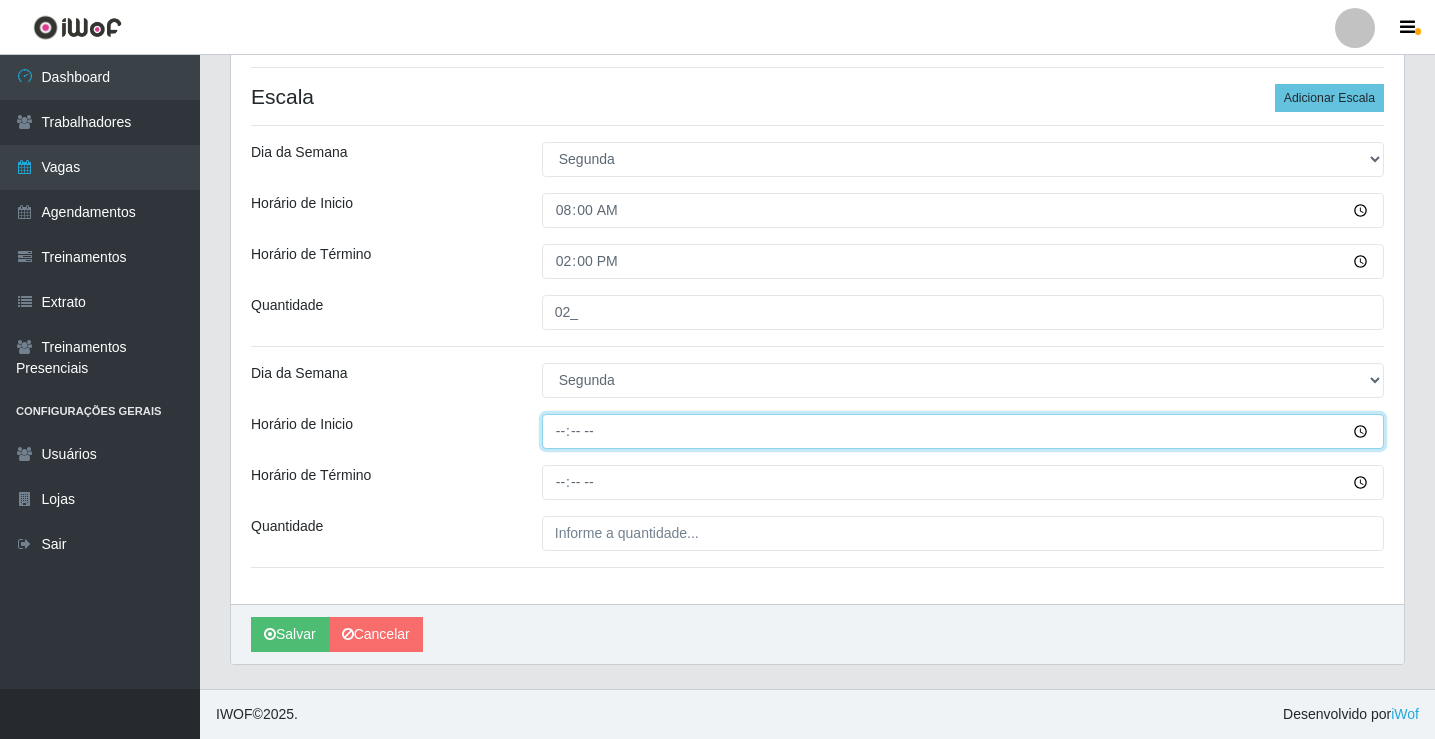 type on "14:00" 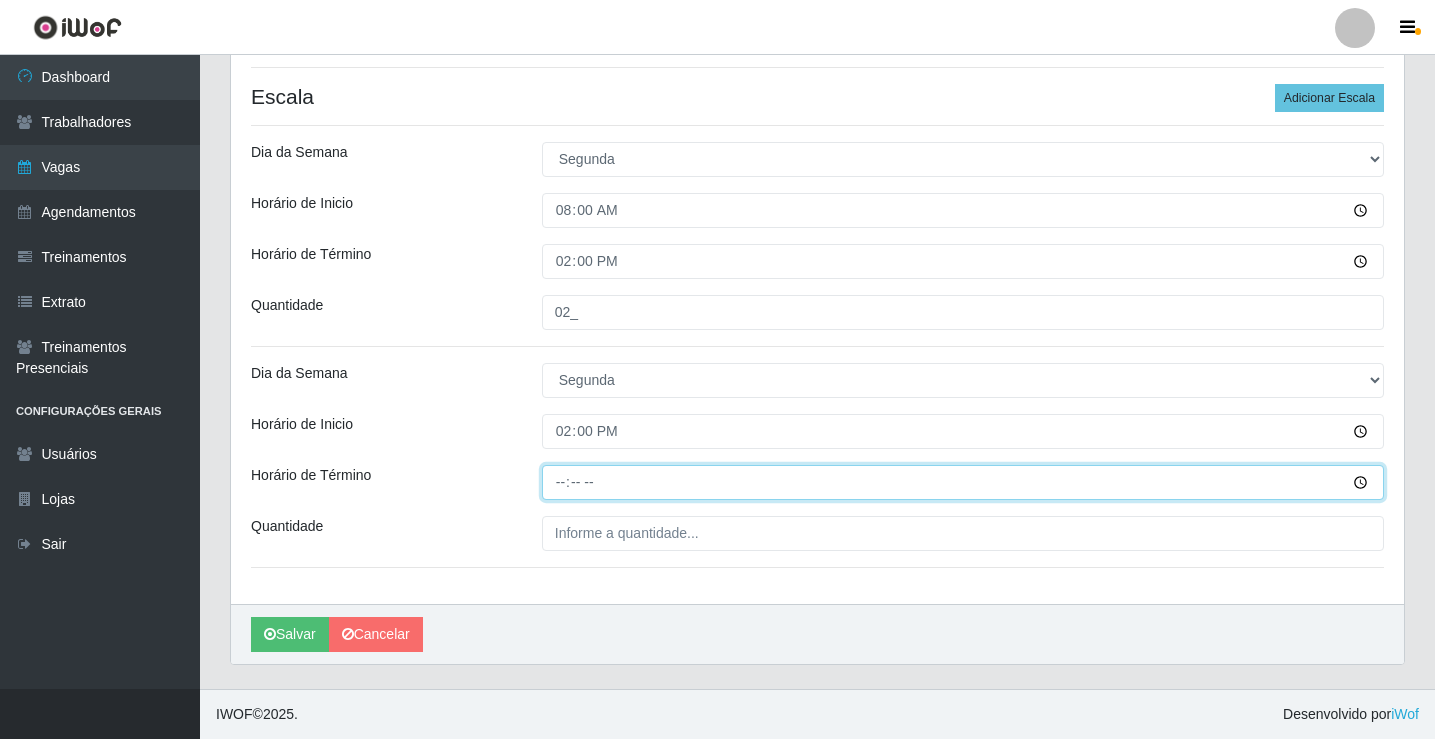 type on "20:00" 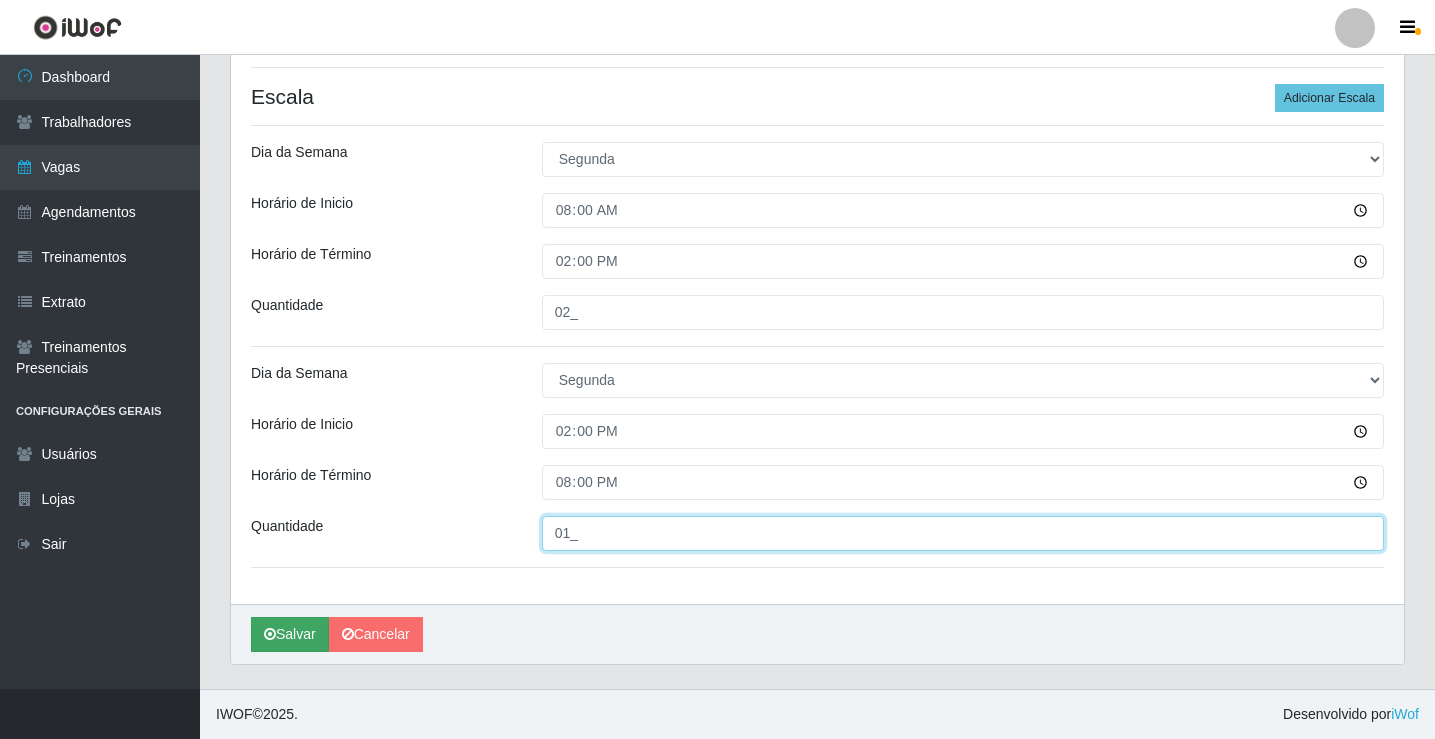 type on "01_" 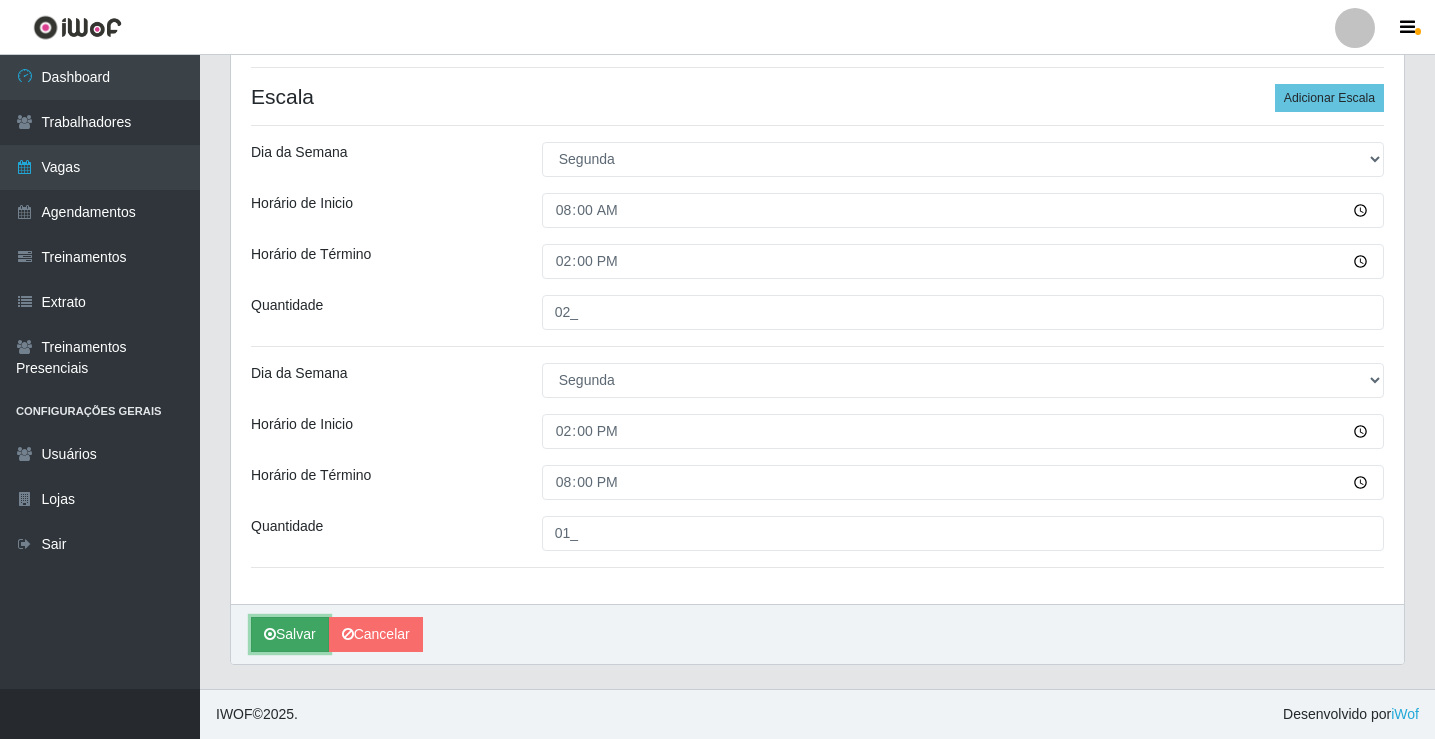 drag, startPoint x: 265, startPoint y: 646, endPoint x: 280, endPoint y: 637, distance: 17.492855 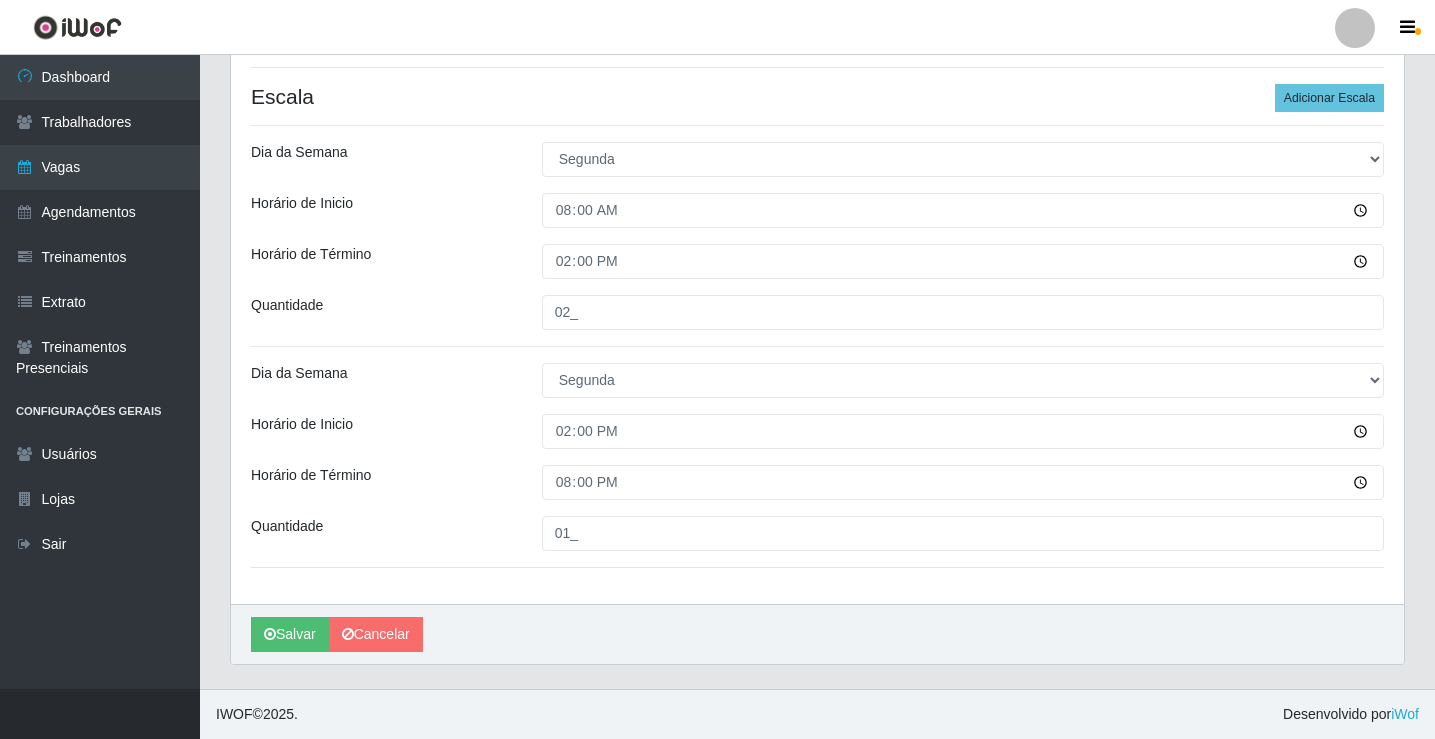 scroll, scrollTop: 0, scrollLeft: 0, axis: both 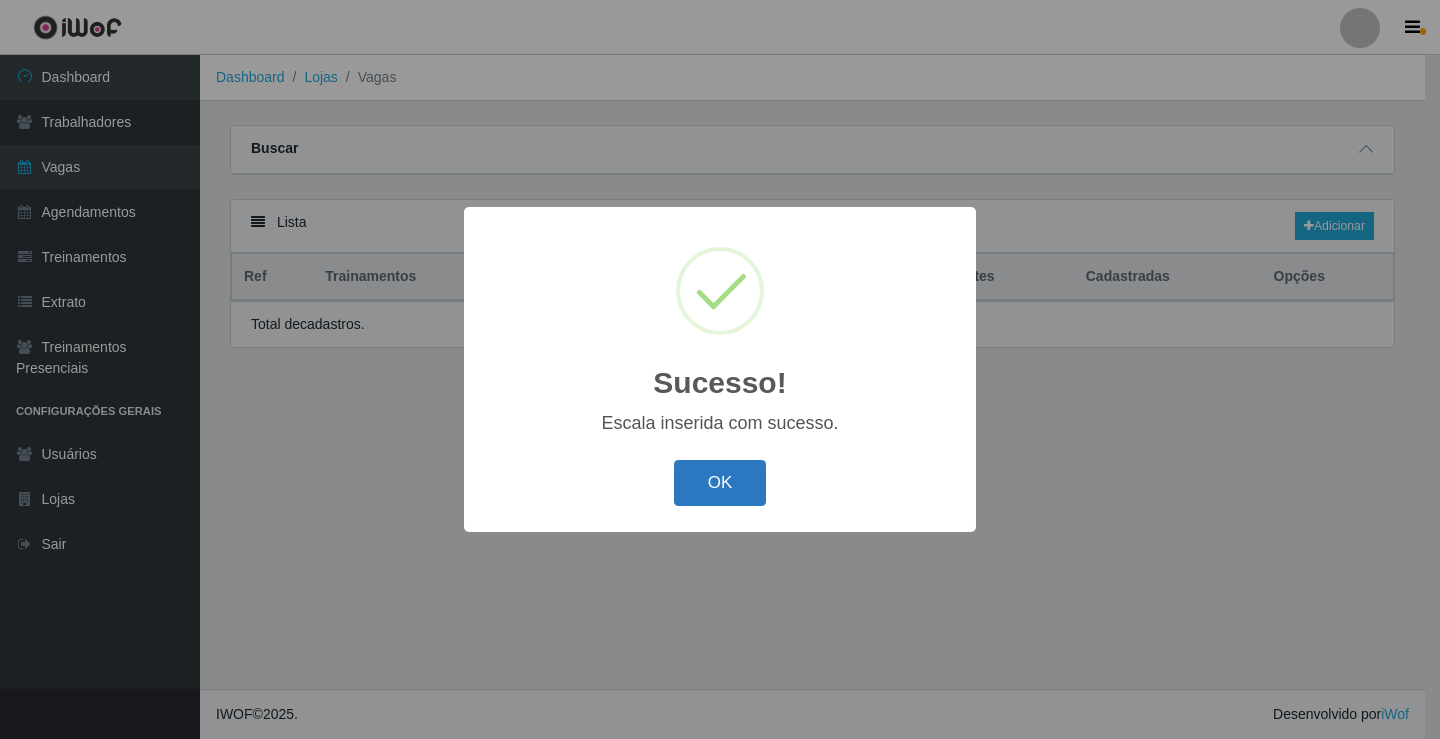 click on "OK" at bounding box center (720, 483) 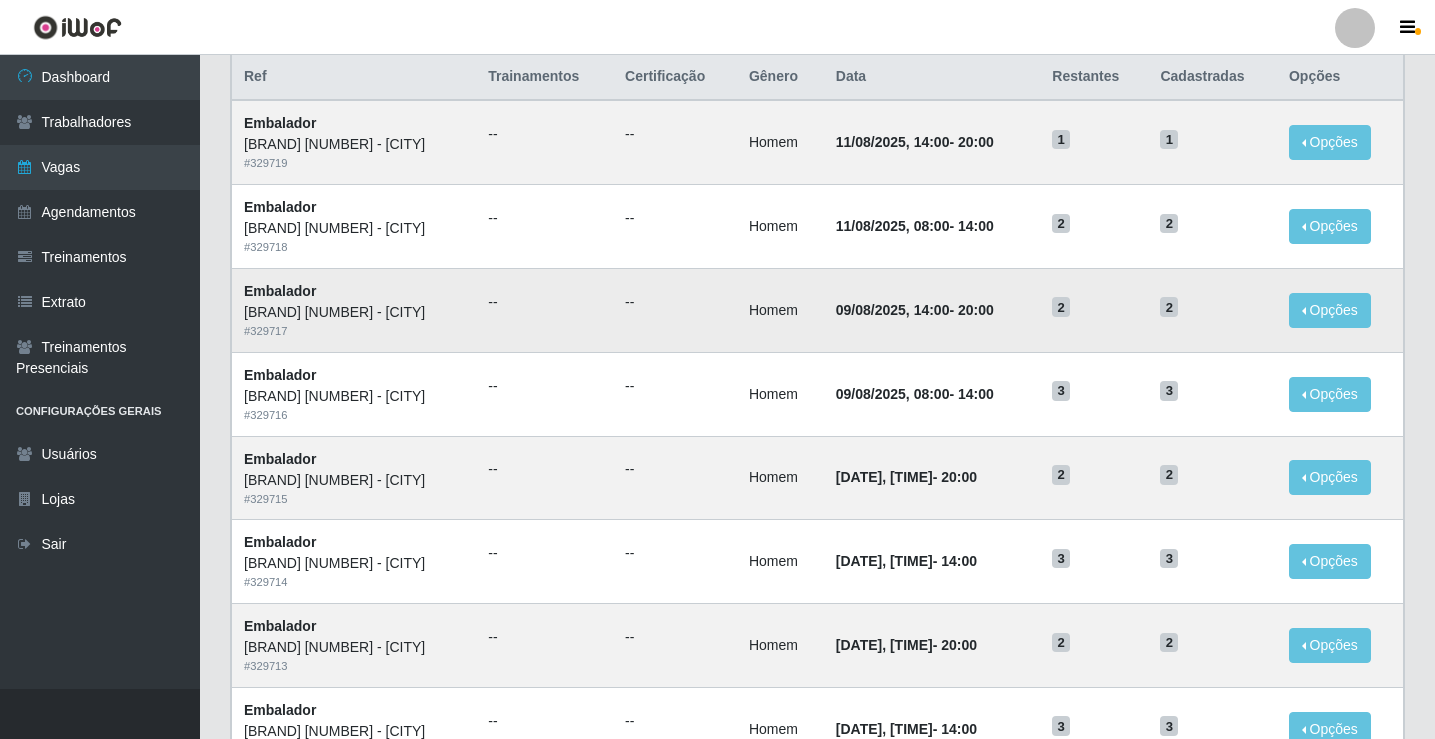 scroll, scrollTop: 100, scrollLeft: 0, axis: vertical 